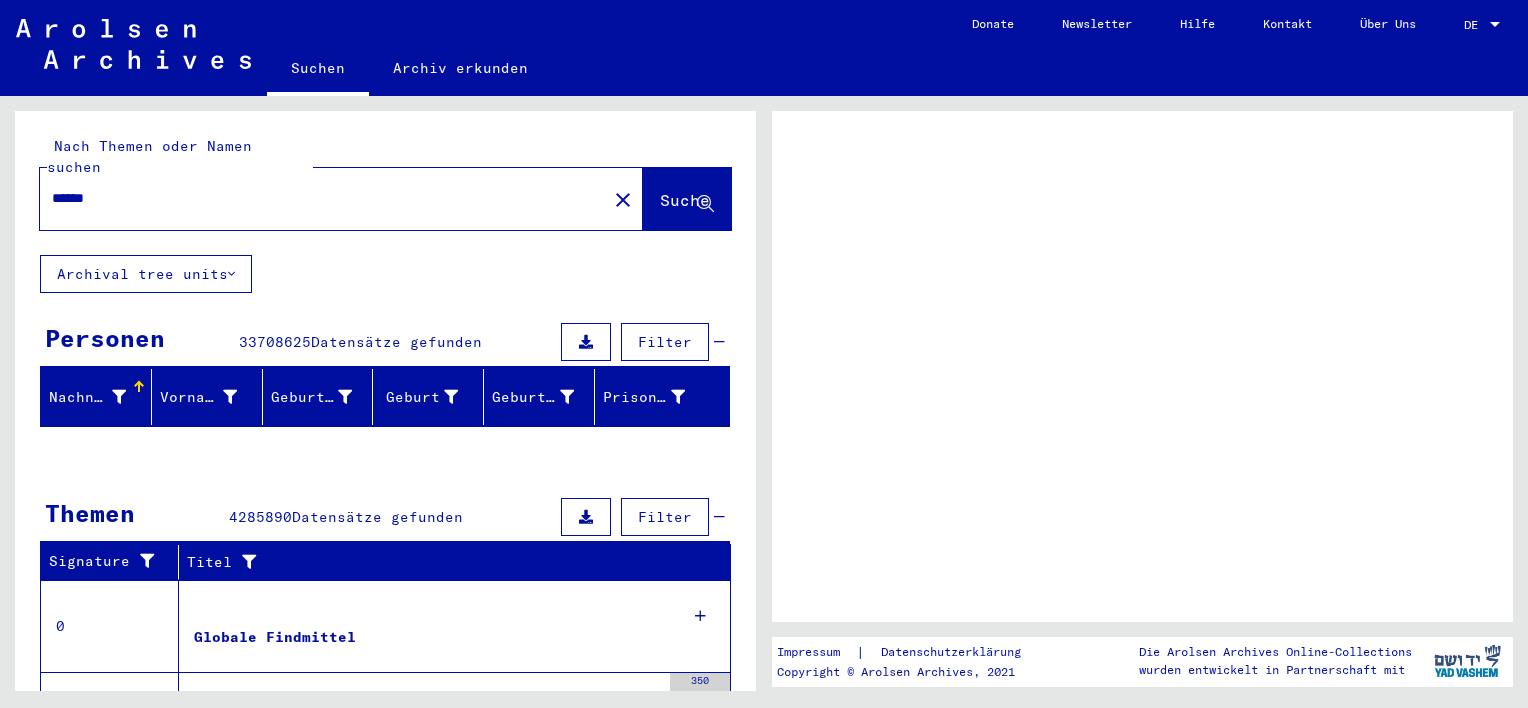scroll, scrollTop: 0, scrollLeft: 0, axis: both 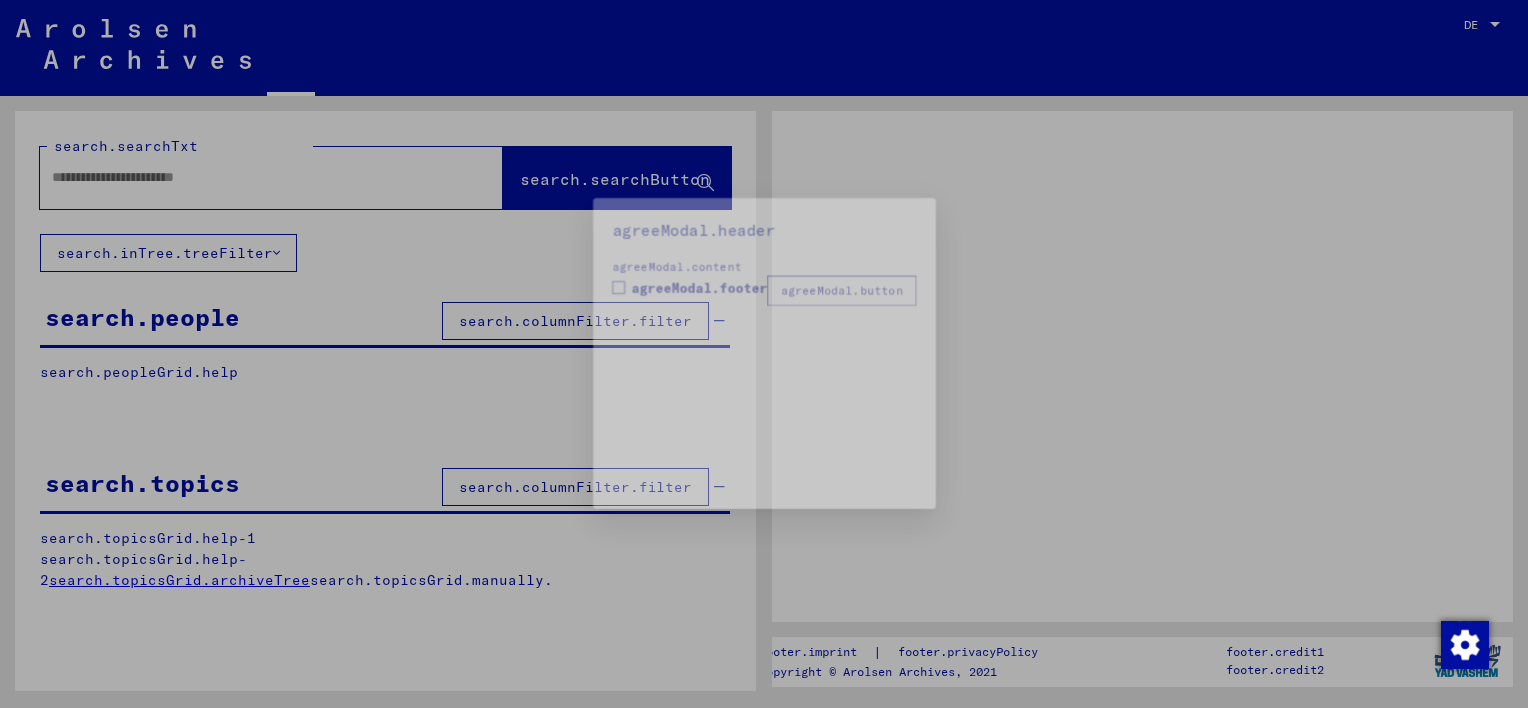 type on "******" 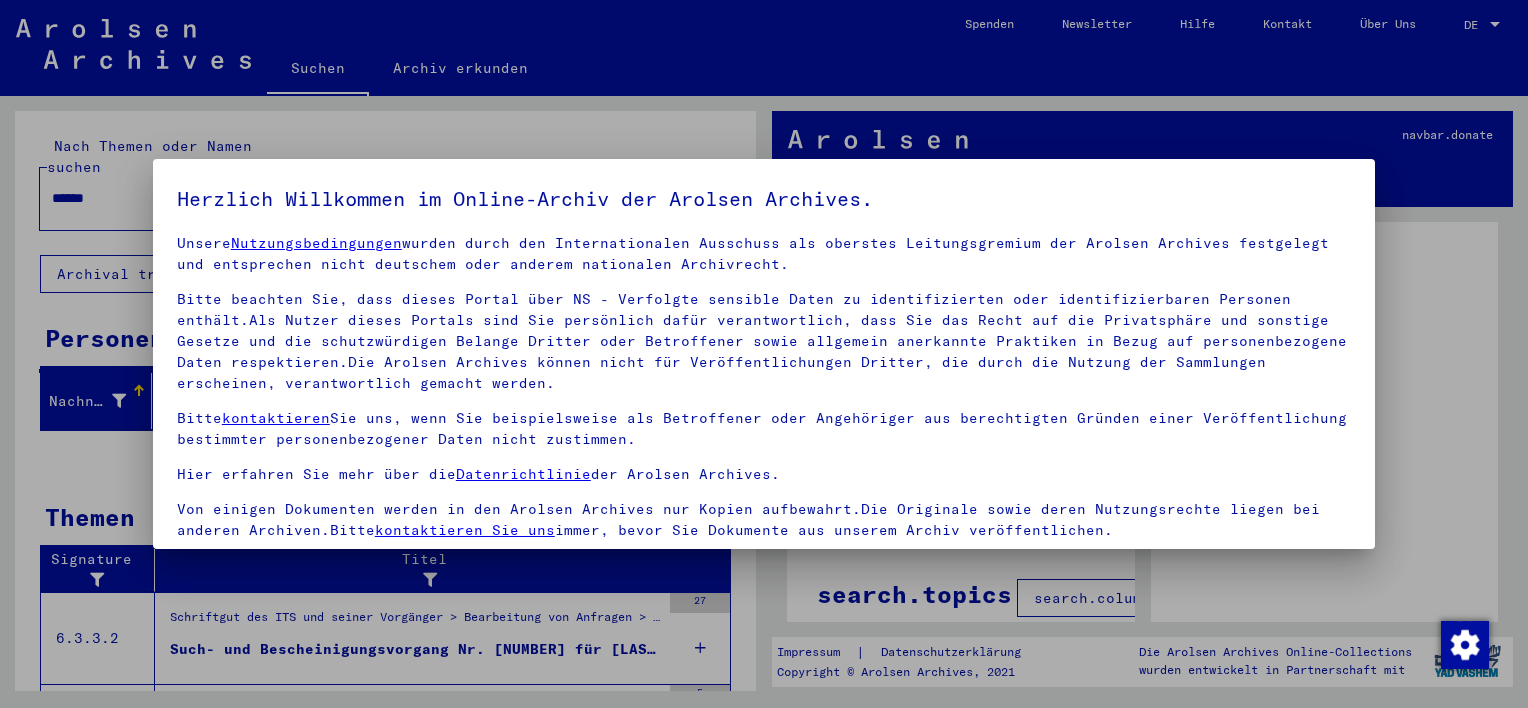 scroll, scrollTop: 20, scrollLeft: 0, axis: vertical 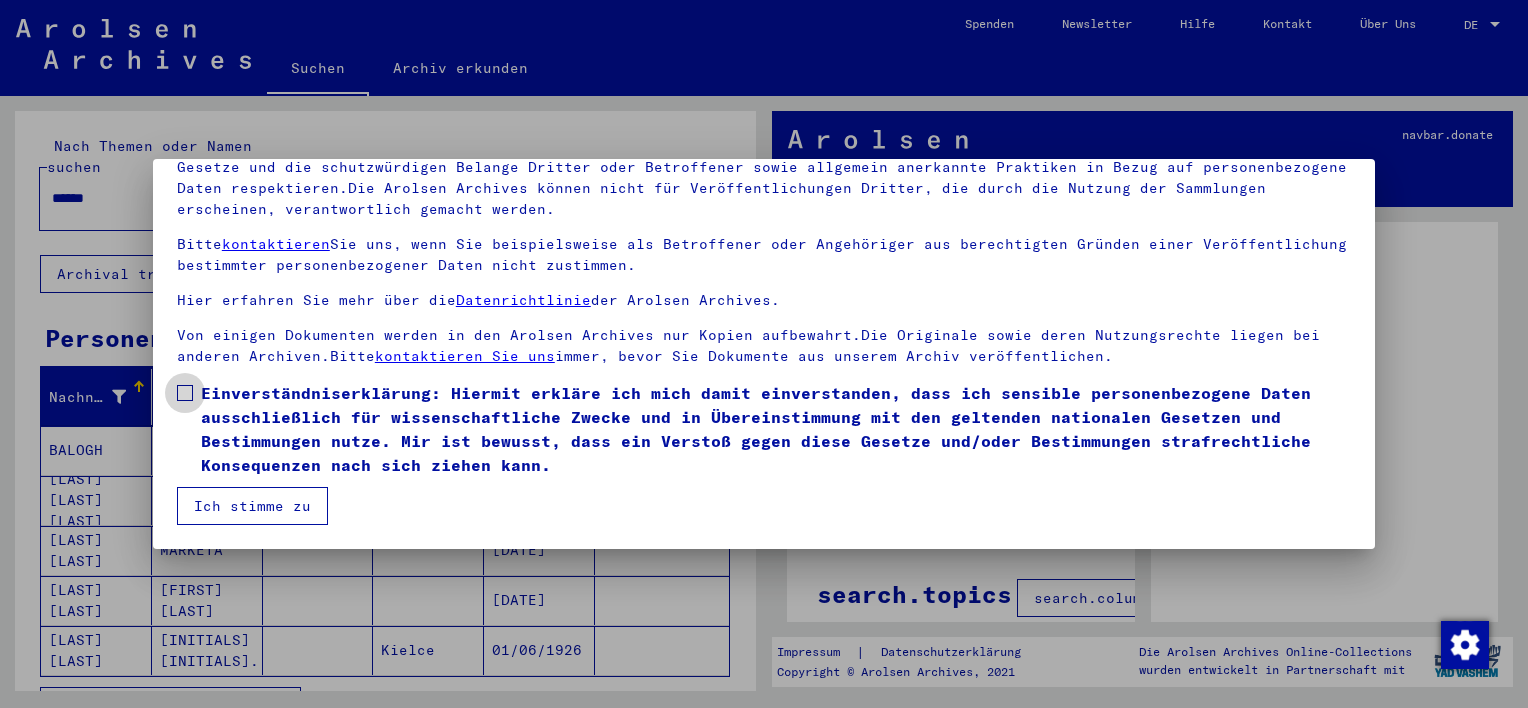 click at bounding box center (185, 393) 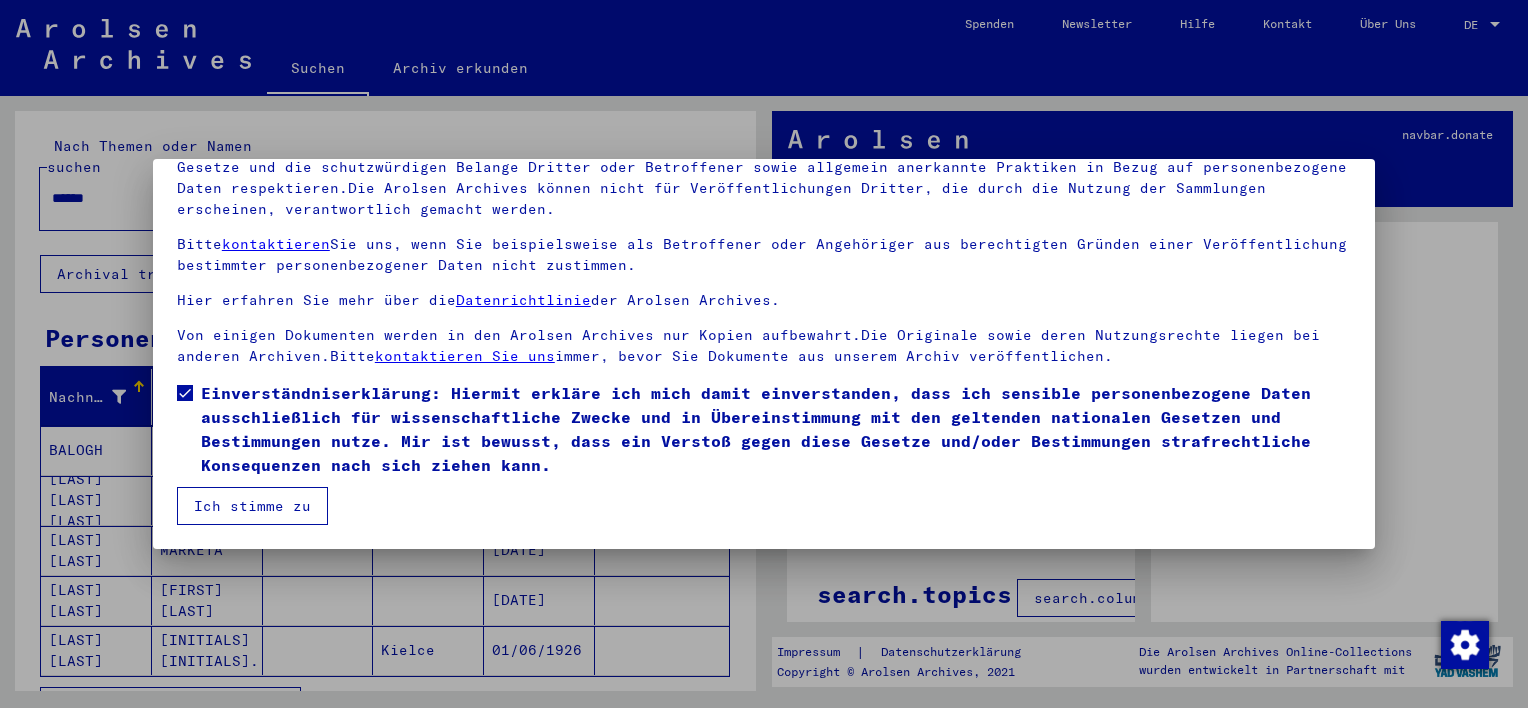 click on "Ich stimme zu" at bounding box center (252, 506) 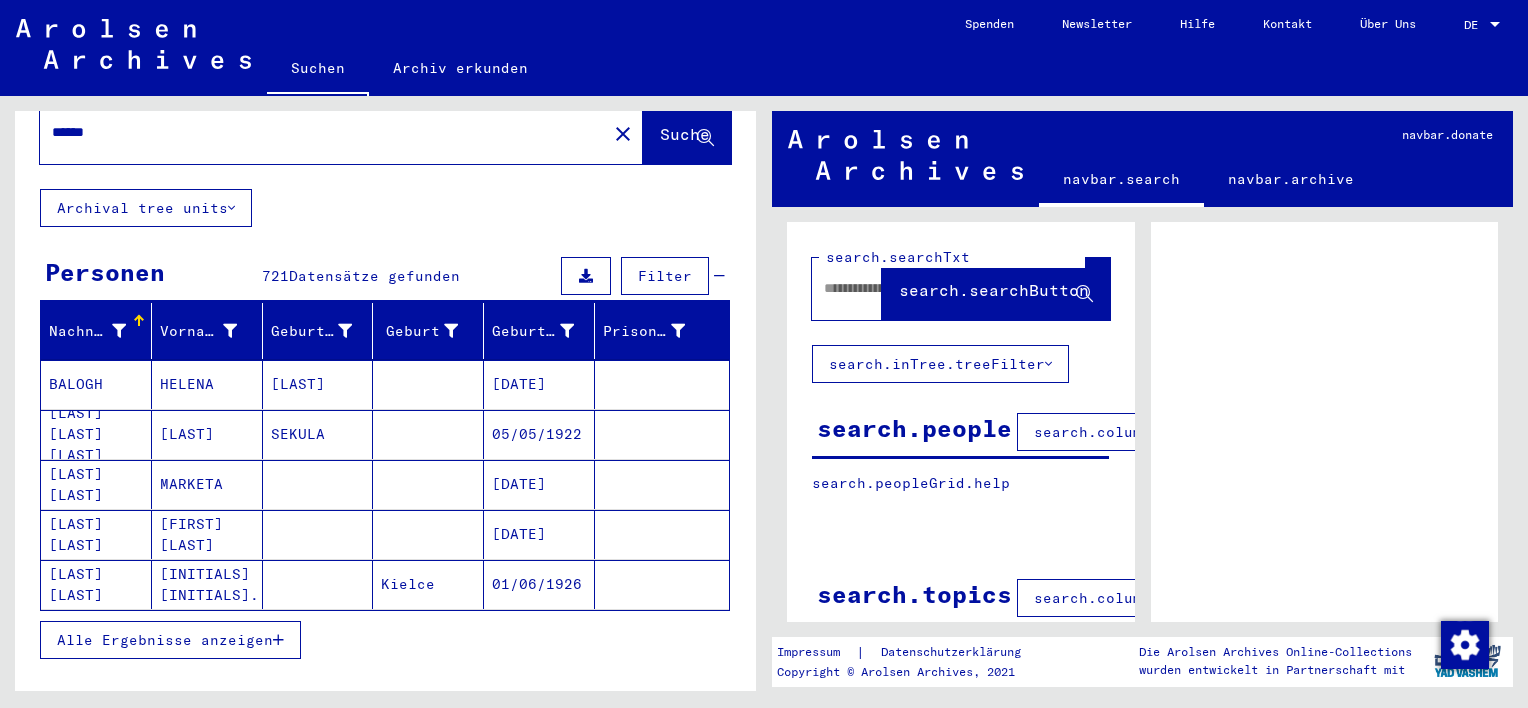 scroll, scrollTop: 100, scrollLeft: 0, axis: vertical 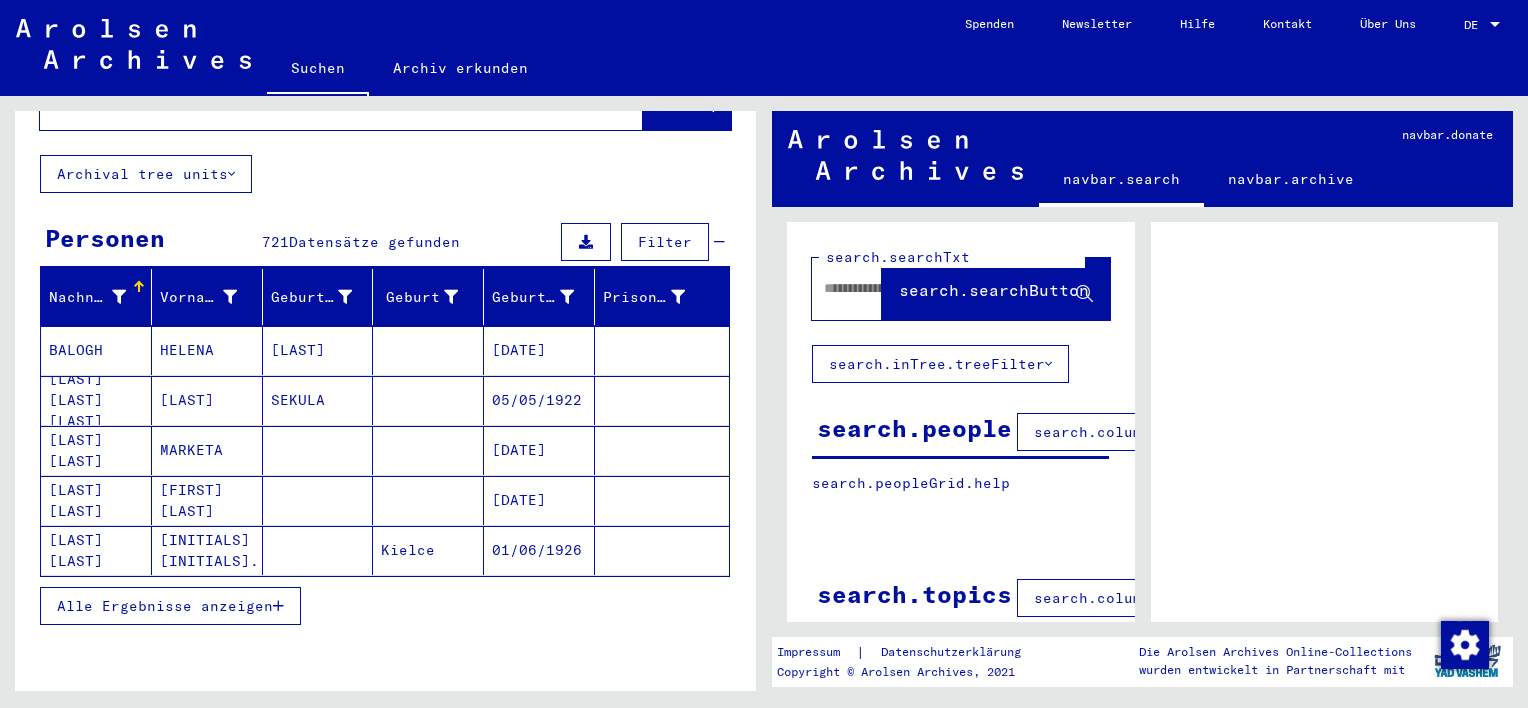 click on "Alle Ergebnisse anzeigen" at bounding box center (165, 606) 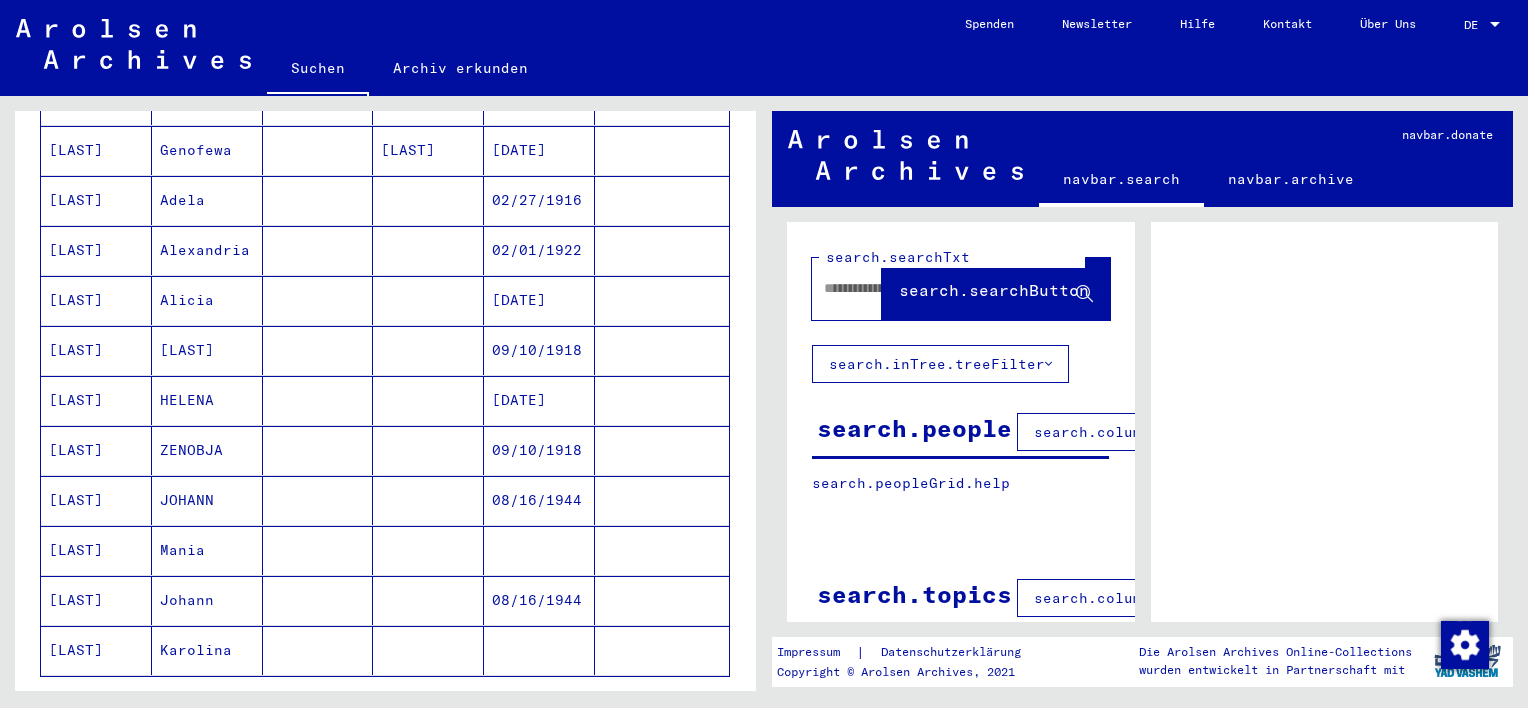 scroll, scrollTop: 1100, scrollLeft: 0, axis: vertical 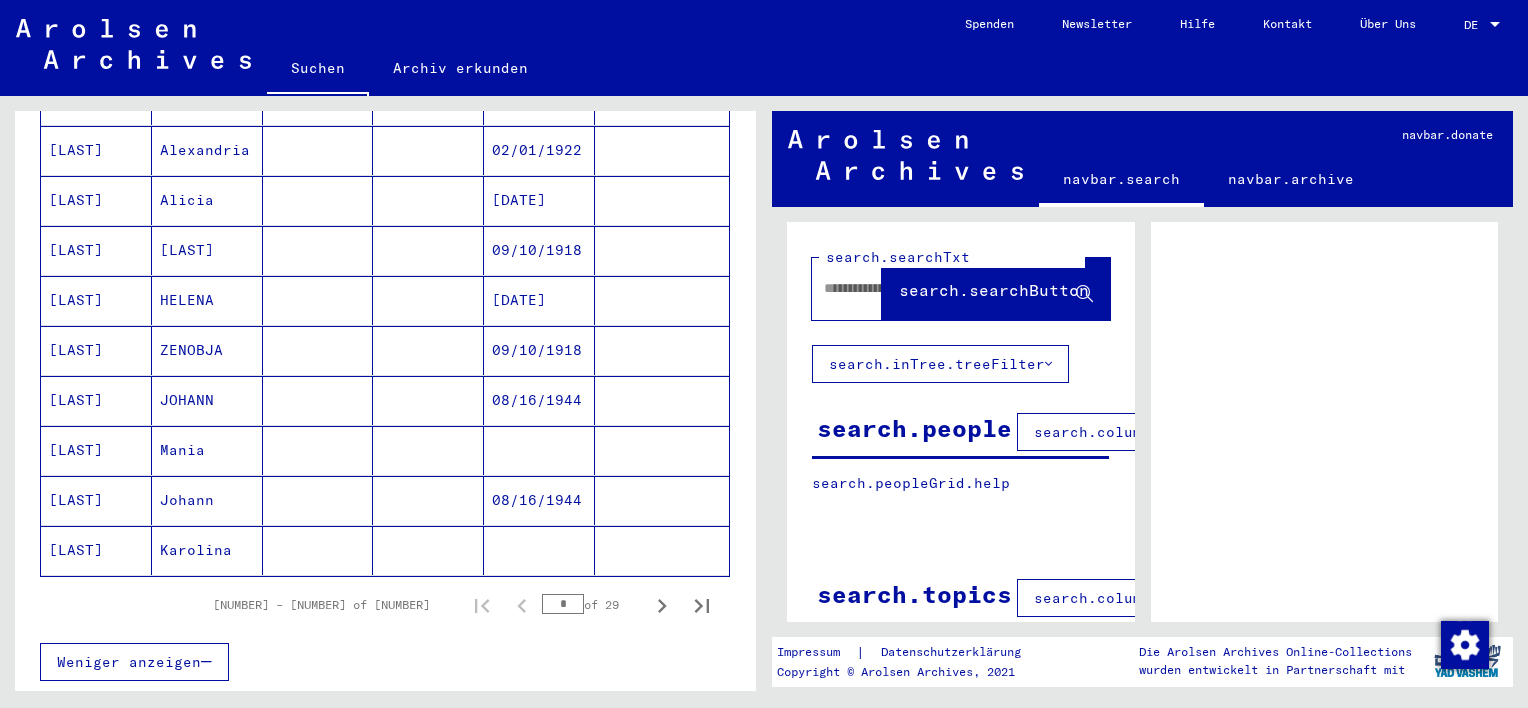 click on "[LAST]" at bounding box center [96, 500] 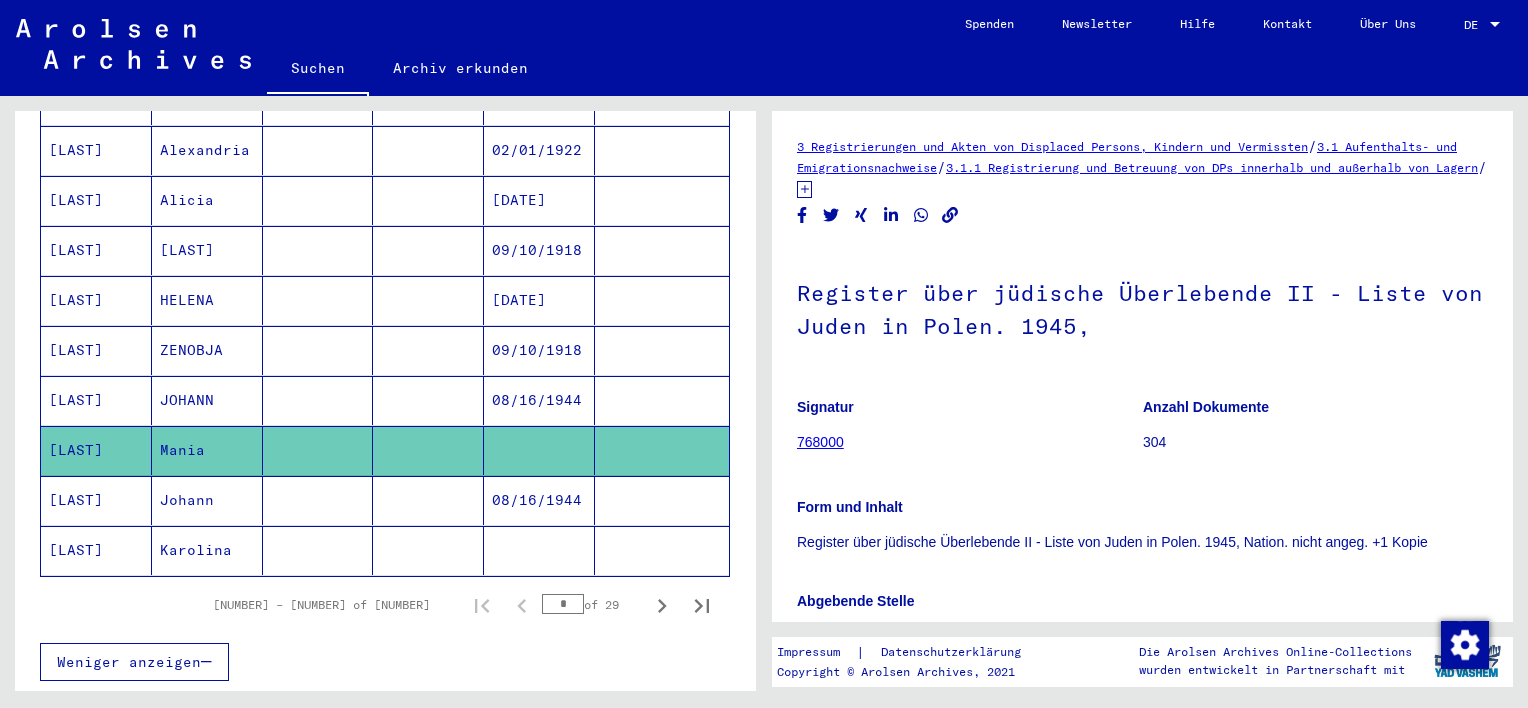 scroll, scrollTop: 0, scrollLeft: 0, axis: both 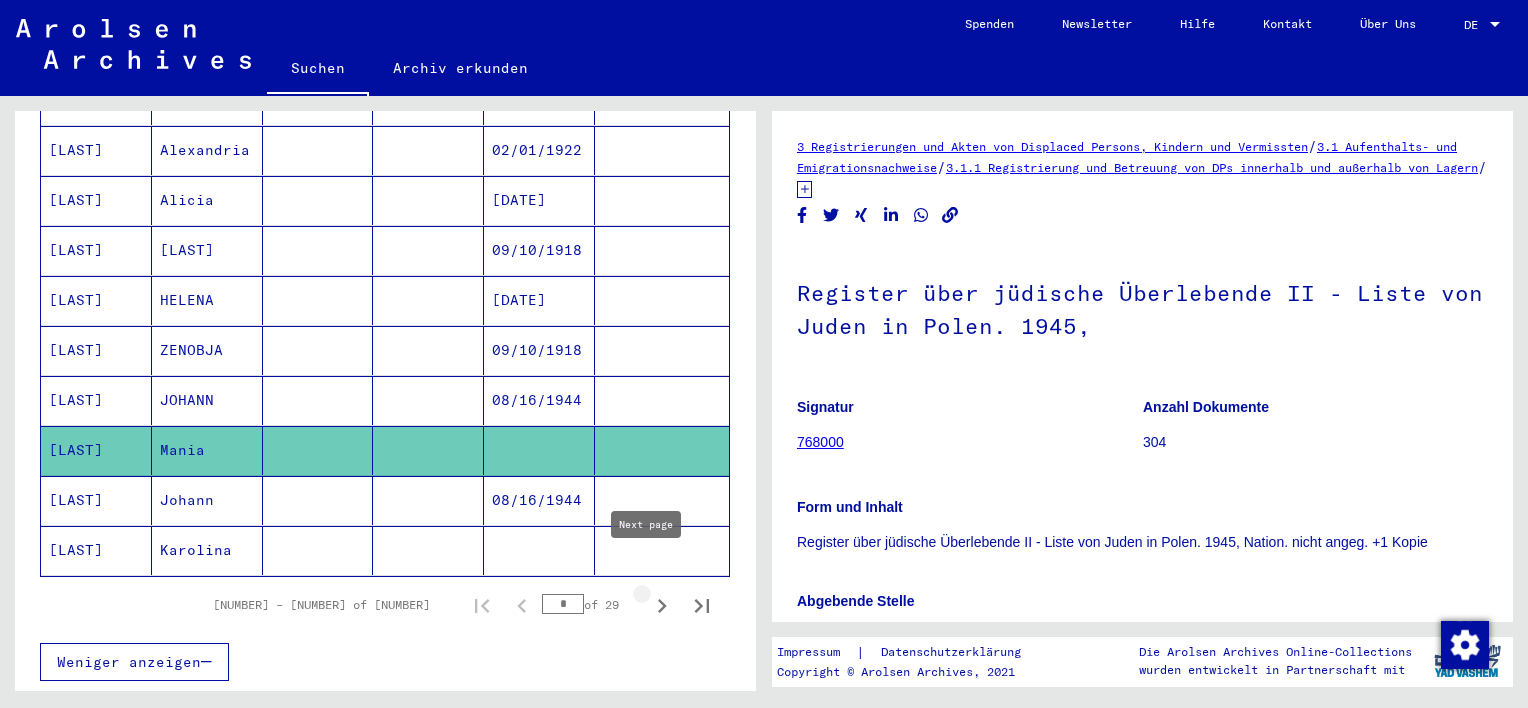 click 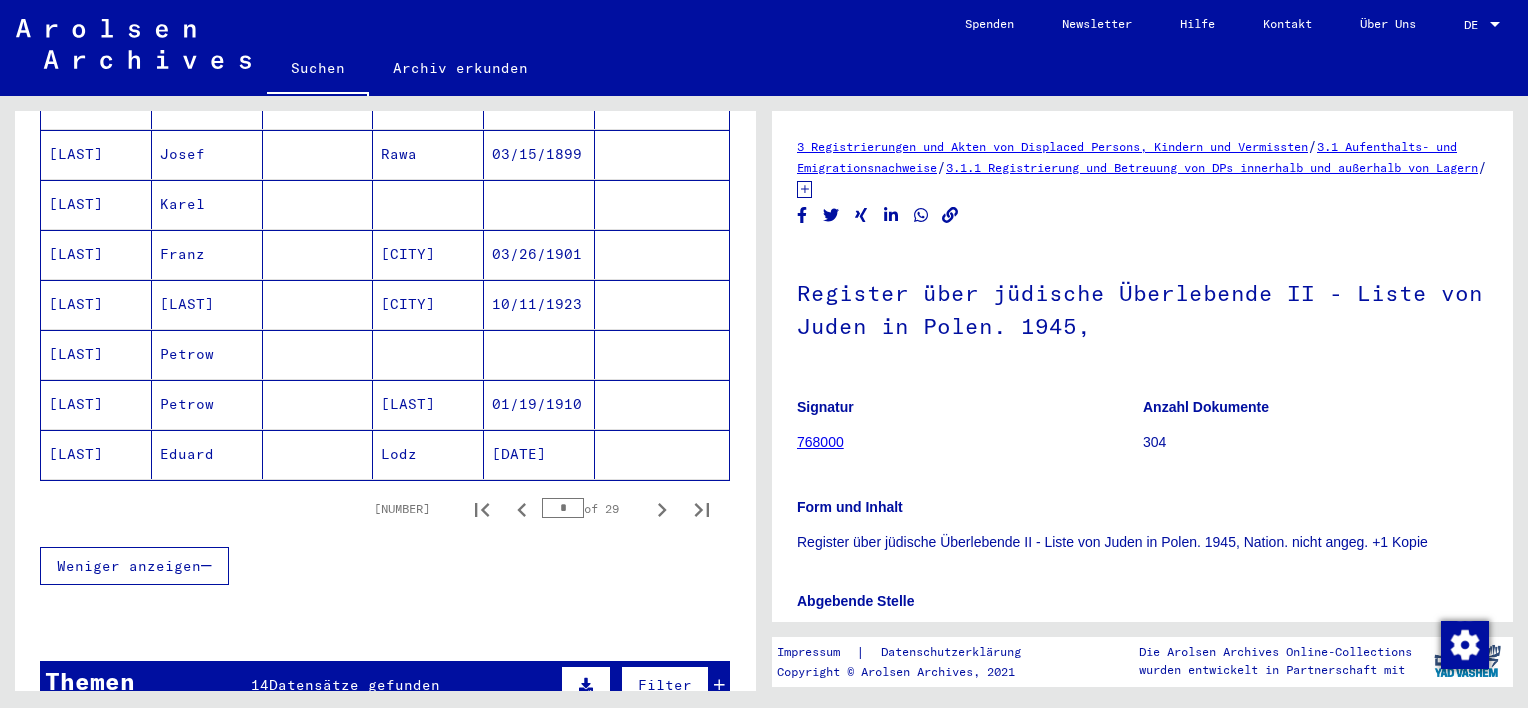 scroll, scrollTop: 1200, scrollLeft: 0, axis: vertical 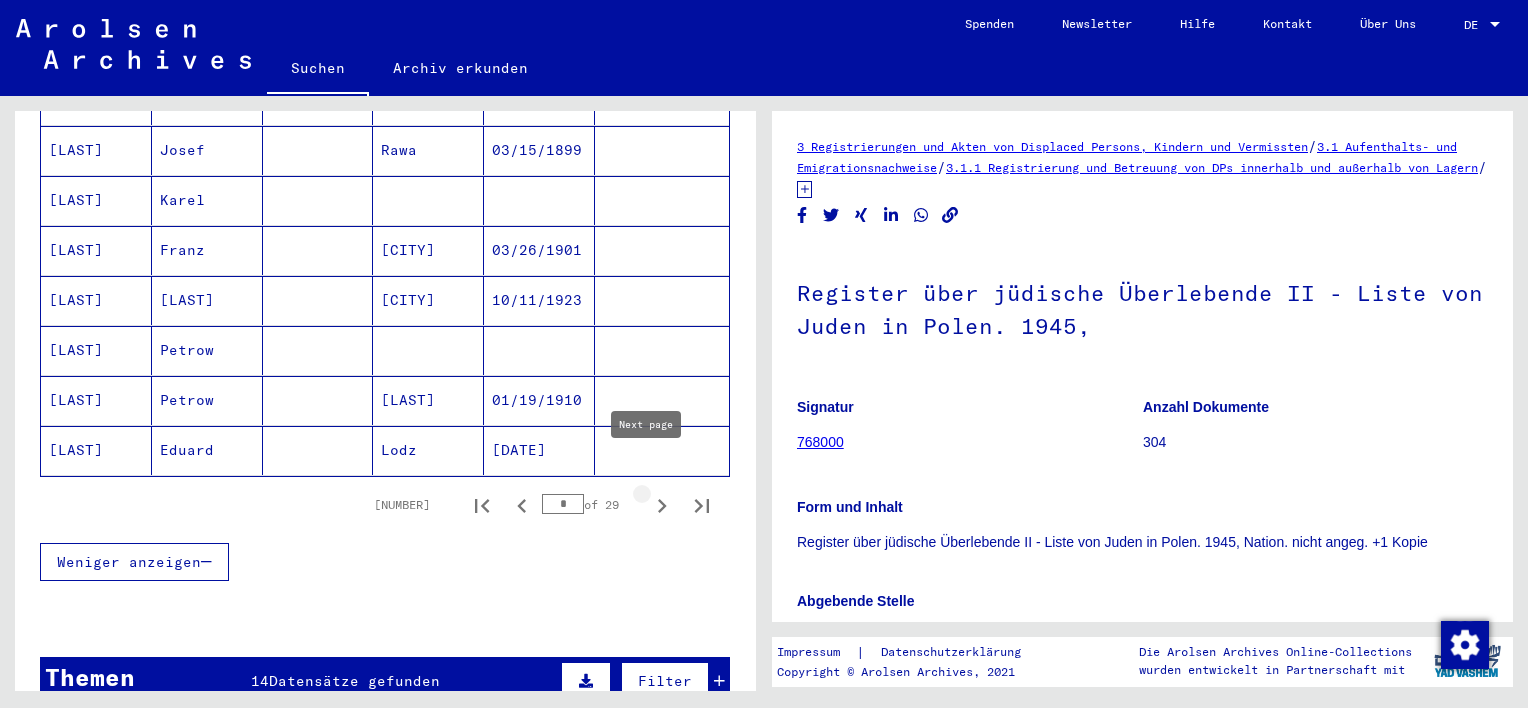click 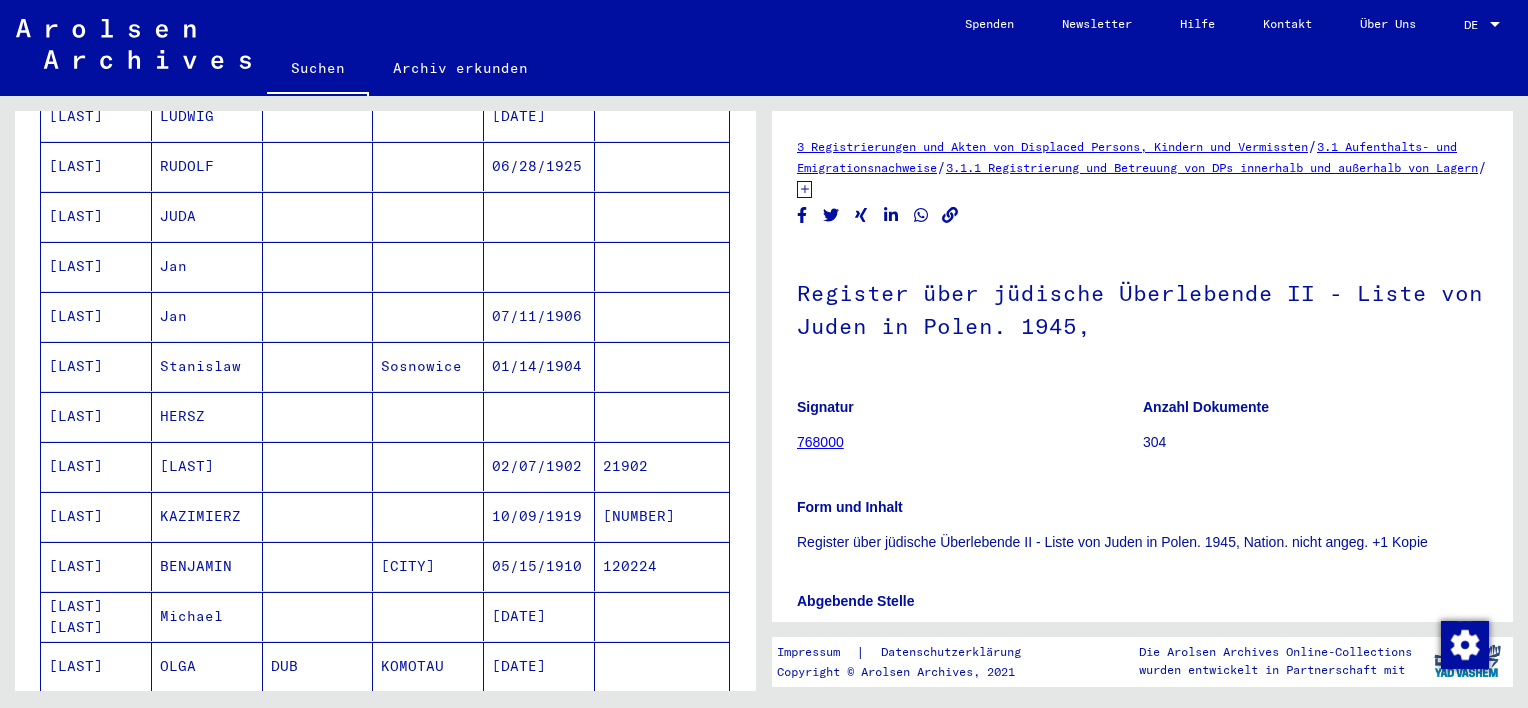 scroll, scrollTop: 900, scrollLeft: 0, axis: vertical 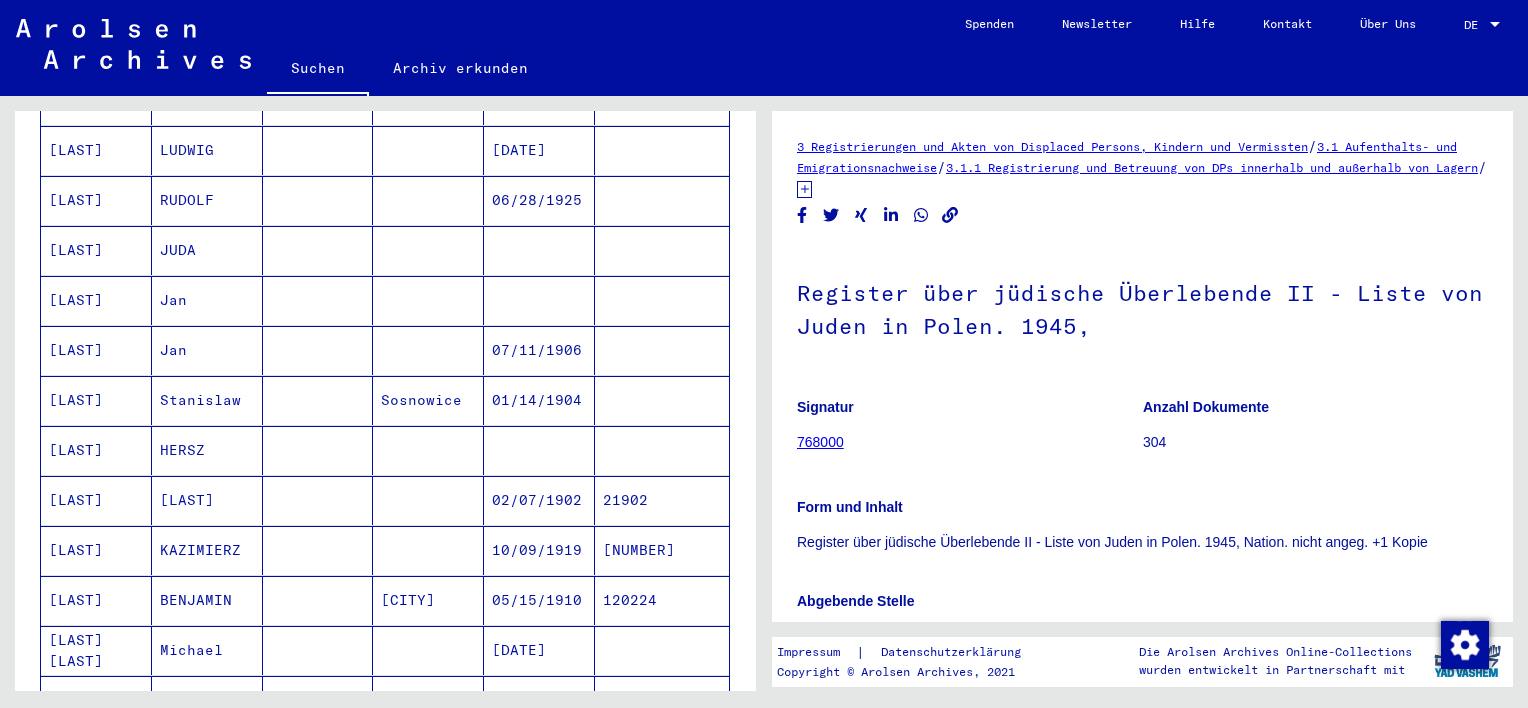 click on "[LAST]" at bounding box center [96, 400] 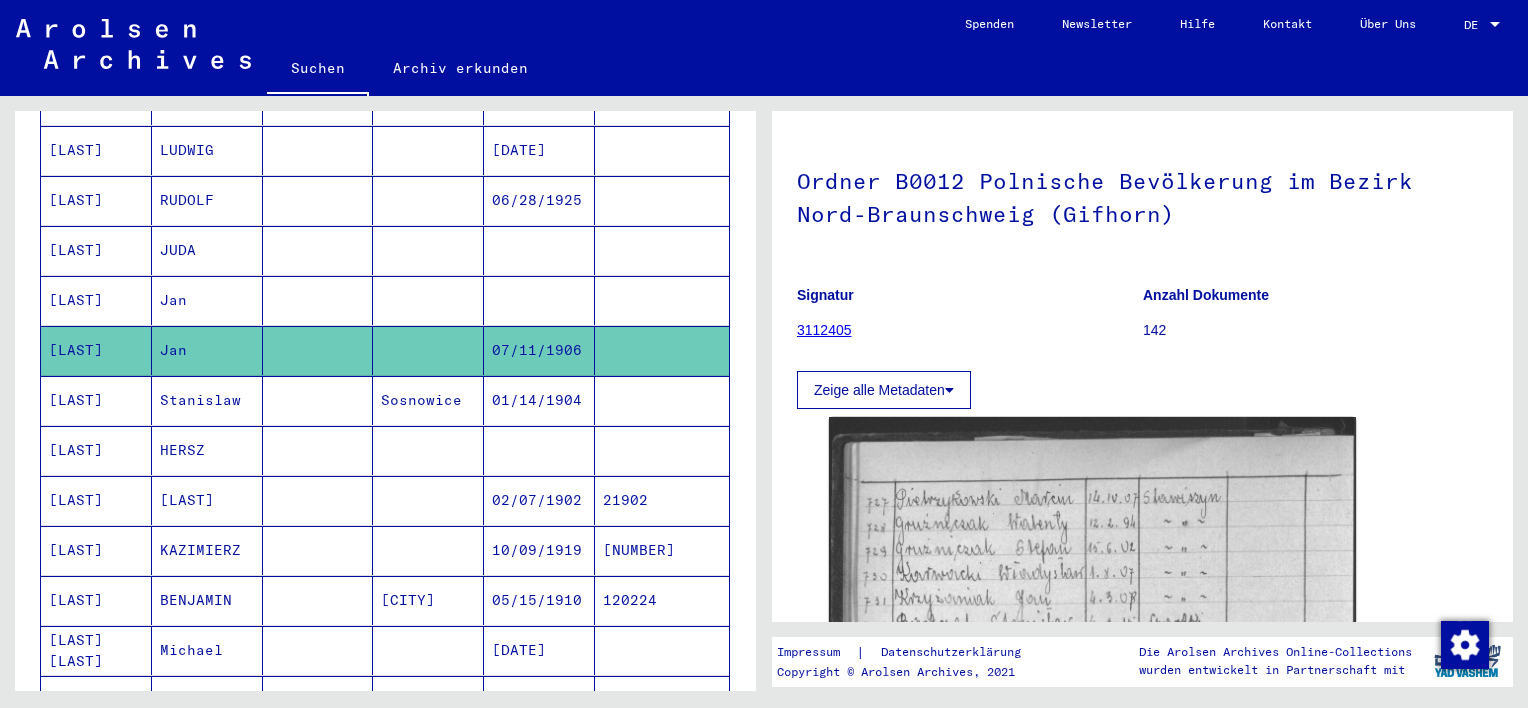 scroll, scrollTop: 0, scrollLeft: 0, axis: both 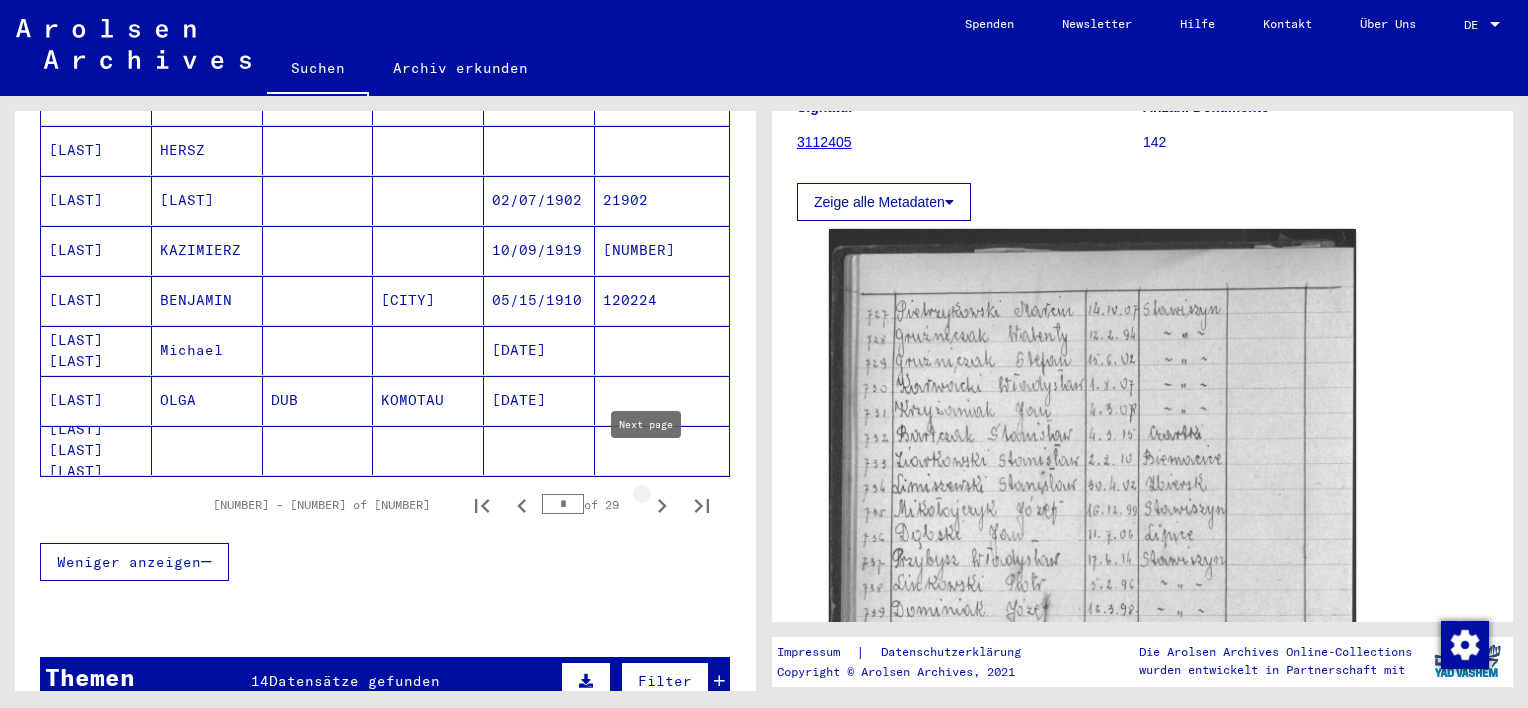 click 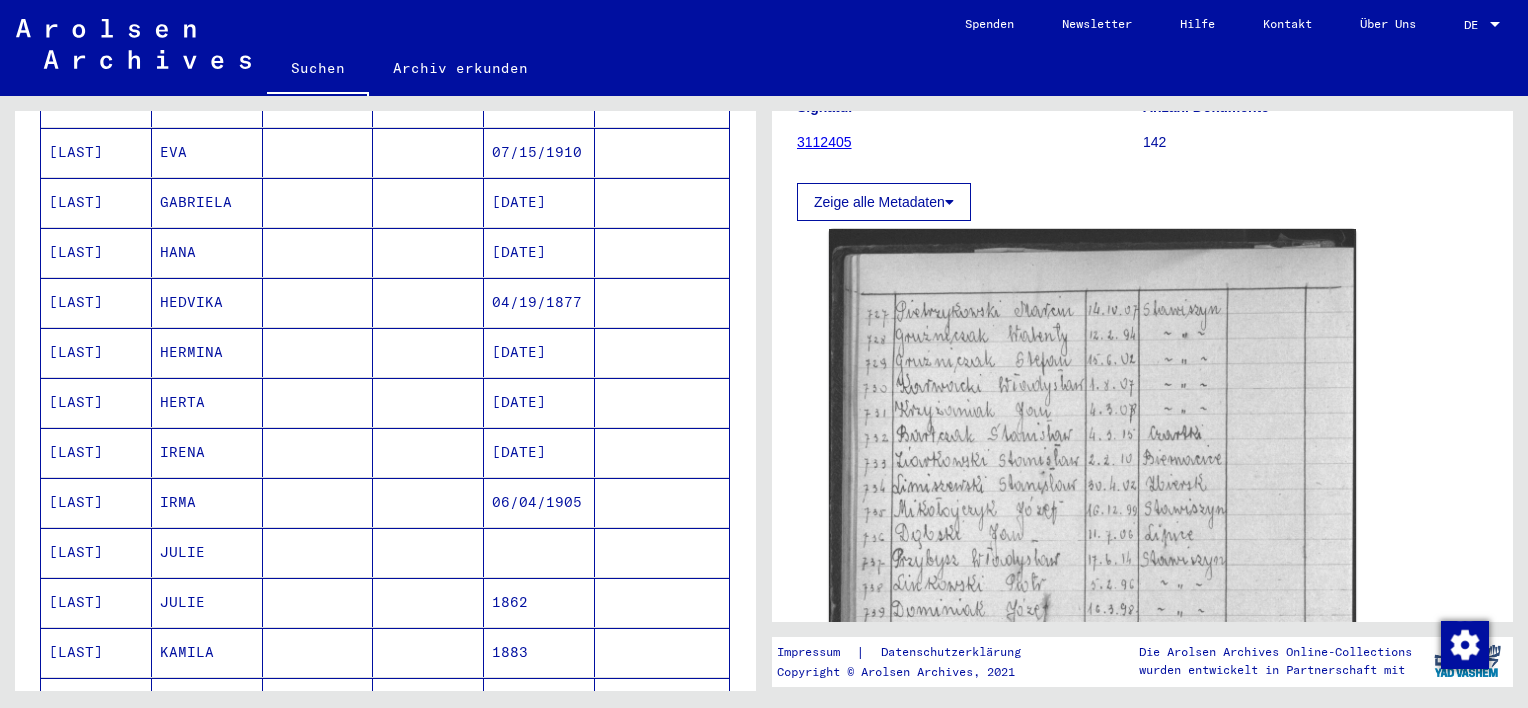 scroll, scrollTop: 900, scrollLeft: 0, axis: vertical 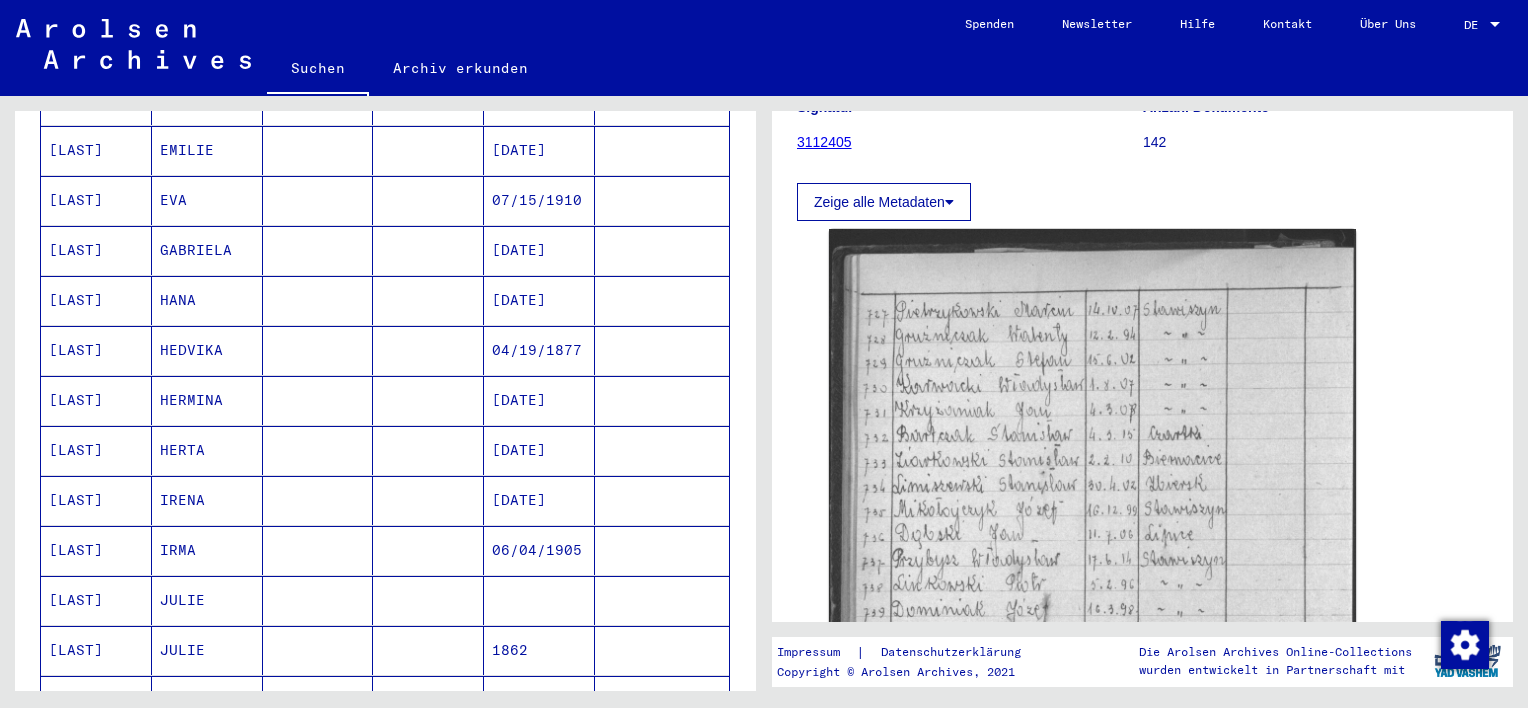 click on "IRMA" at bounding box center [207, 600] 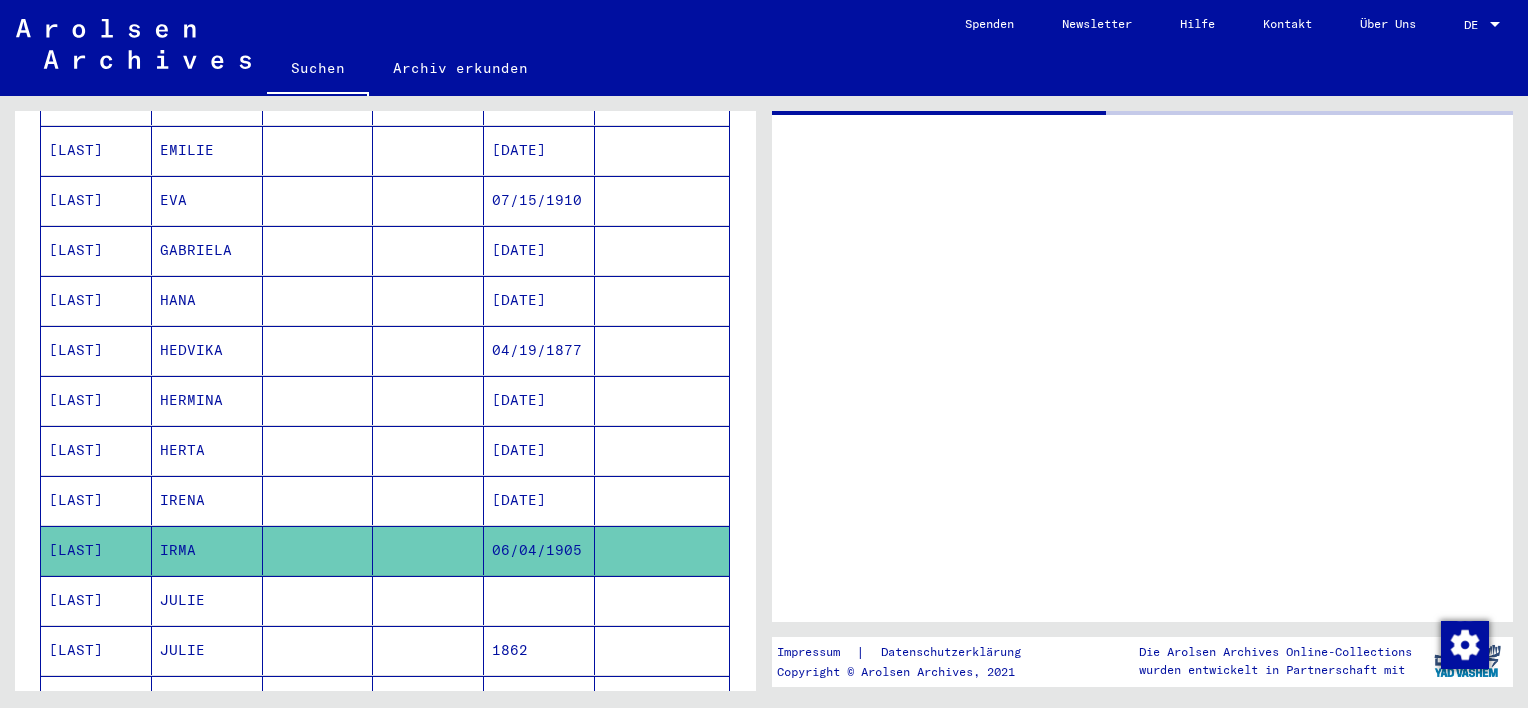 scroll, scrollTop: 0, scrollLeft: 0, axis: both 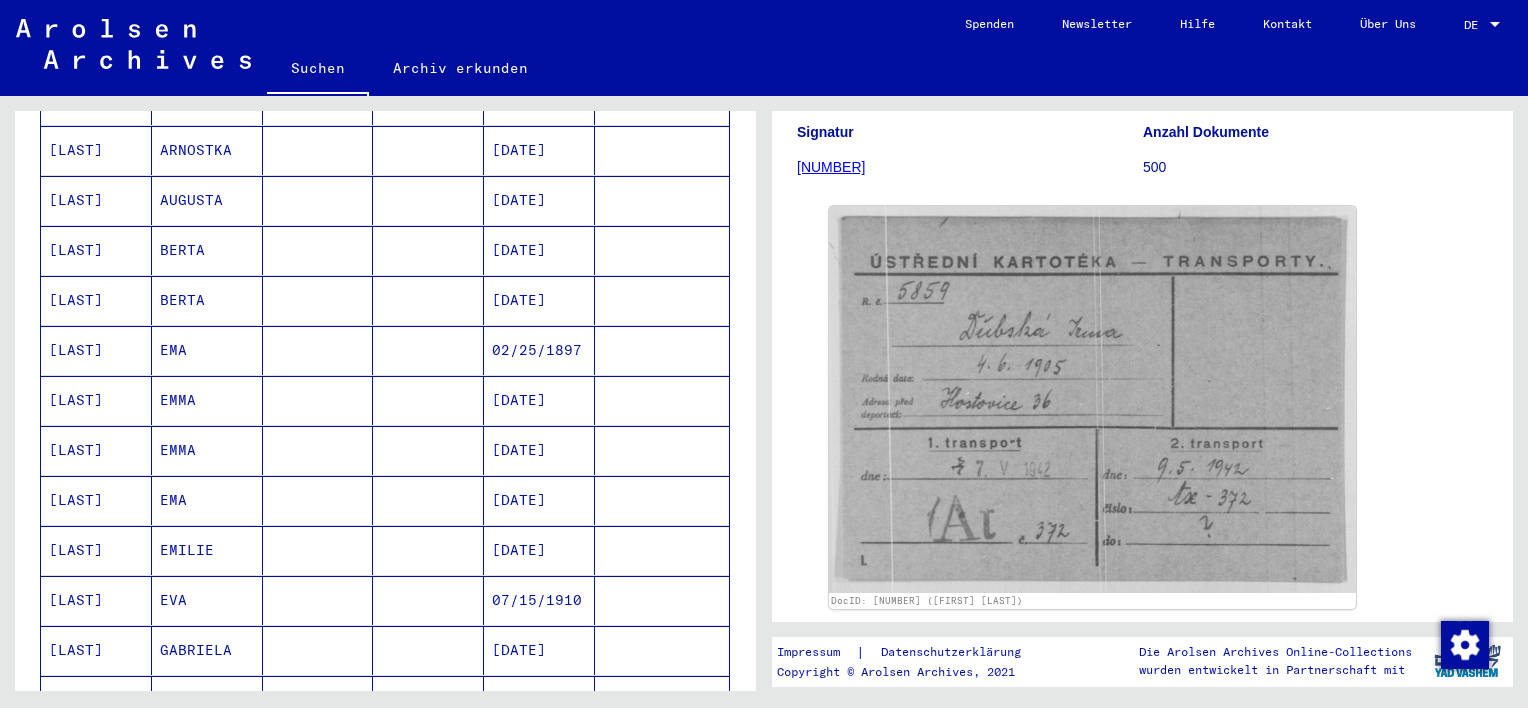 click at bounding box center (318, 600) 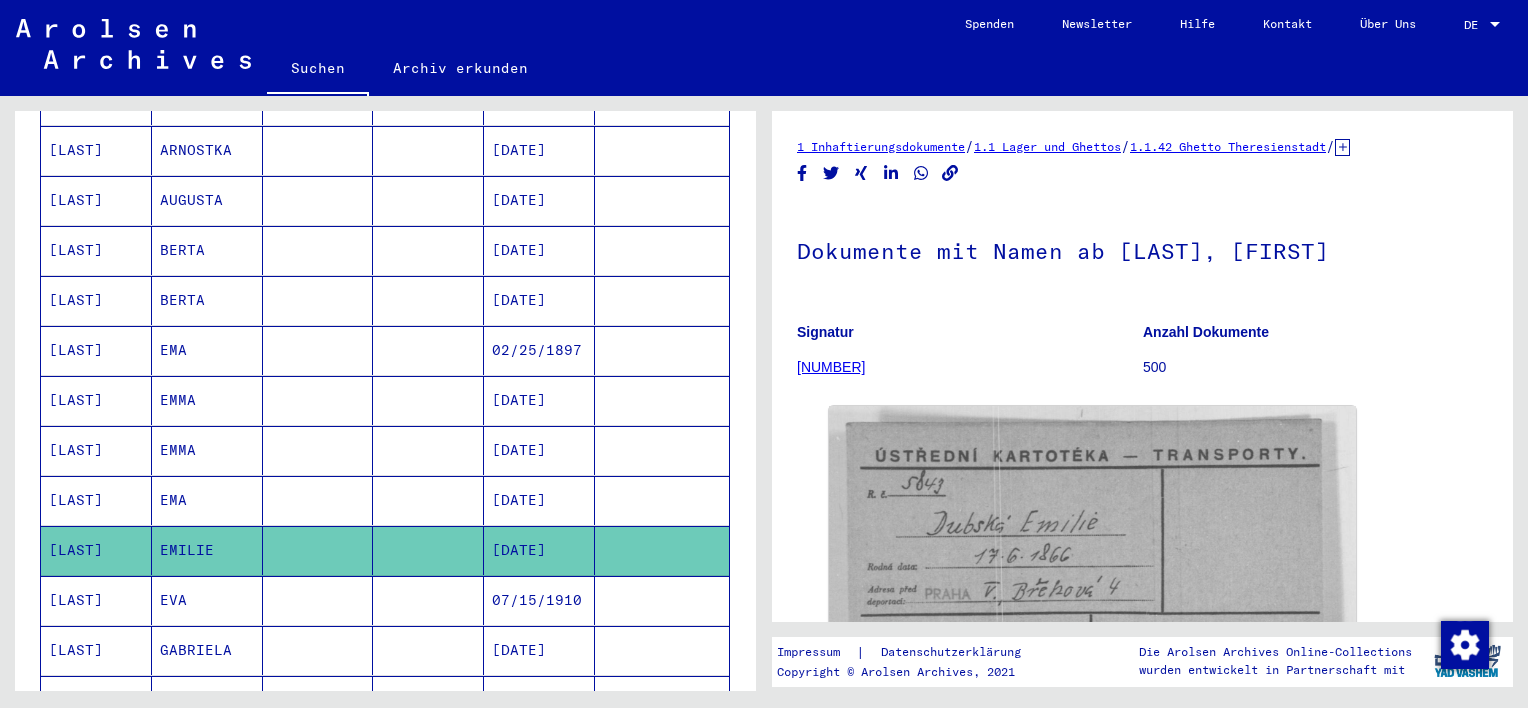 scroll, scrollTop: 0, scrollLeft: 0, axis: both 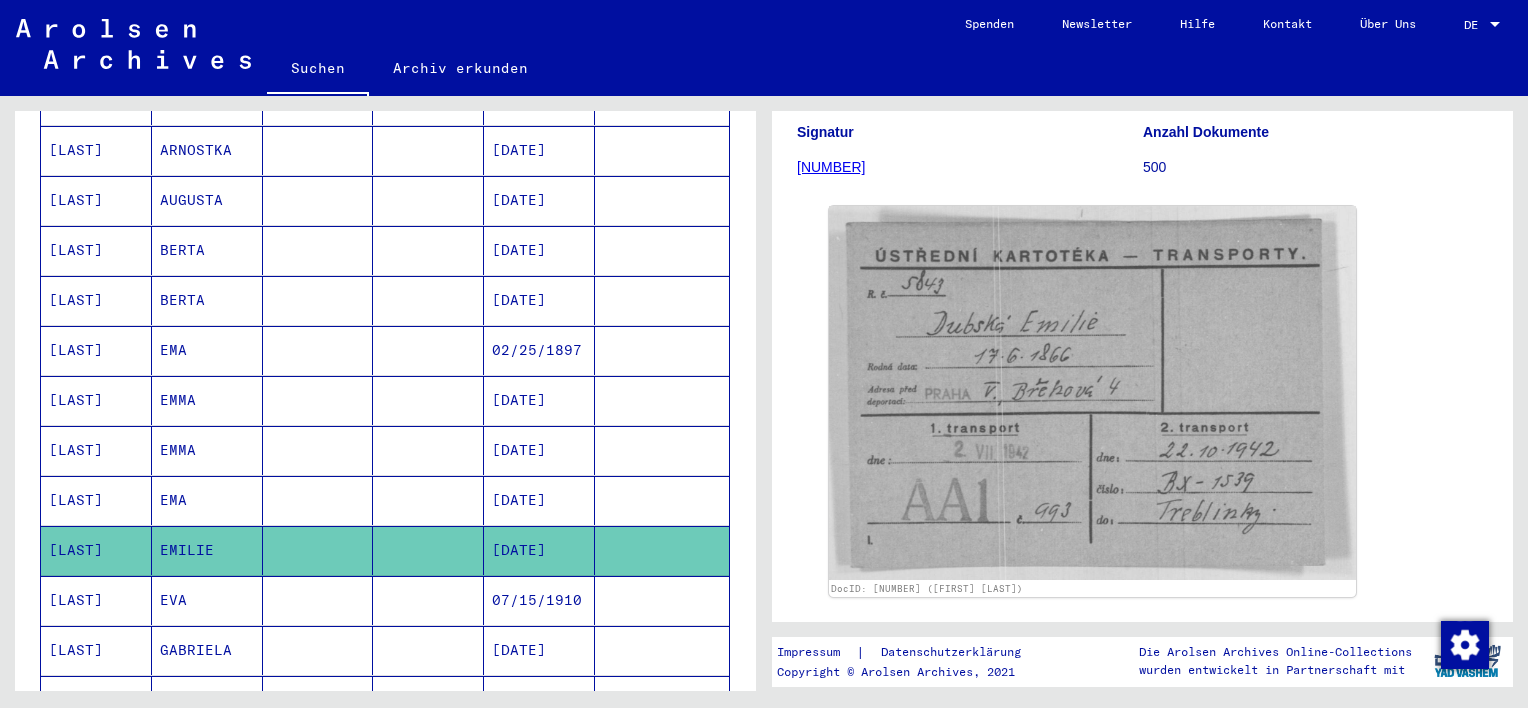 click at bounding box center (318, 550) 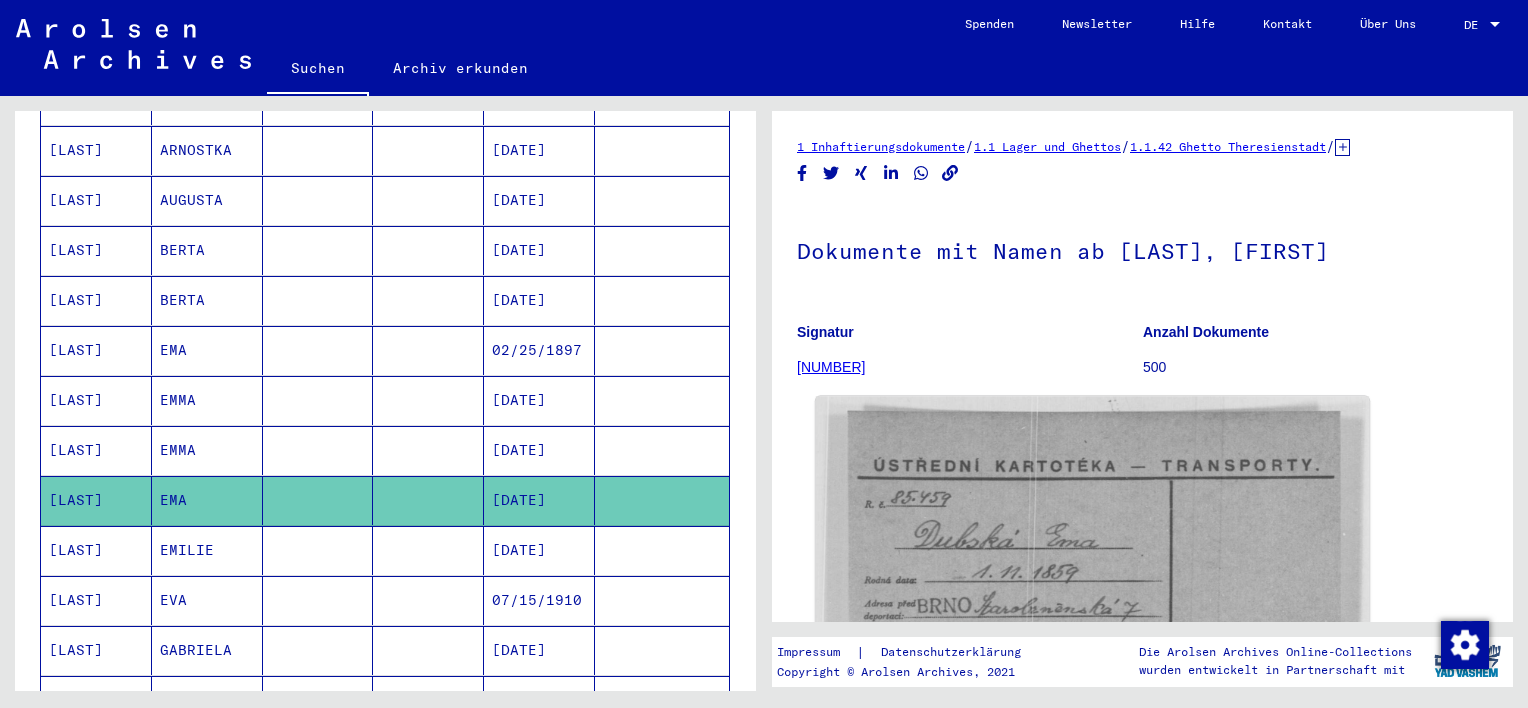 scroll, scrollTop: 0, scrollLeft: 0, axis: both 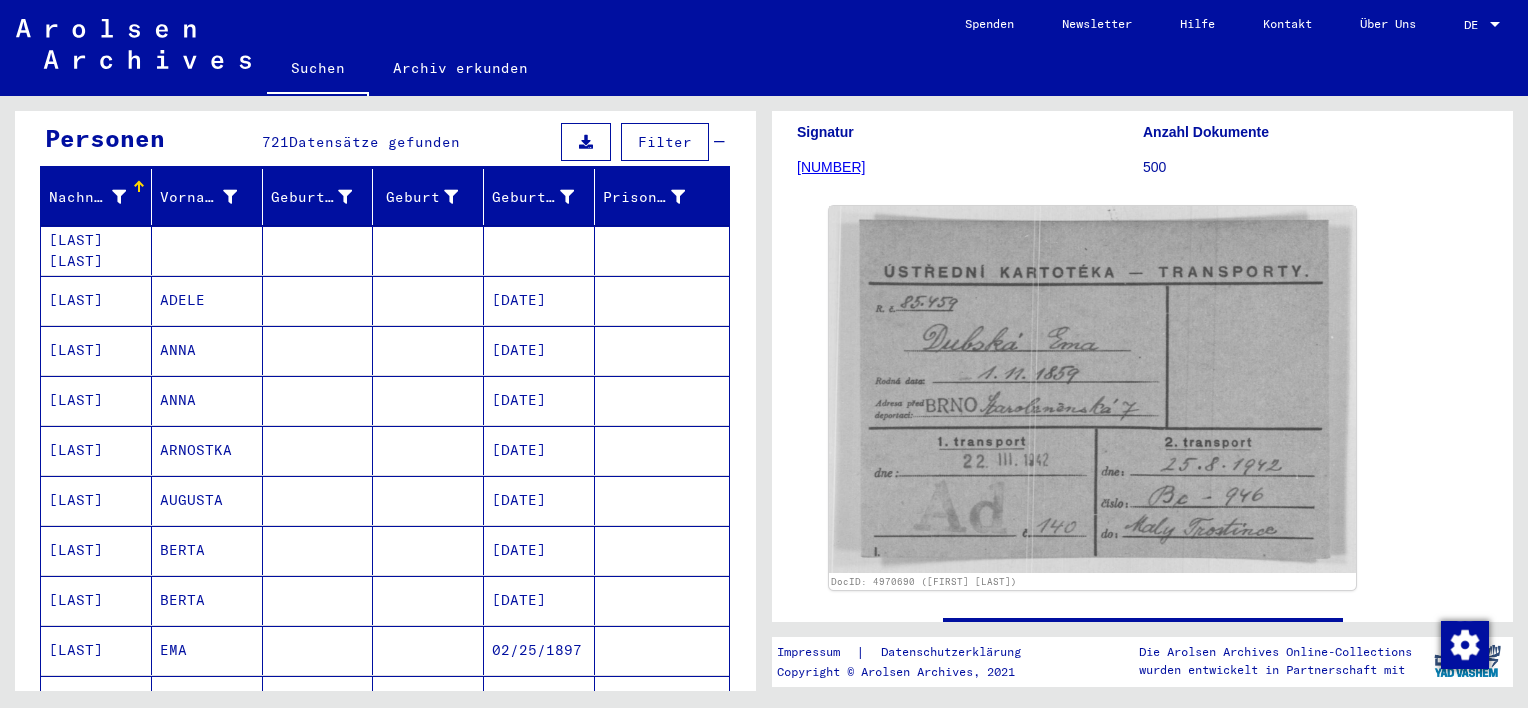 click at bounding box center [318, 400] 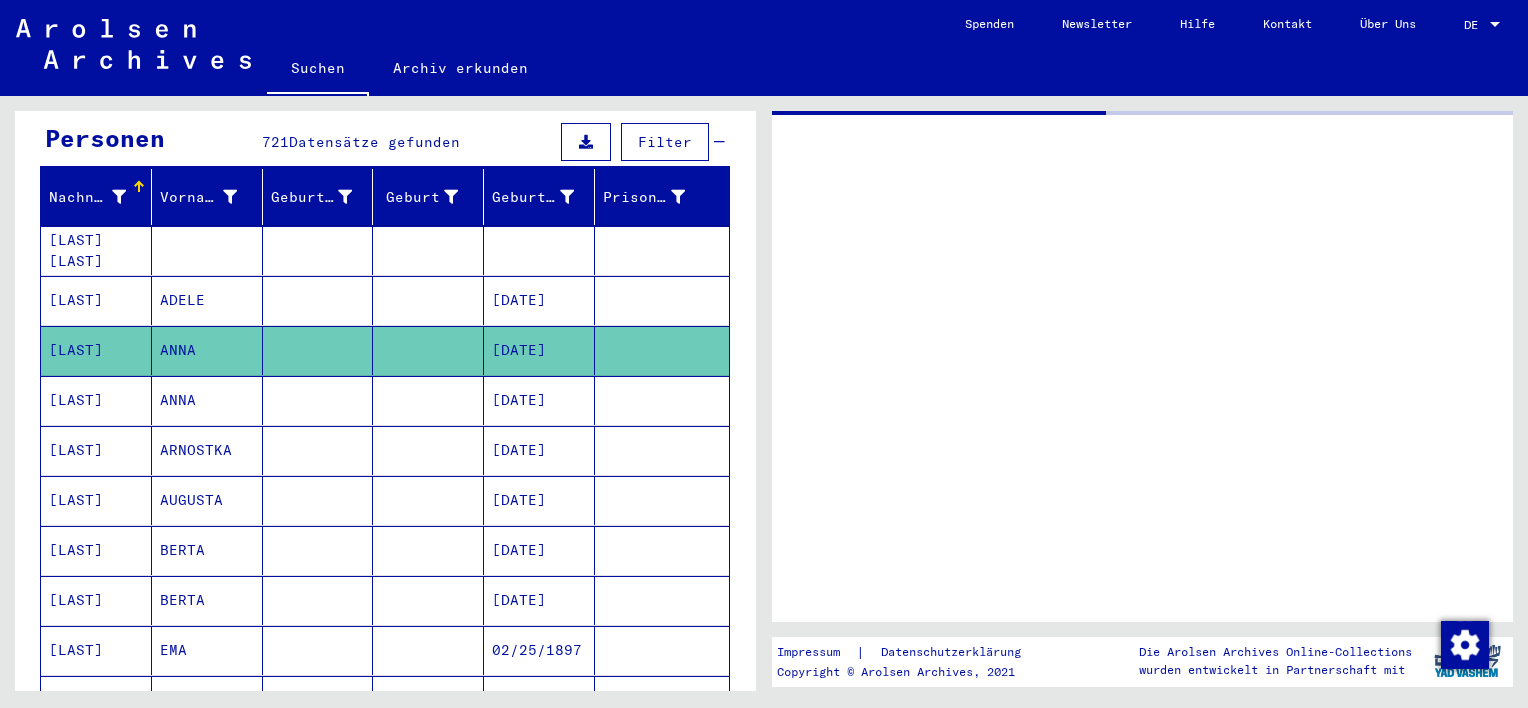 scroll, scrollTop: 0, scrollLeft: 0, axis: both 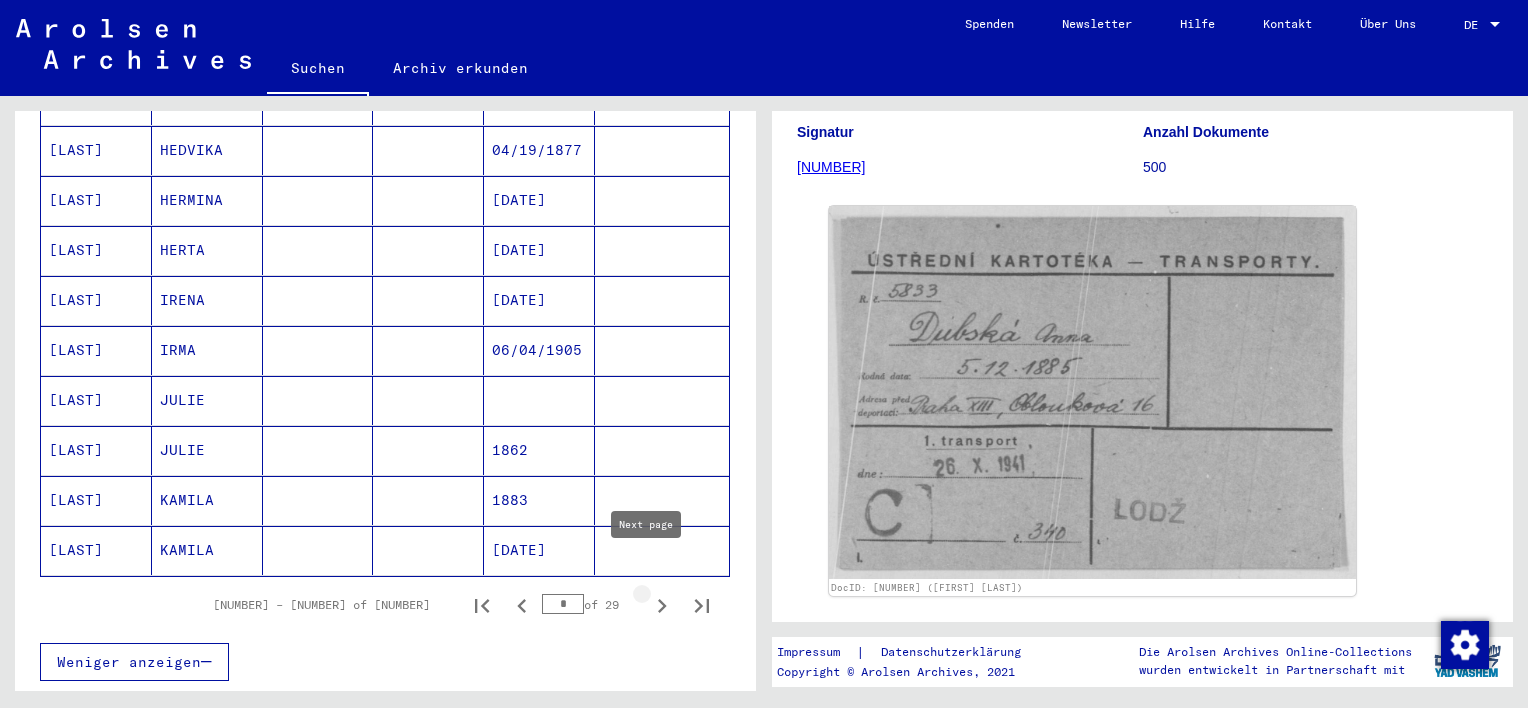 click 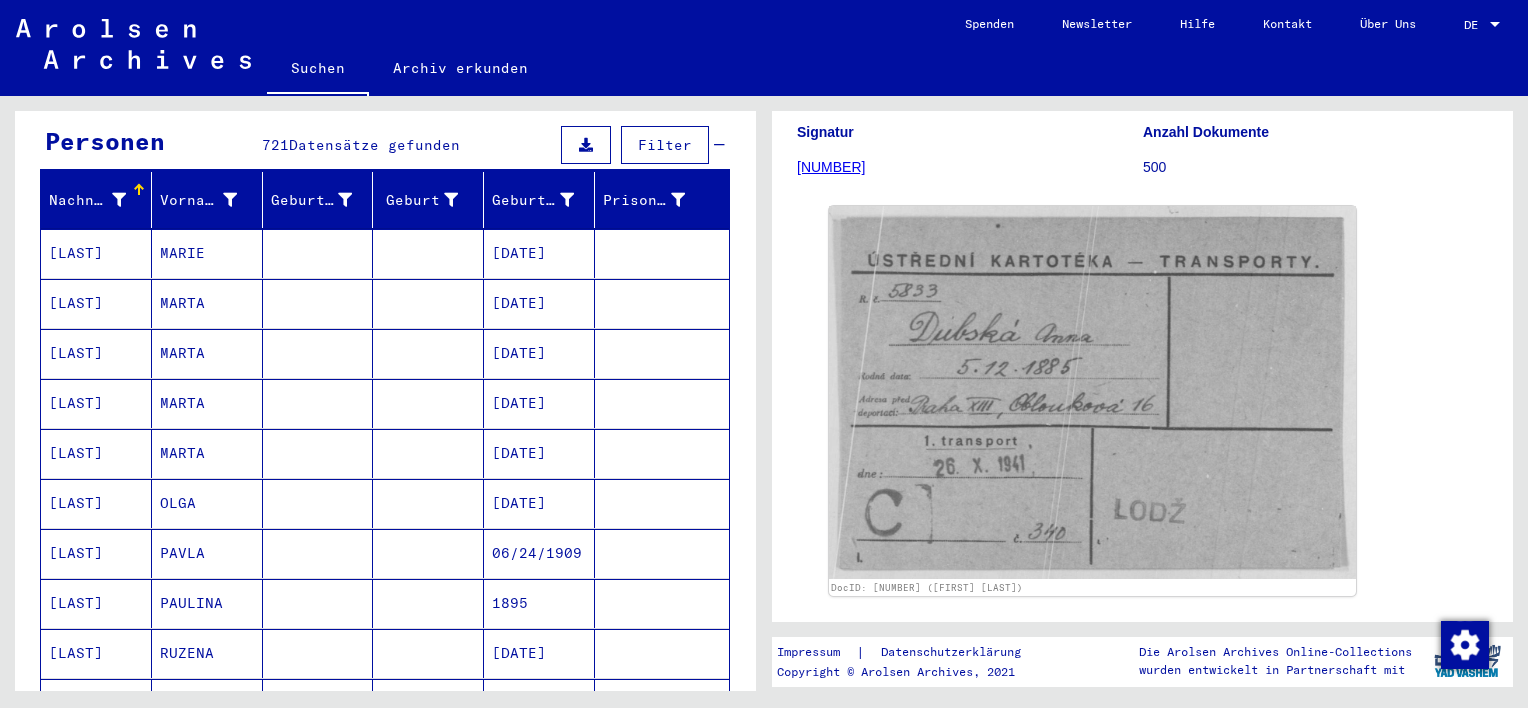 scroll, scrollTop: 100, scrollLeft: 0, axis: vertical 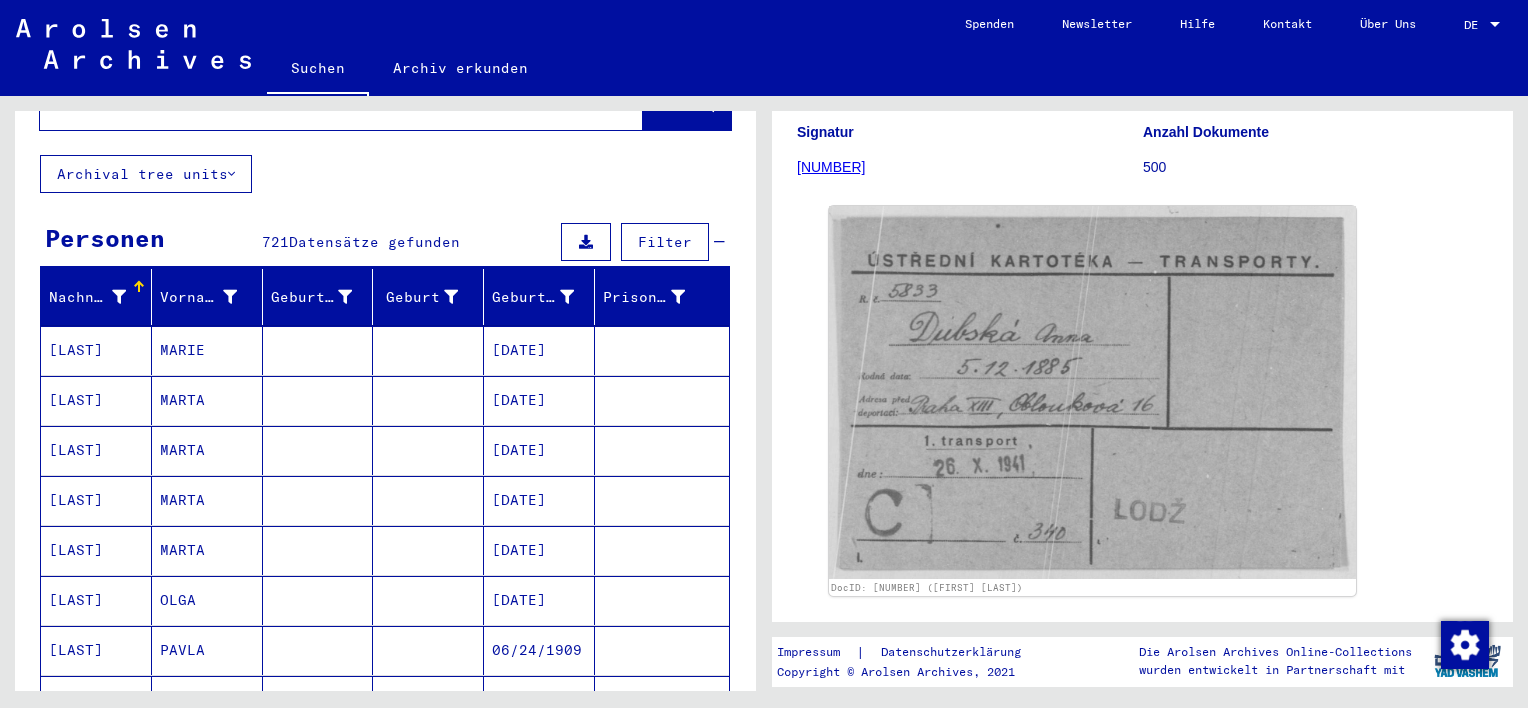 click at bounding box center [318, 400] 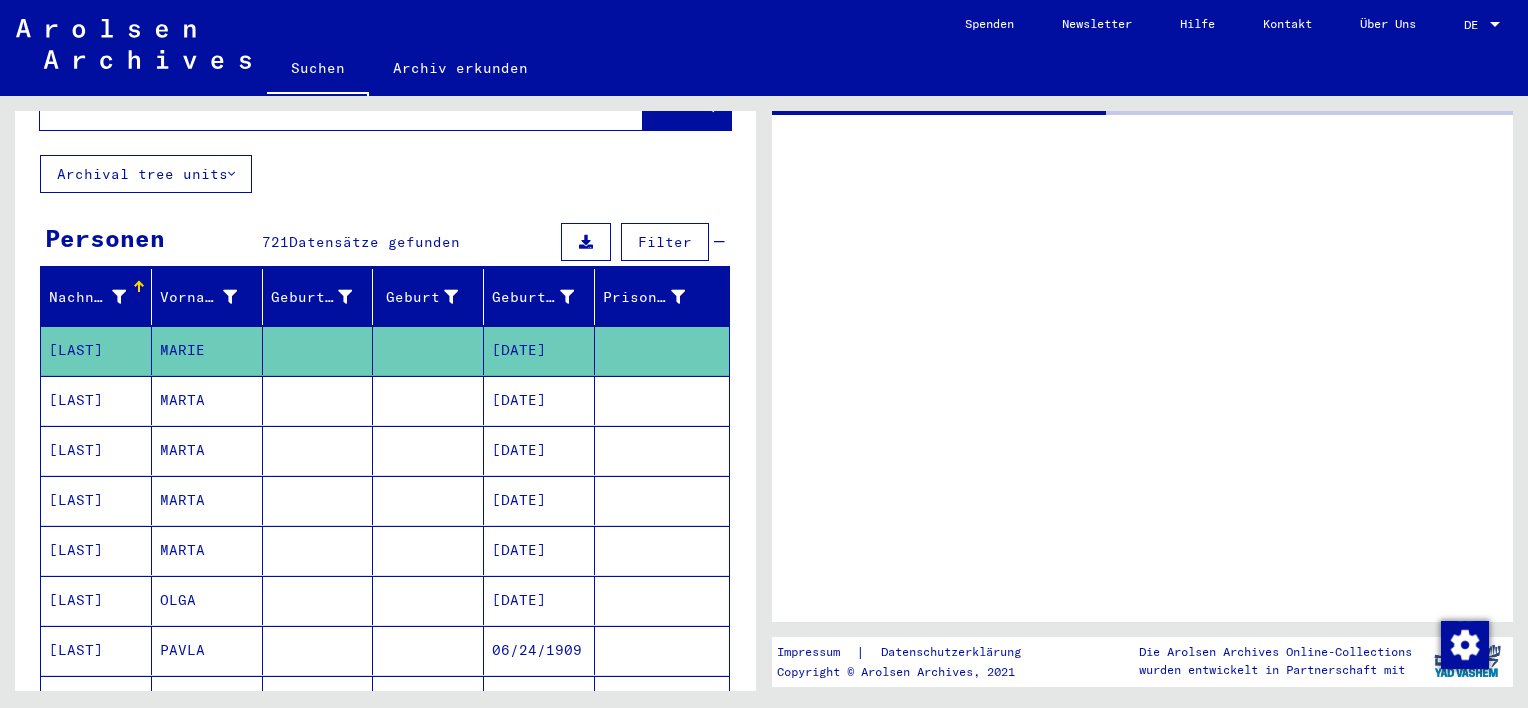 scroll, scrollTop: 0, scrollLeft: 0, axis: both 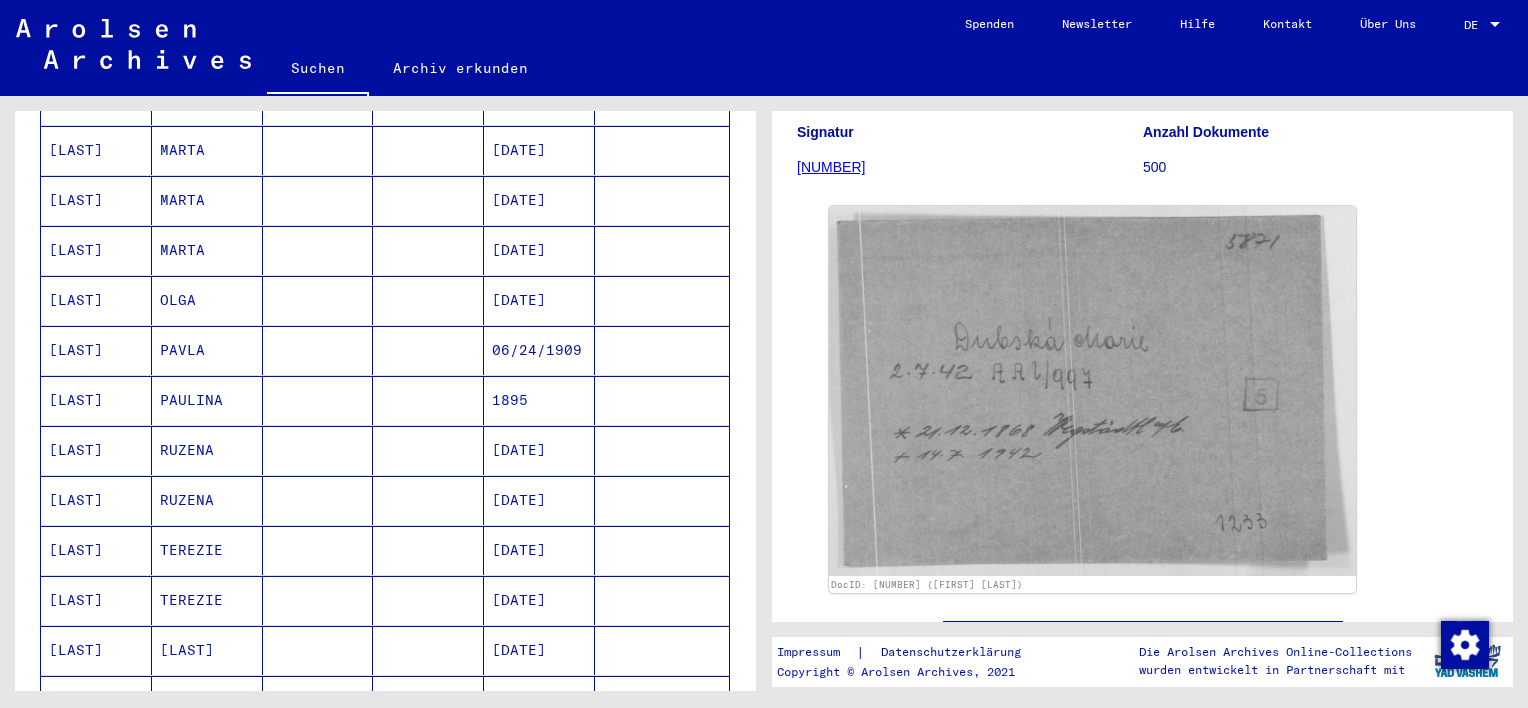 click at bounding box center (318, 400) 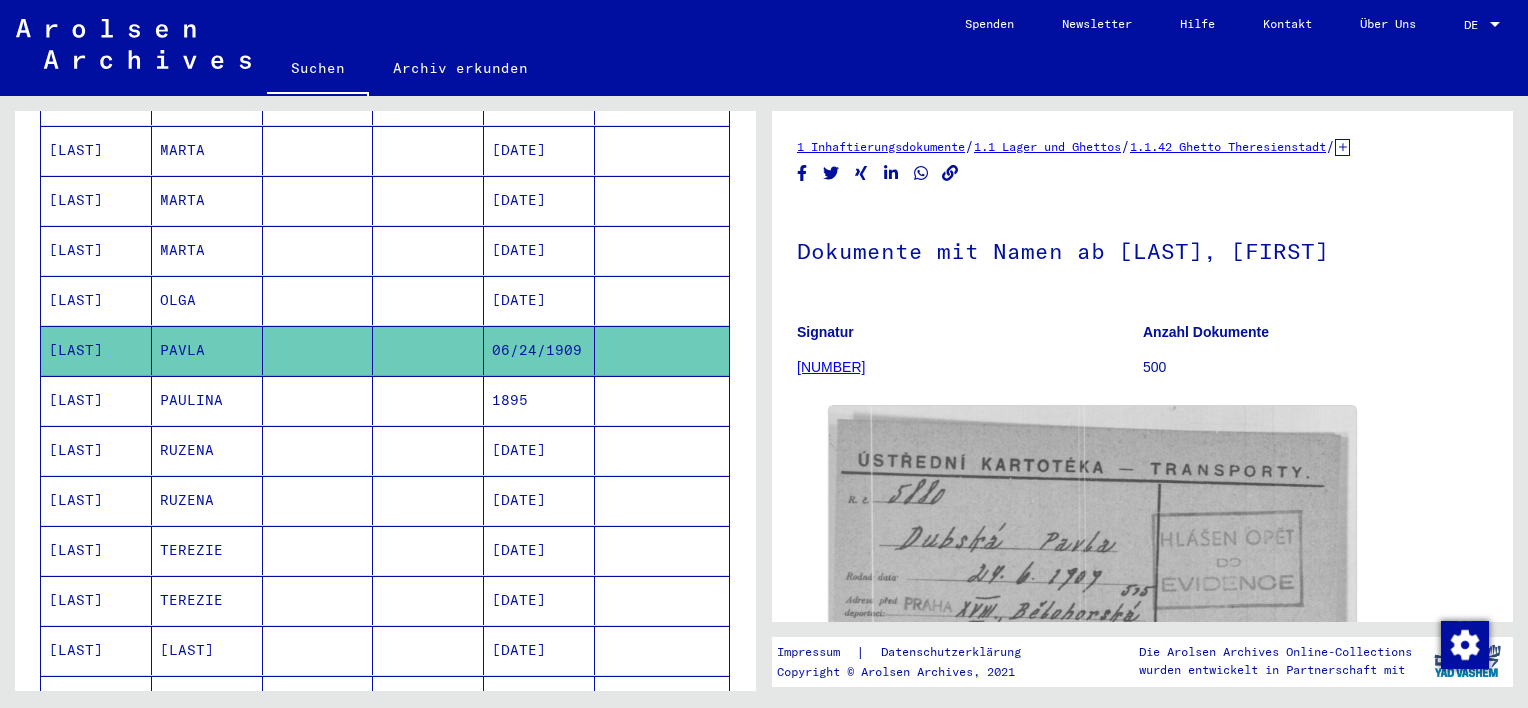 scroll, scrollTop: 132, scrollLeft: 0, axis: vertical 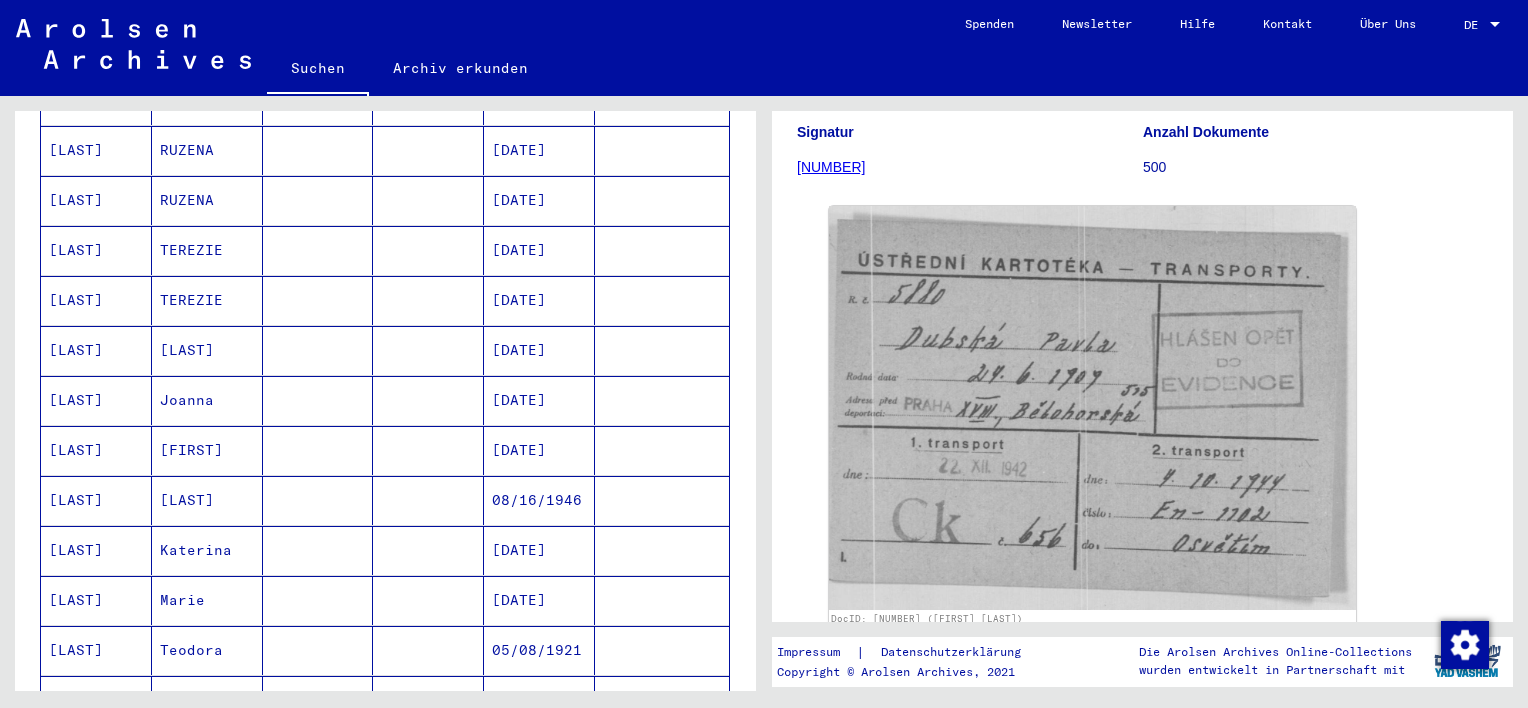 click at bounding box center (318, 400) 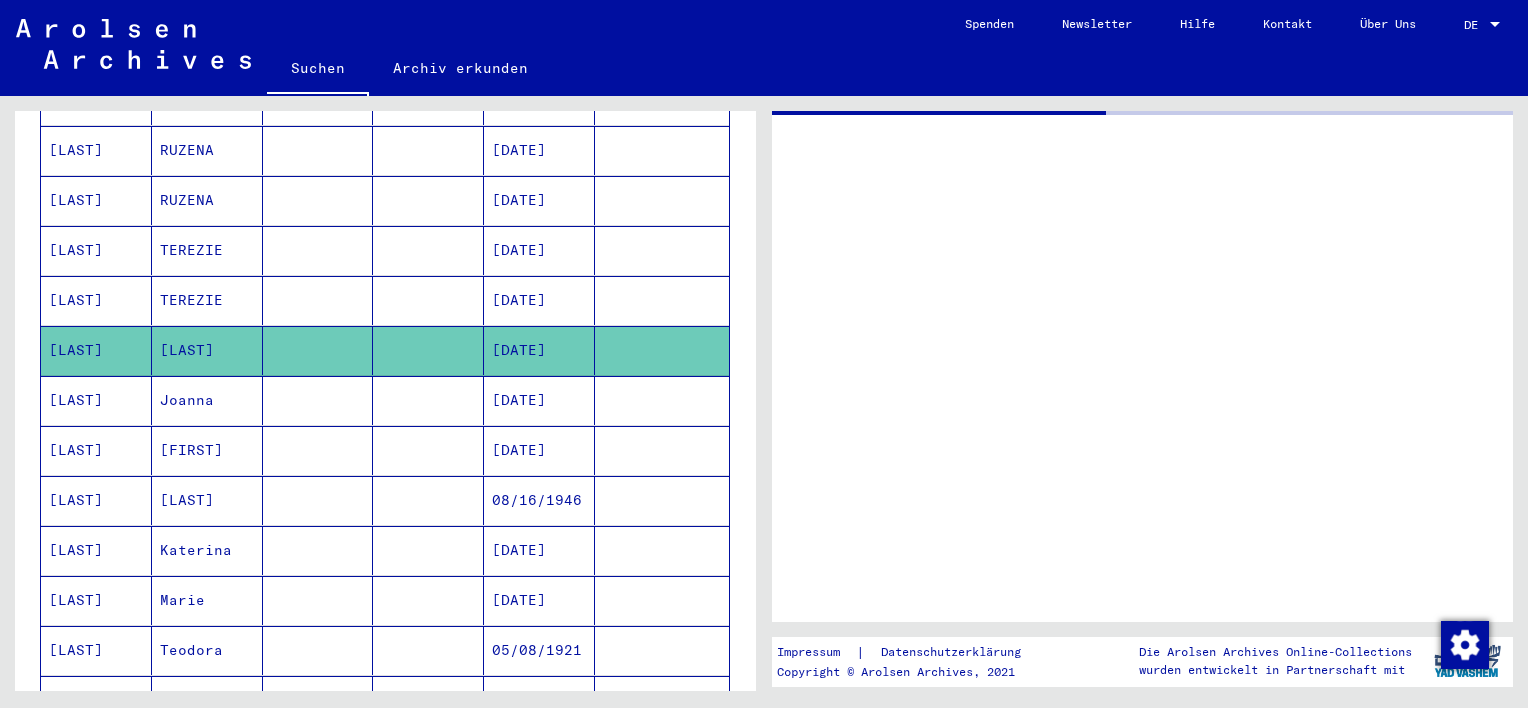 scroll, scrollTop: 0, scrollLeft: 0, axis: both 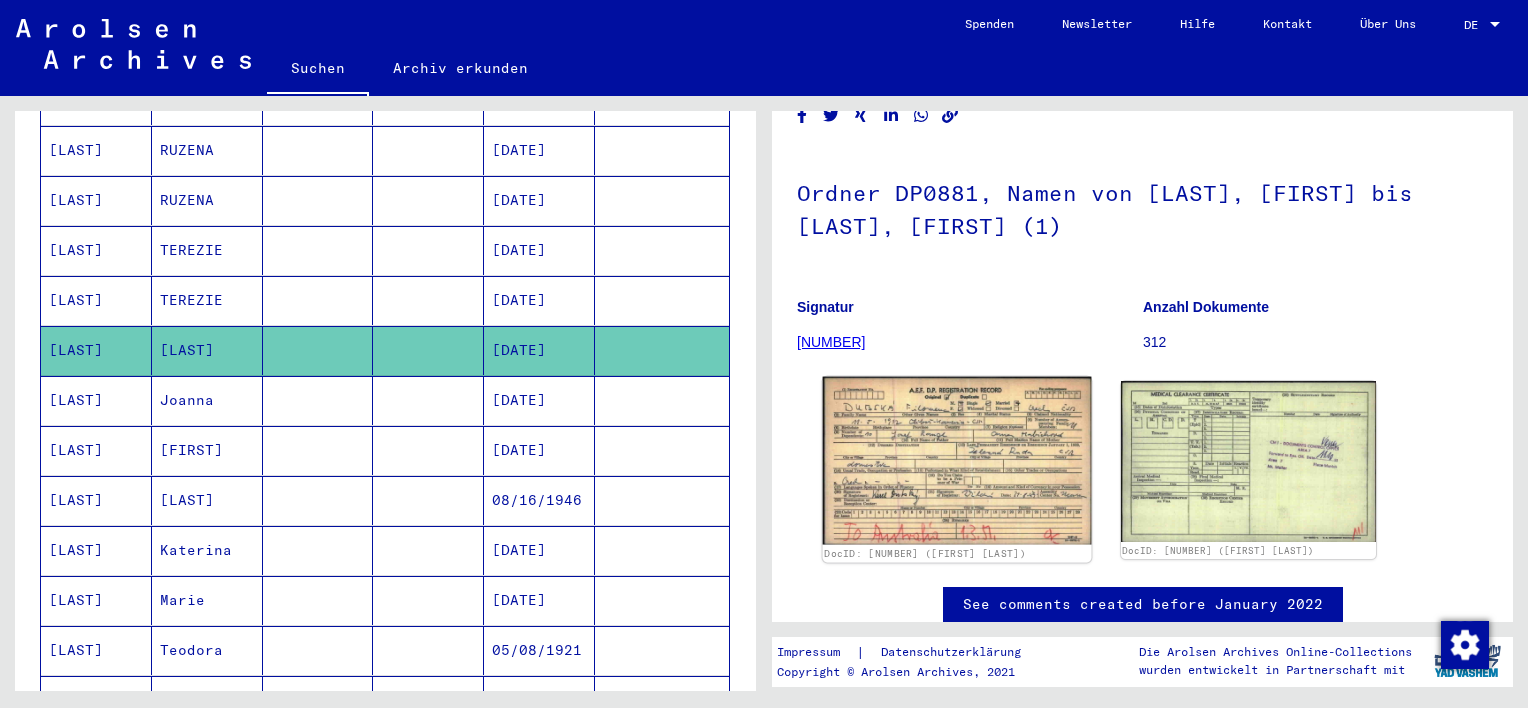 click 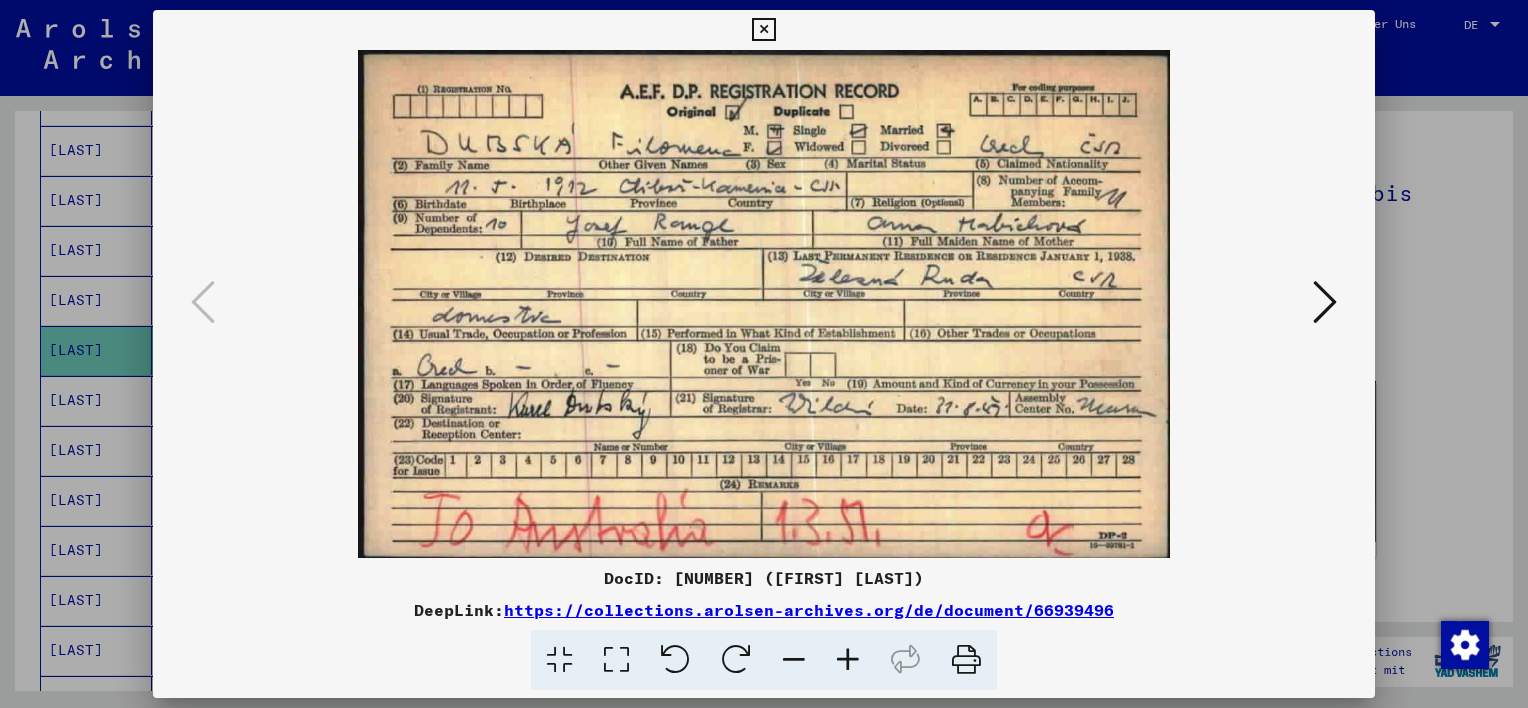 click at bounding box center (763, 30) 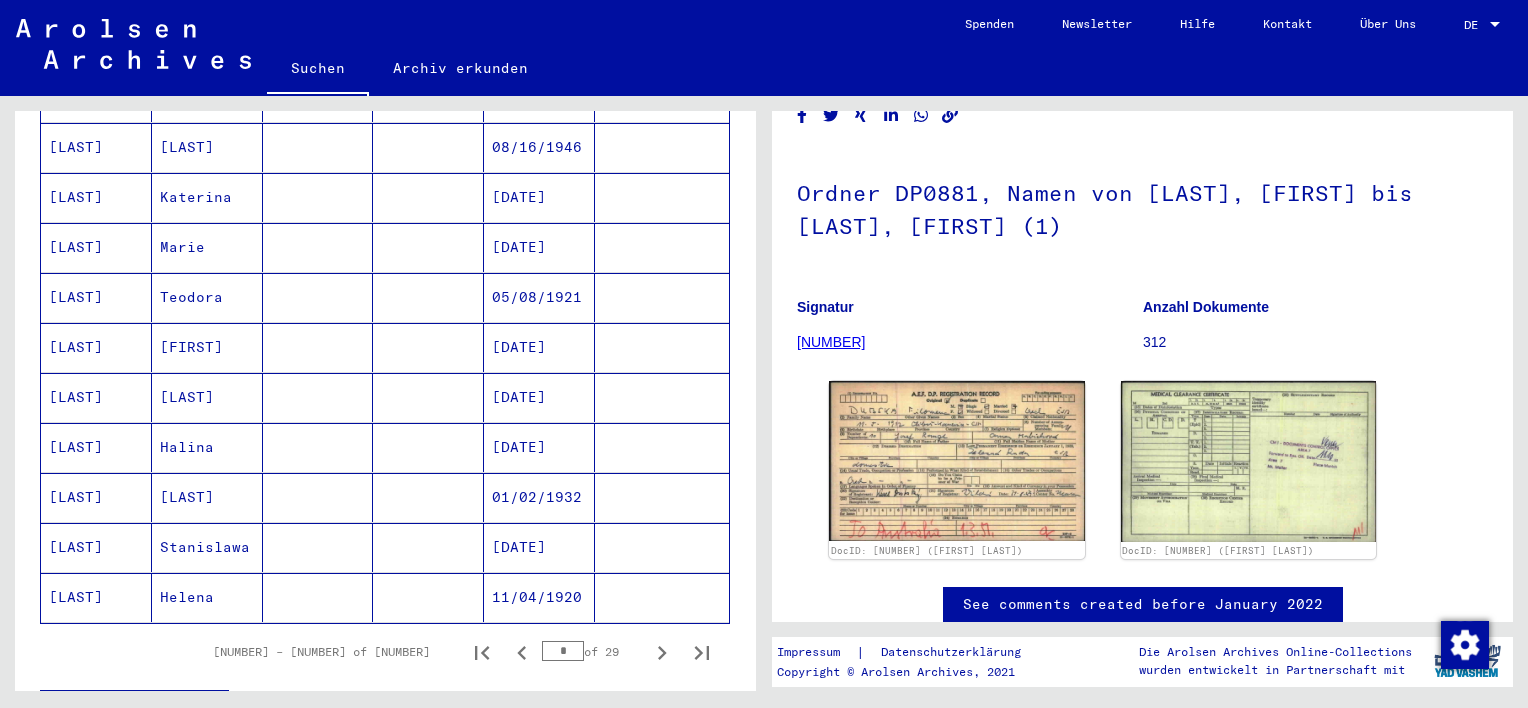 scroll, scrollTop: 1100, scrollLeft: 0, axis: vertical 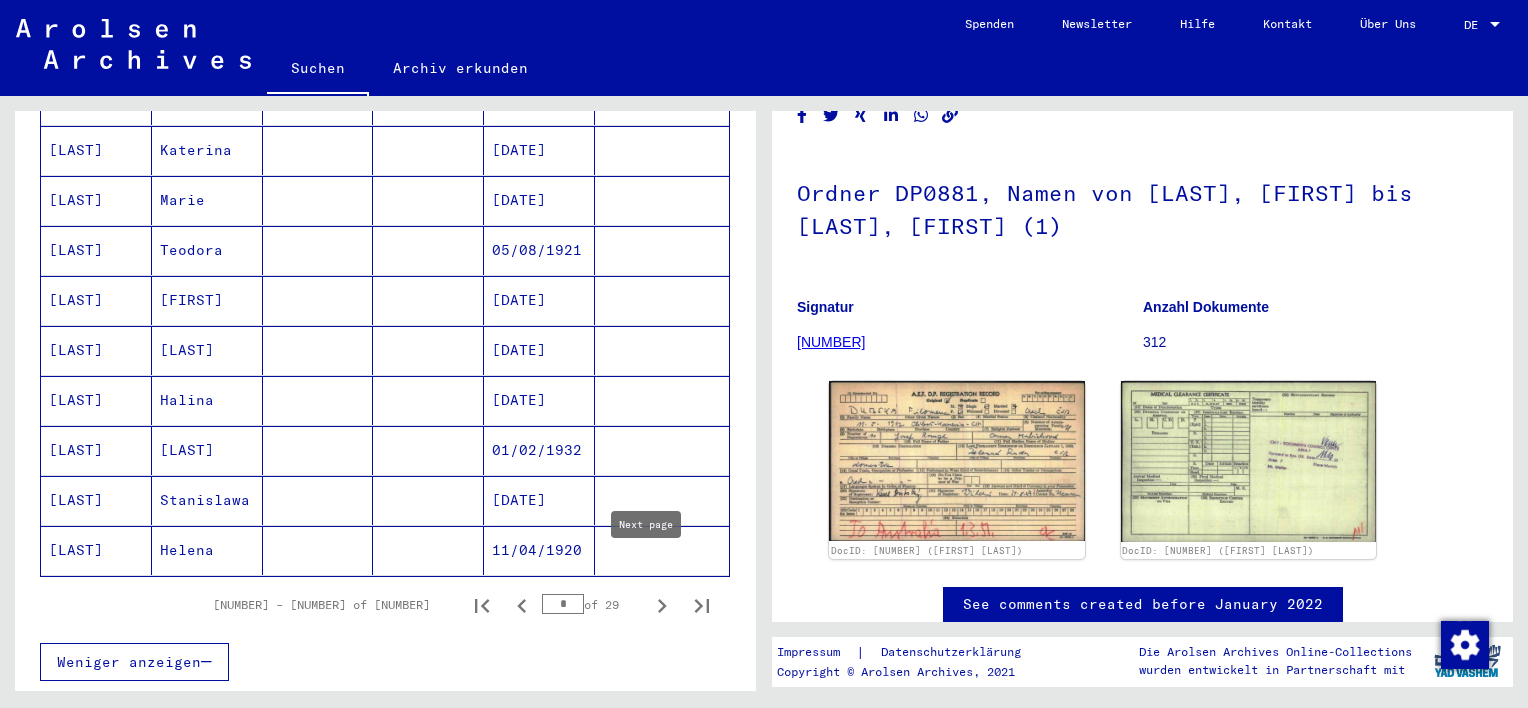 click 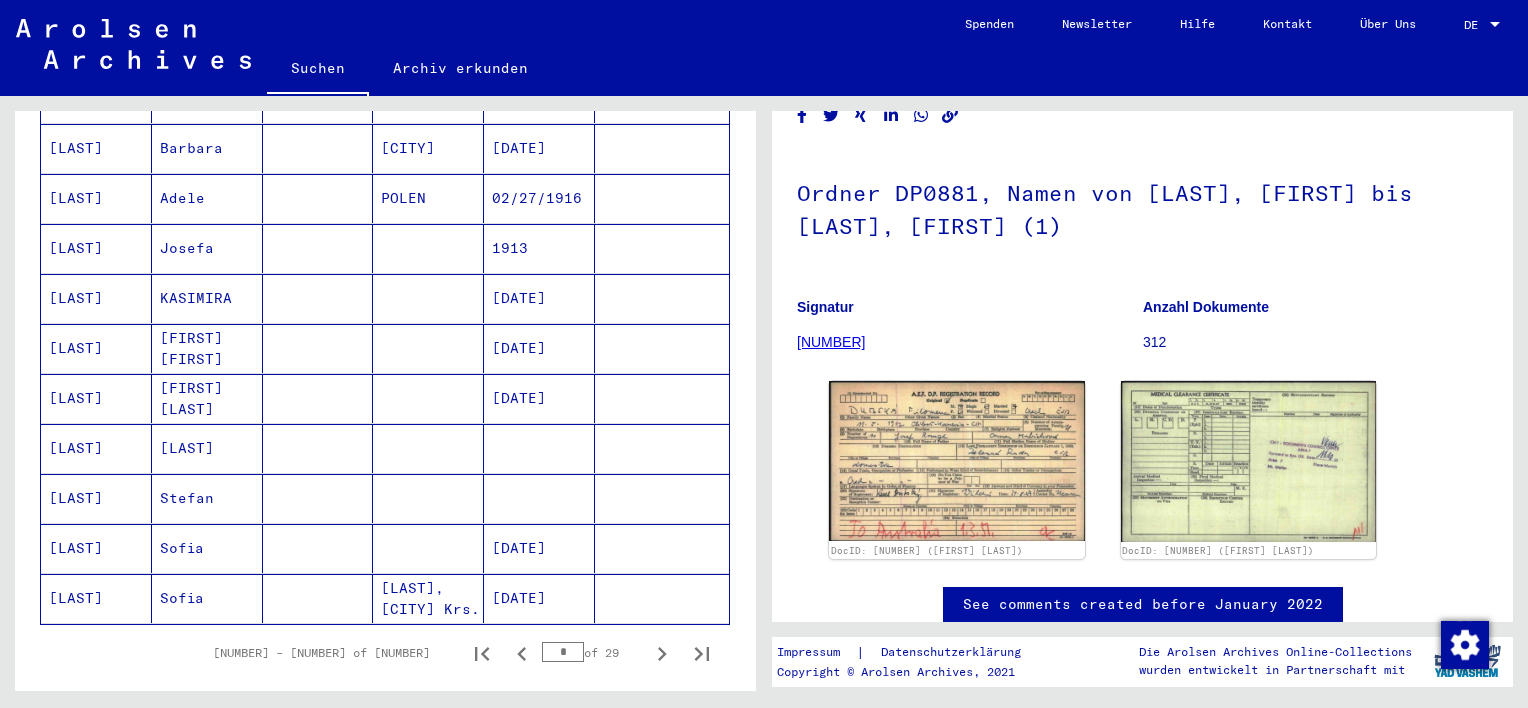 scroll, scrollTop: 1100, scrollLeft: 0, axis: vertical 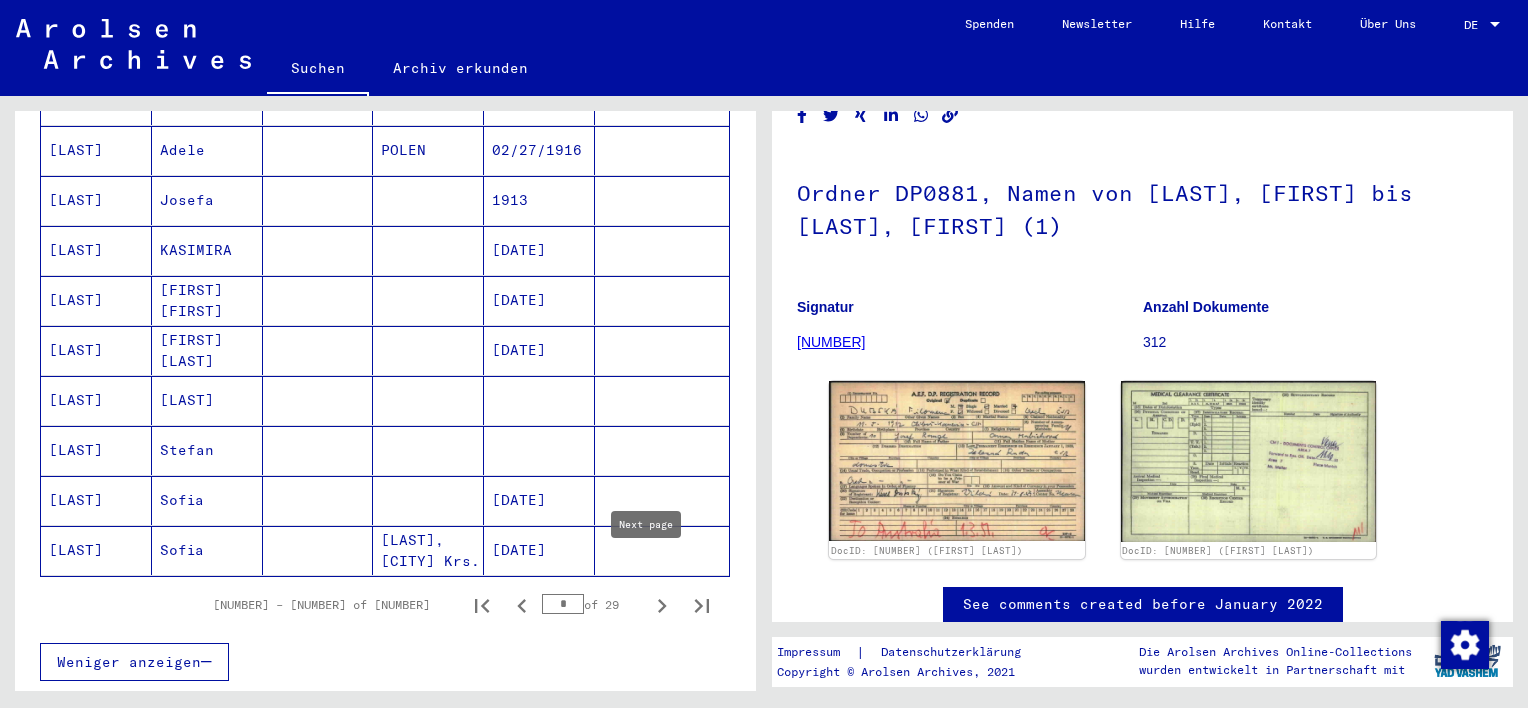 click 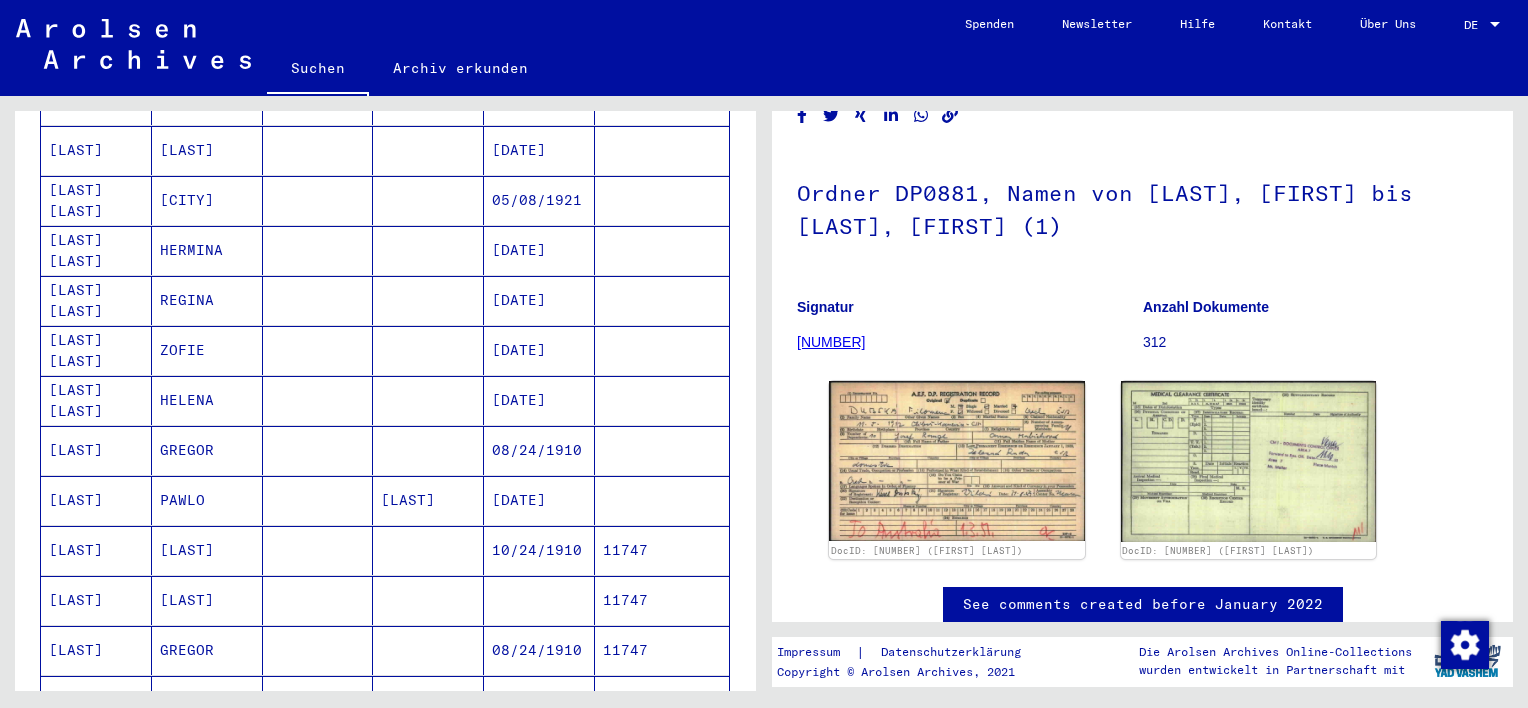 scroll, scrollTop: 900, scrollLeft: 0, axis: vertical 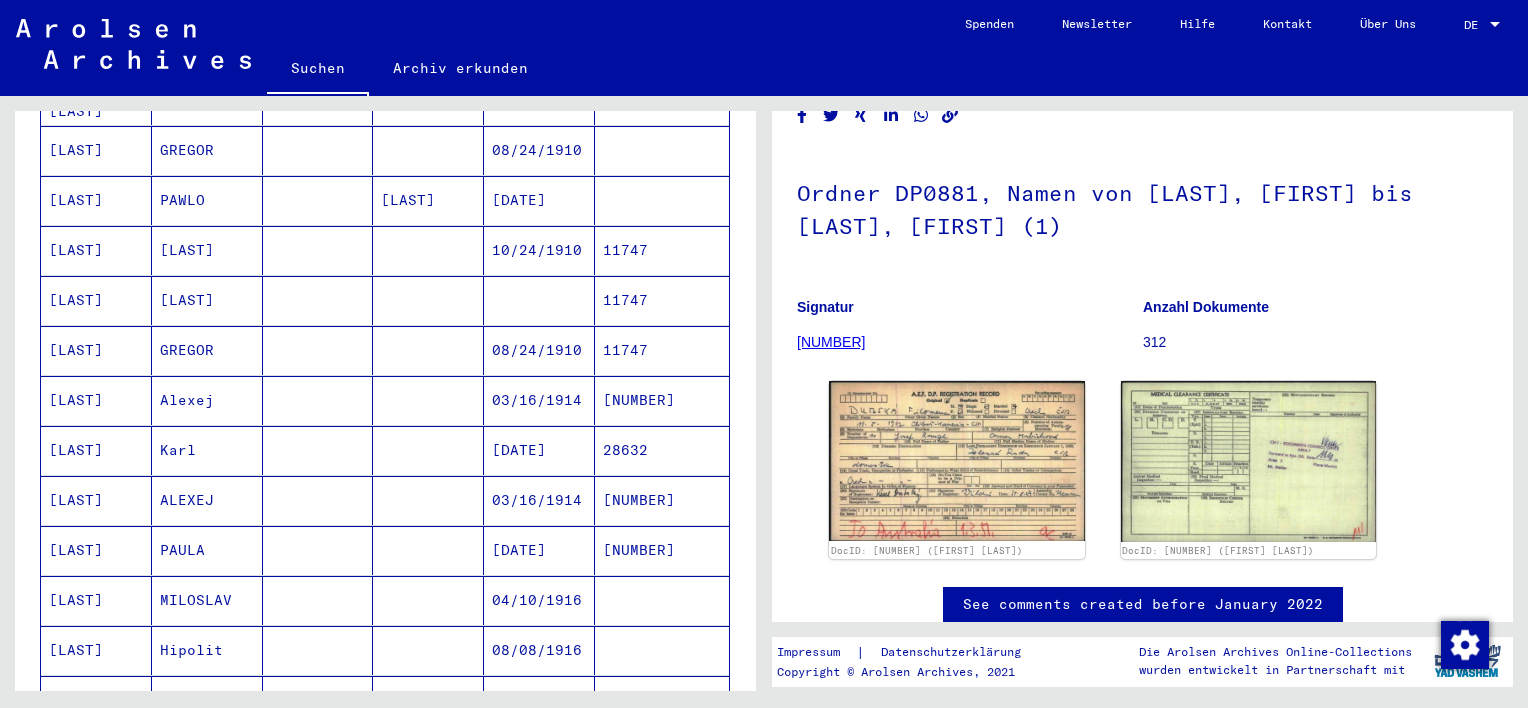 click at bounding box center (318, 550) 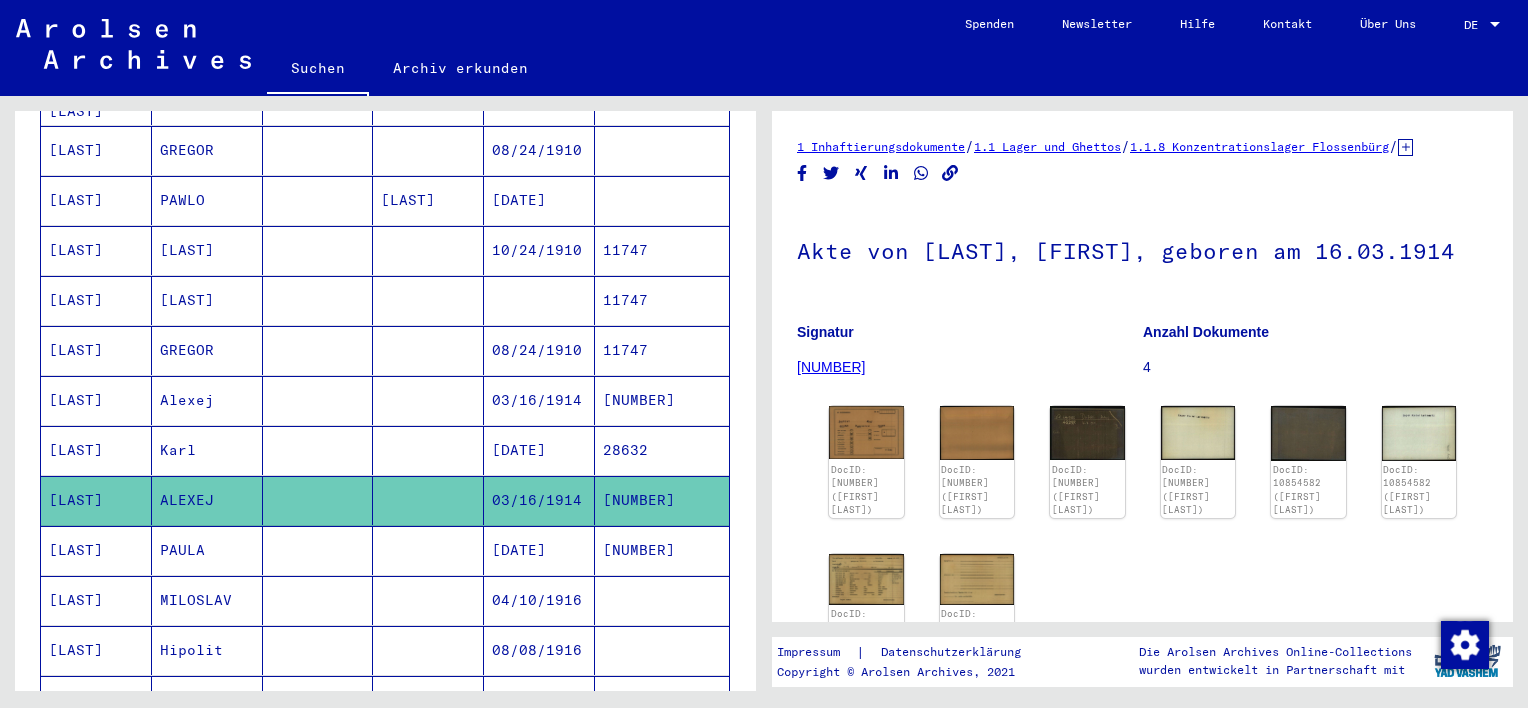 scroll, scrollTop: 0, scrollLeft: 0, axis: both 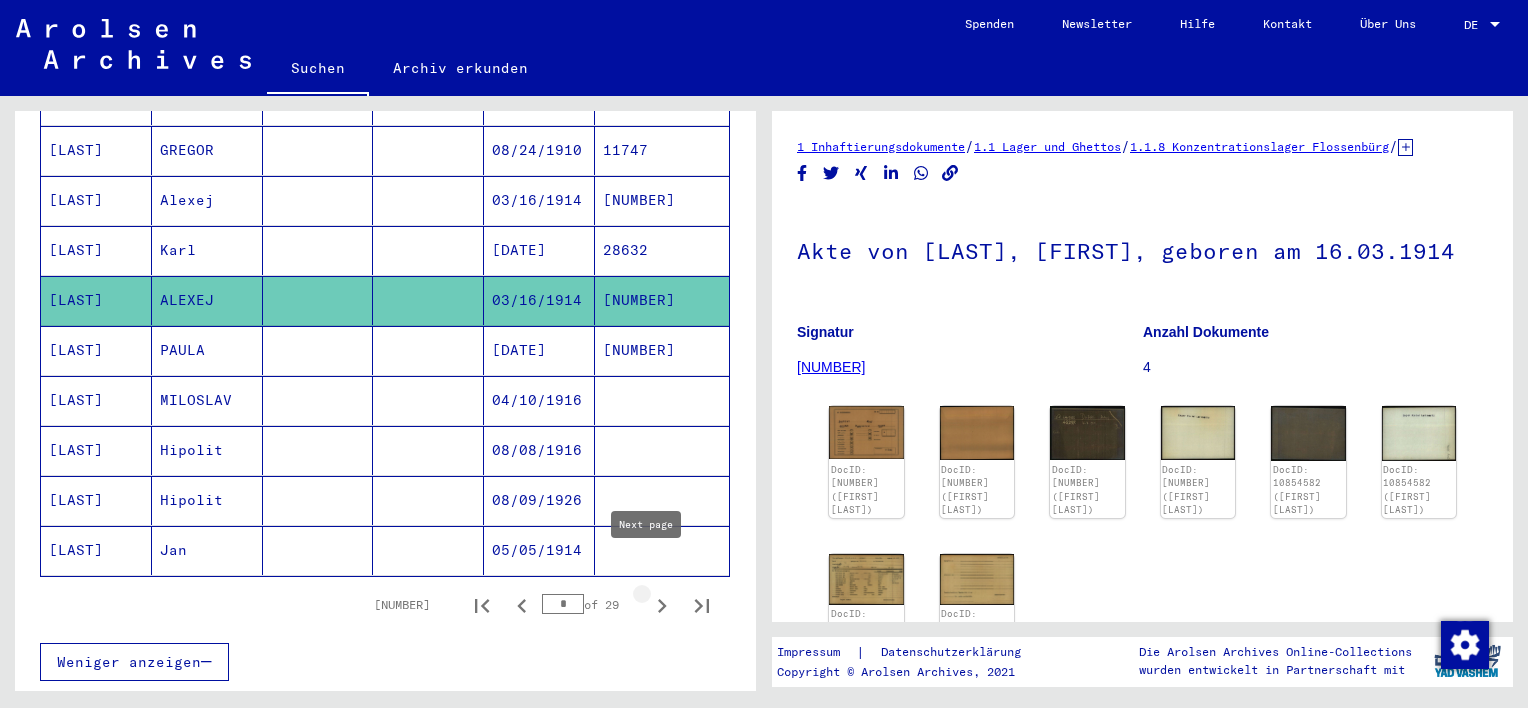 click 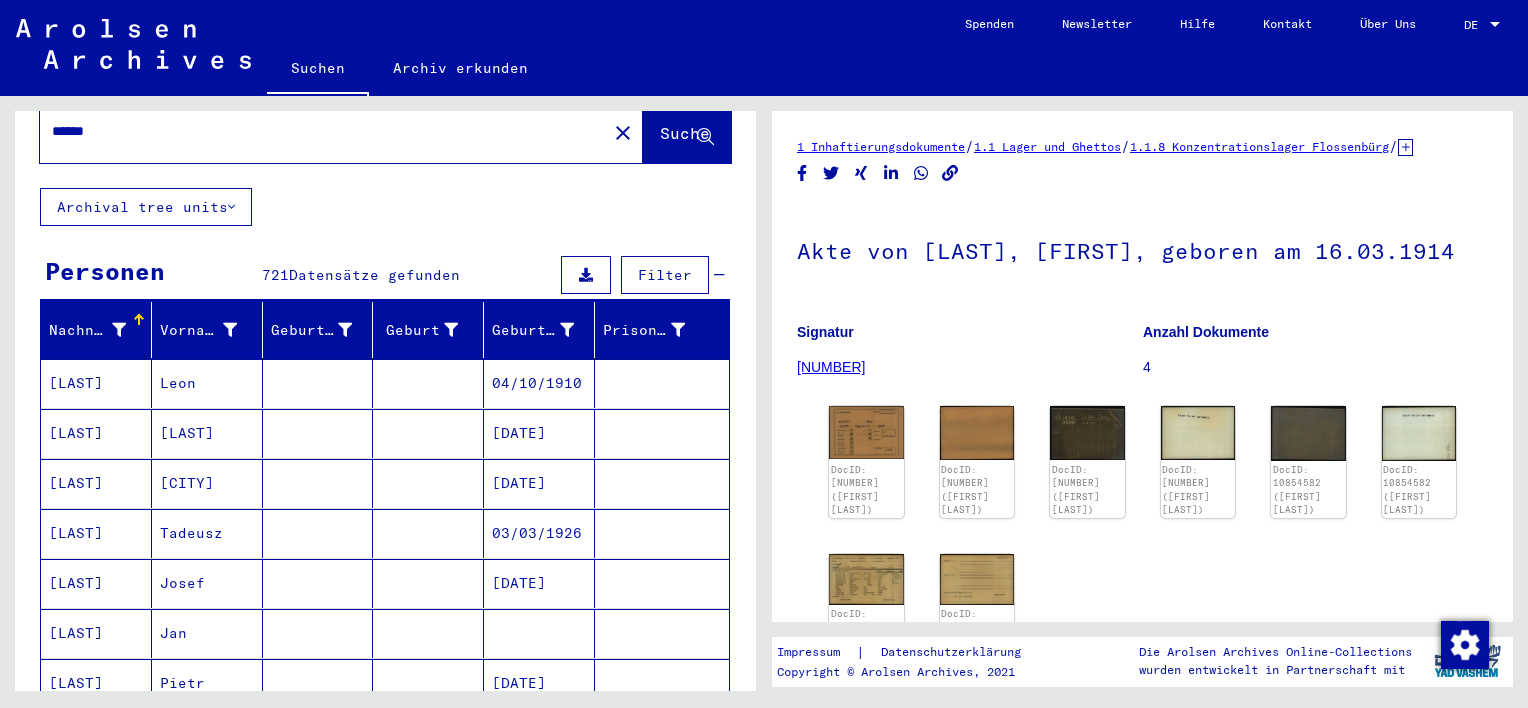 scroll, scrollTop: 0, scrollLeft: 0, axis: both 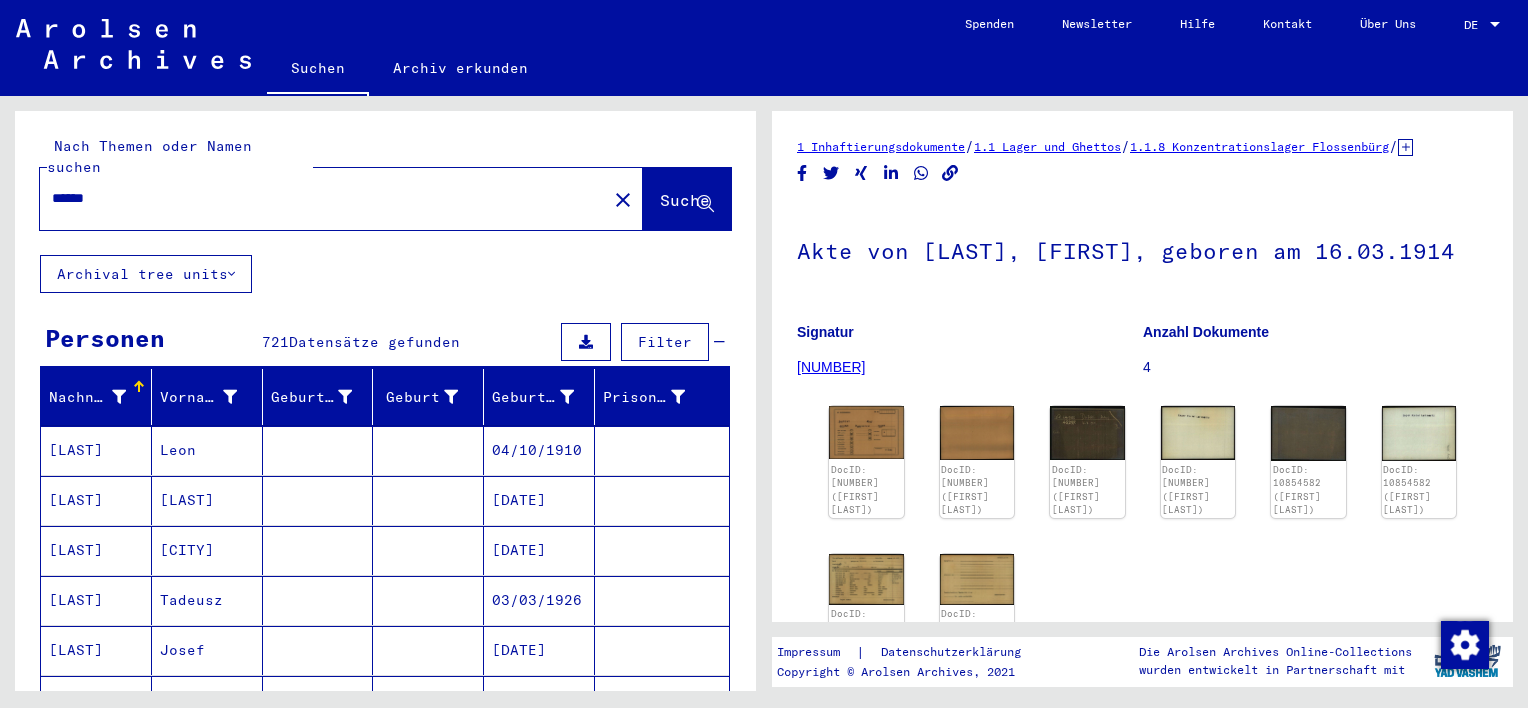 click on "Filter" at bounding box center (665, 342) 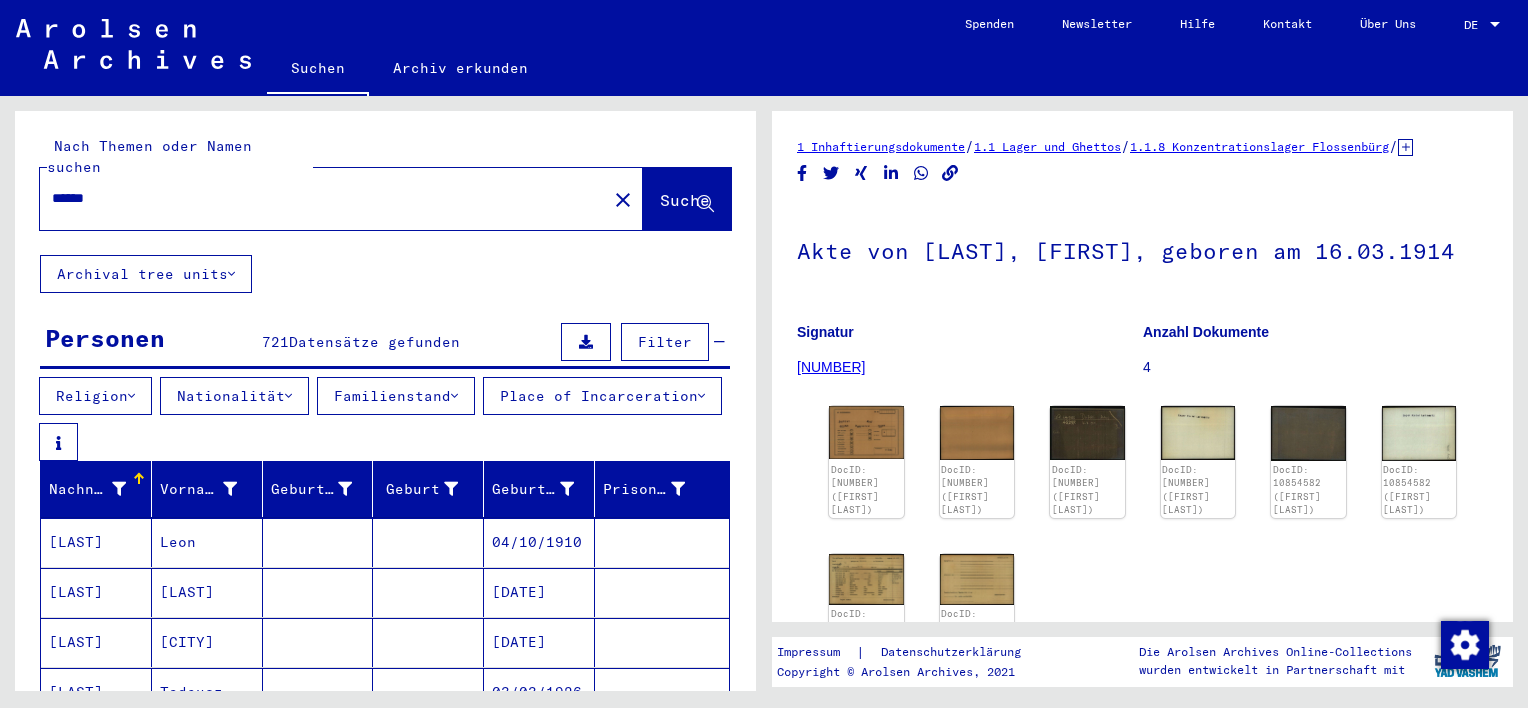 click on "******" at bounding box center [323, 198] 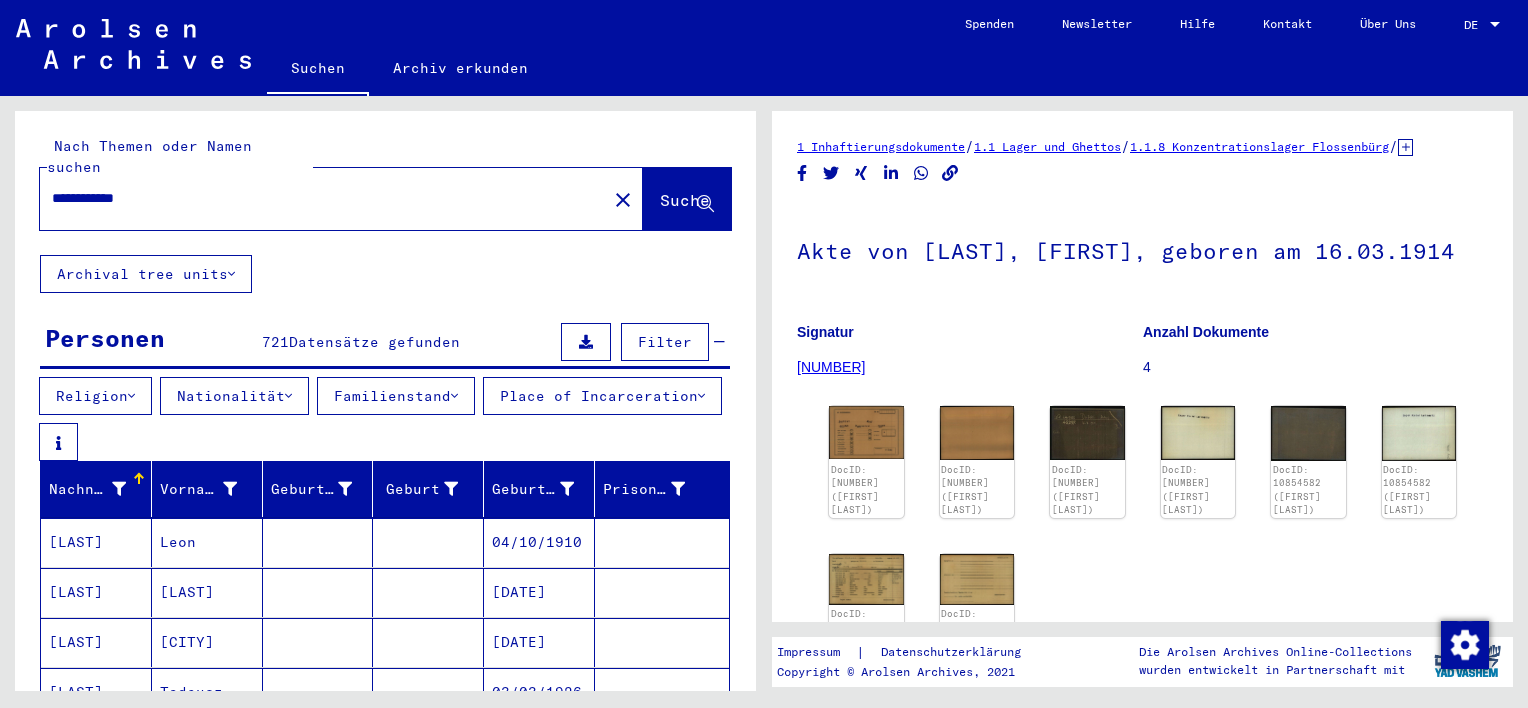 type on "**********" 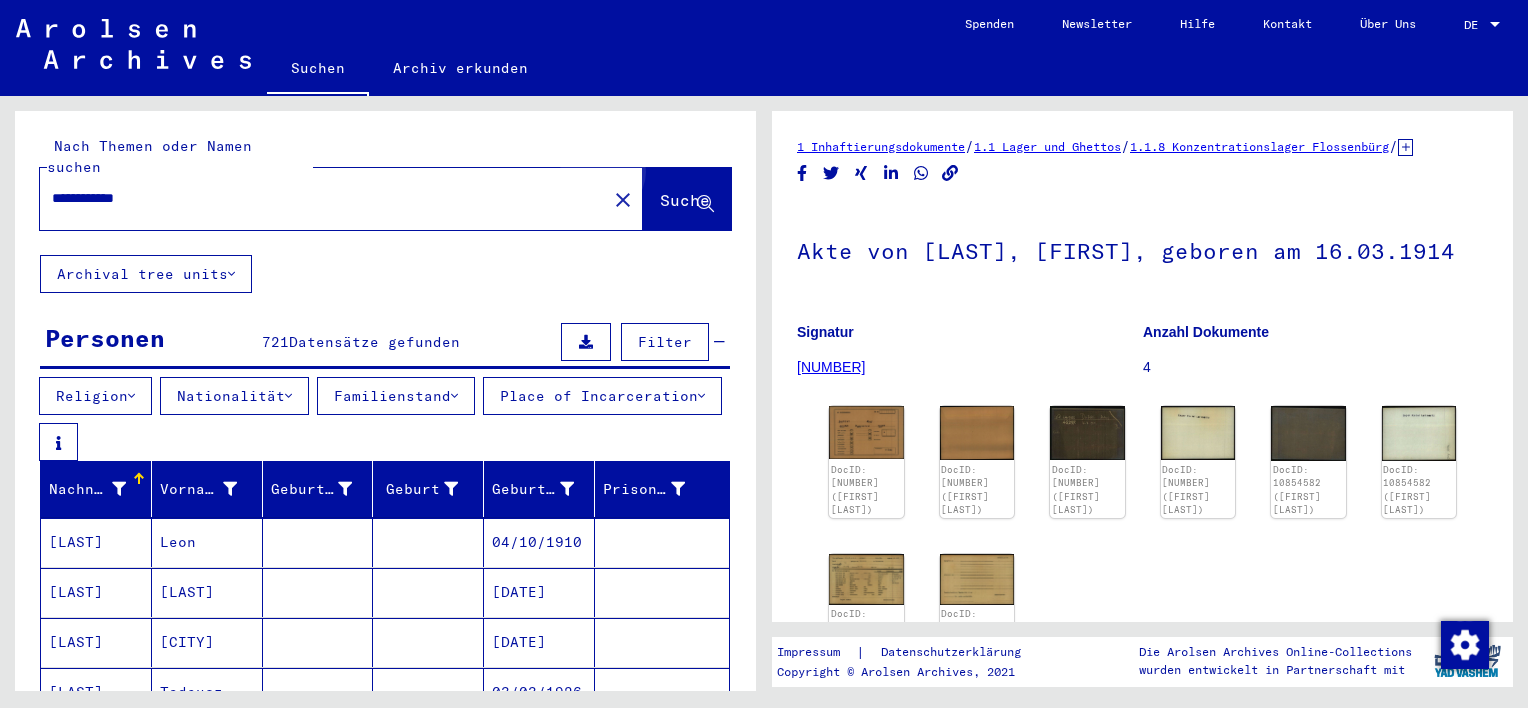 click on "Suche" 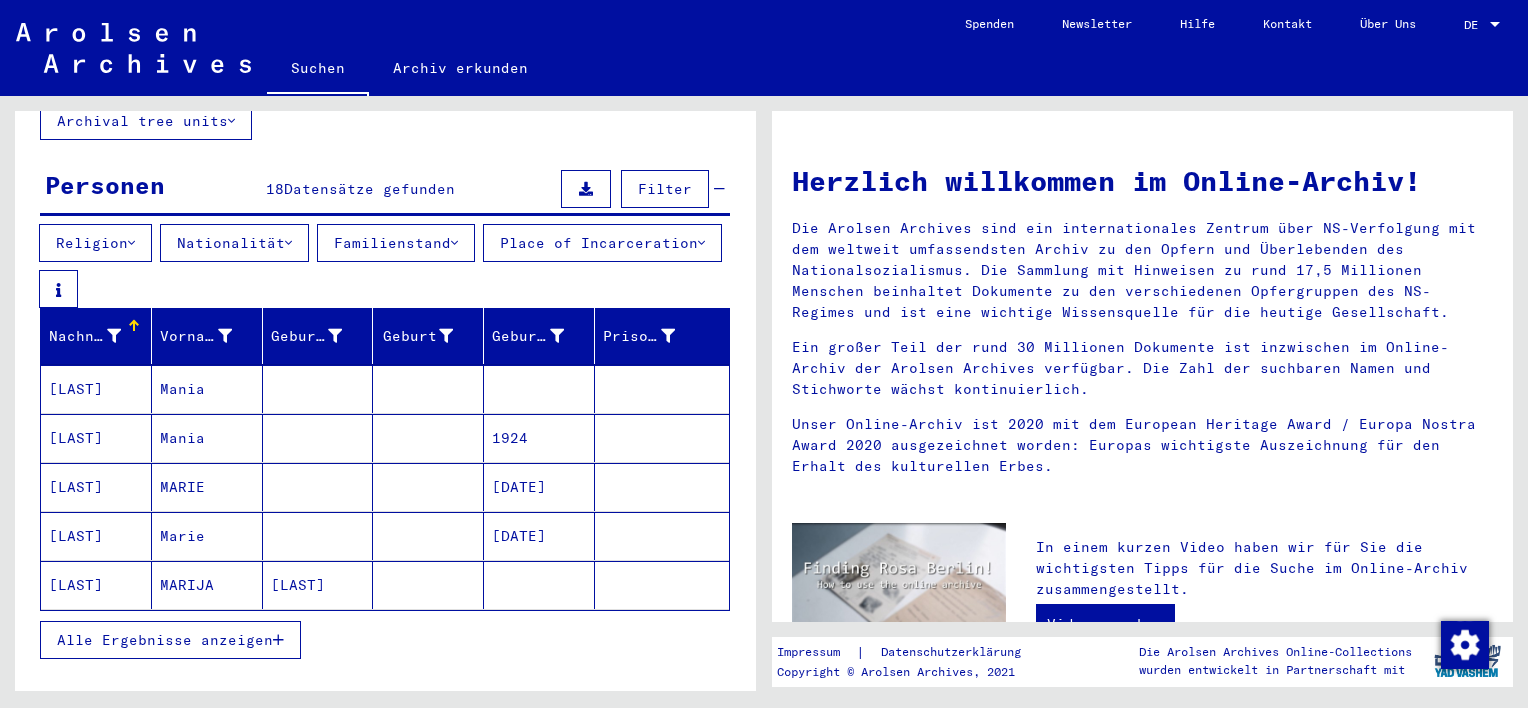 scroll, scrollTop: 200, scrollLeft: 0, axis: vertical 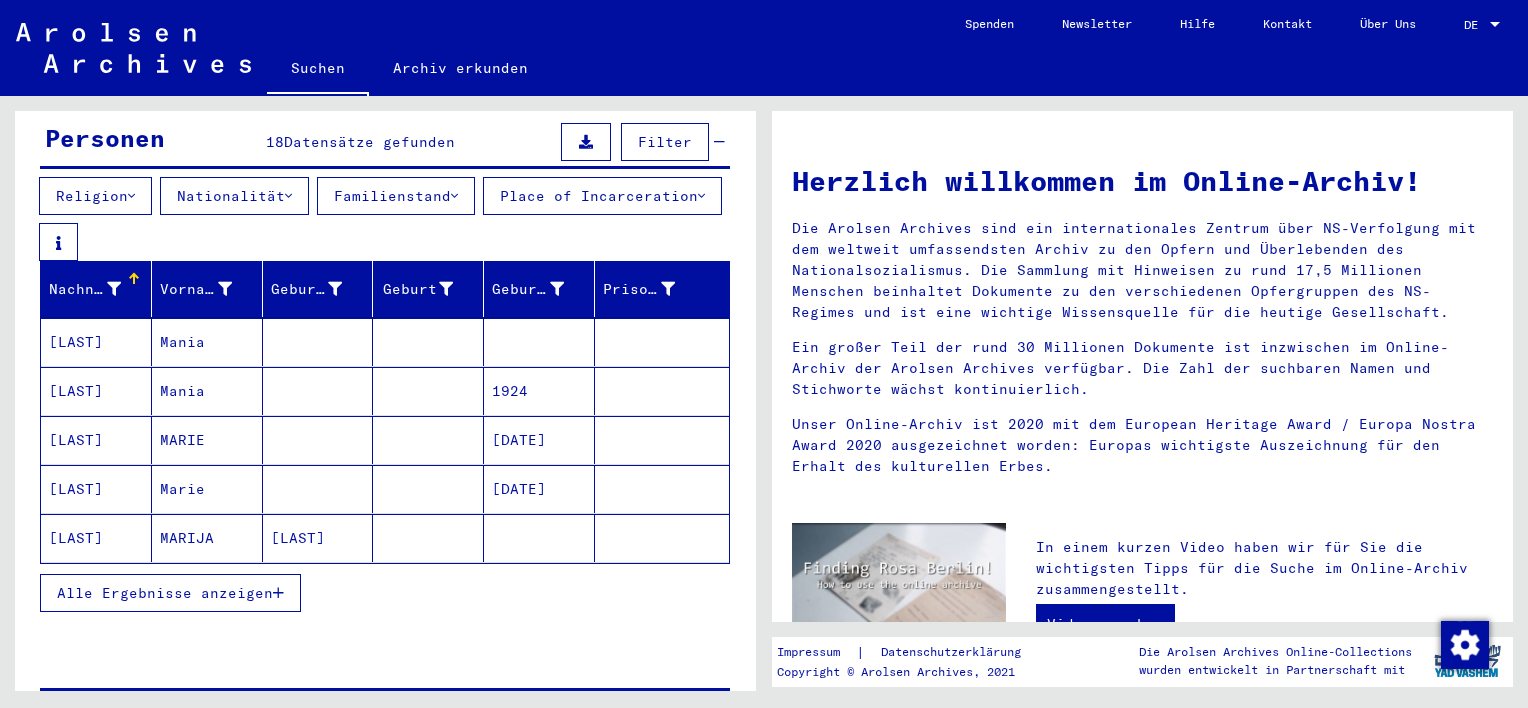 click at bounding box center [318, 538] 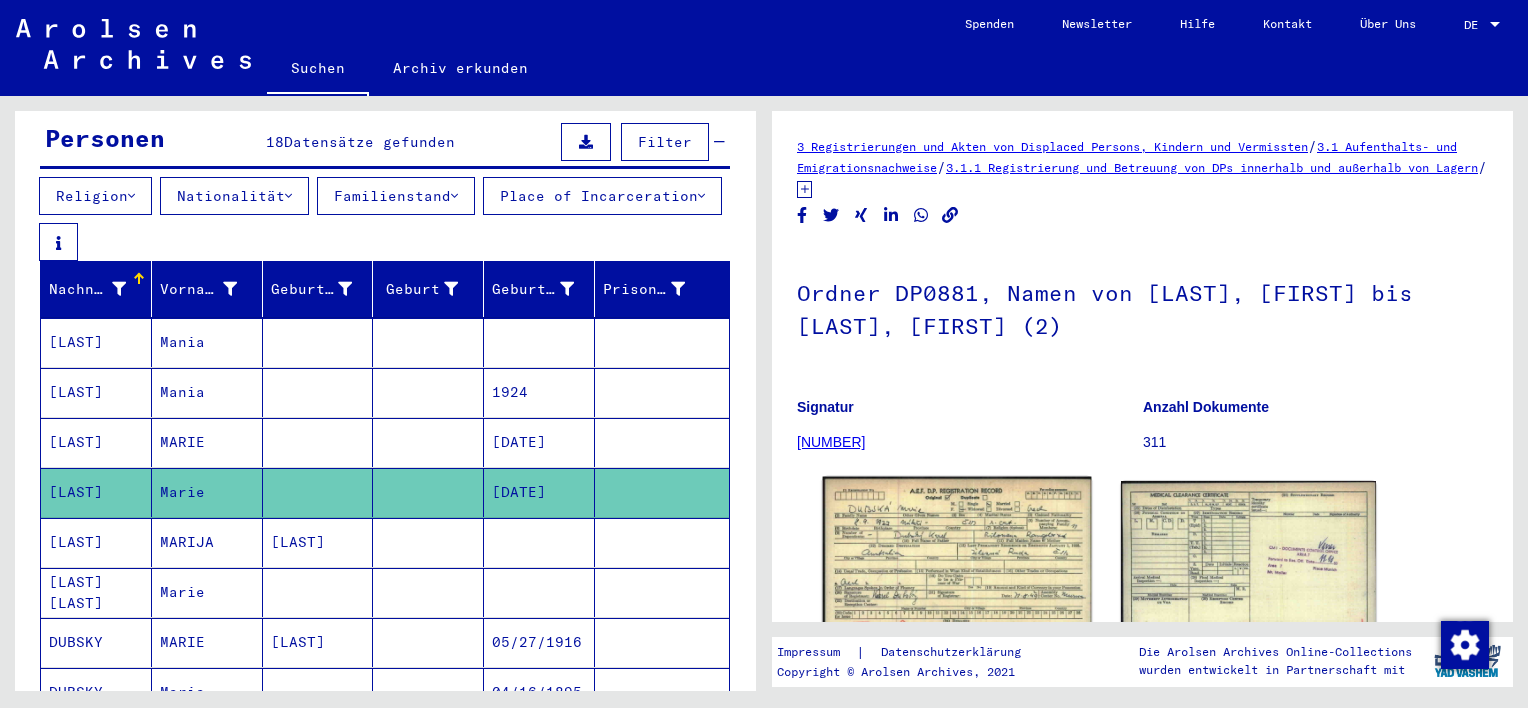 scroll, scrollTop: 0, scrollLeft: 0, axis: both 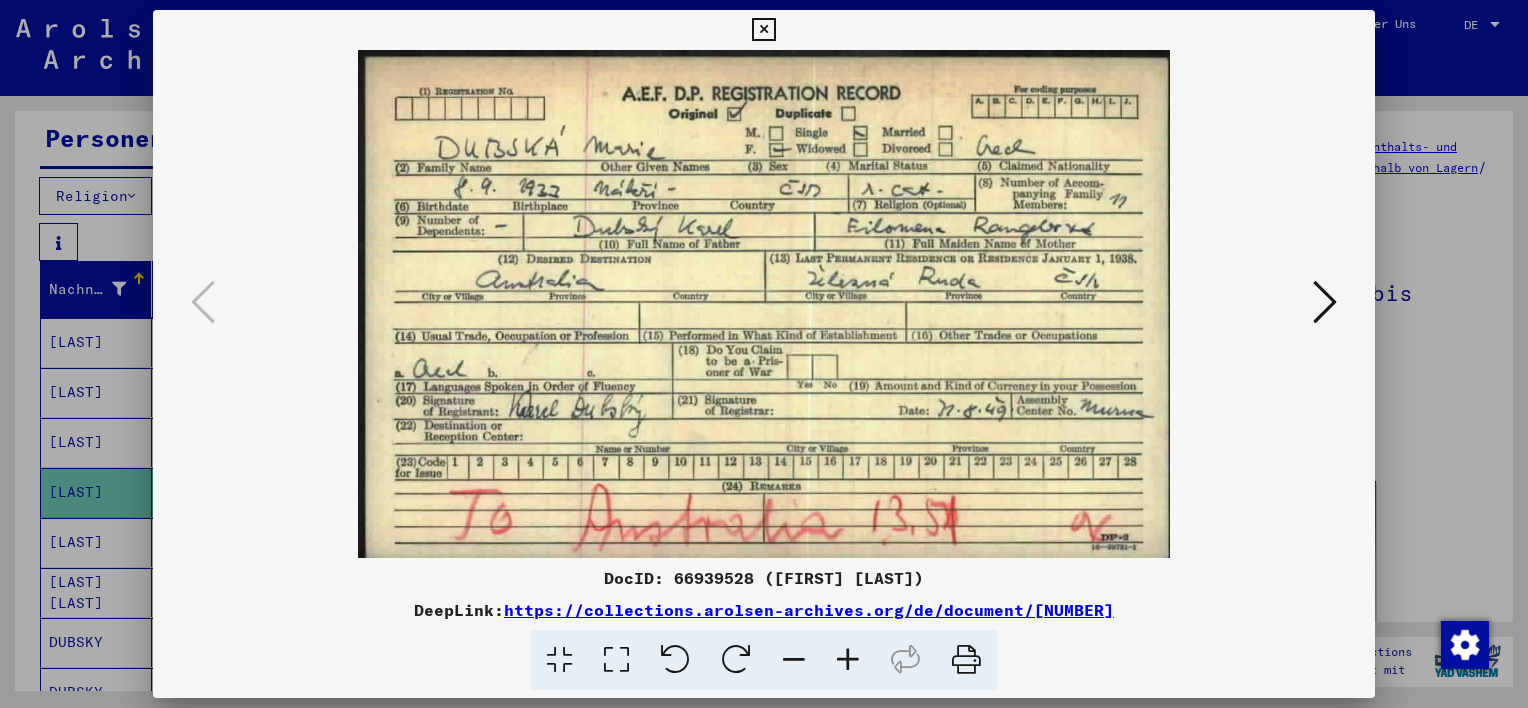 click at bounding box center [763, 30] 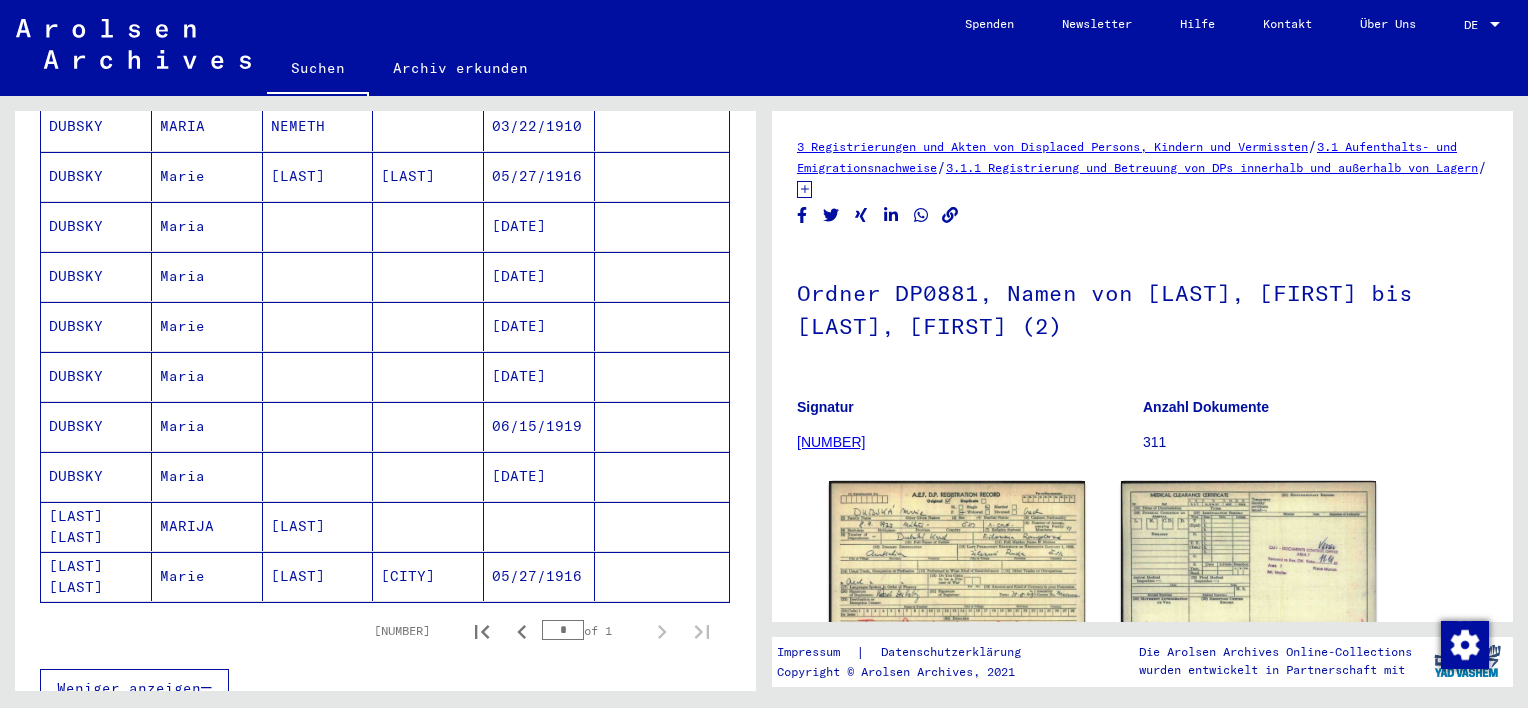 scroll, scrollTop: 900, scrollLeft: 0, axis: vertical 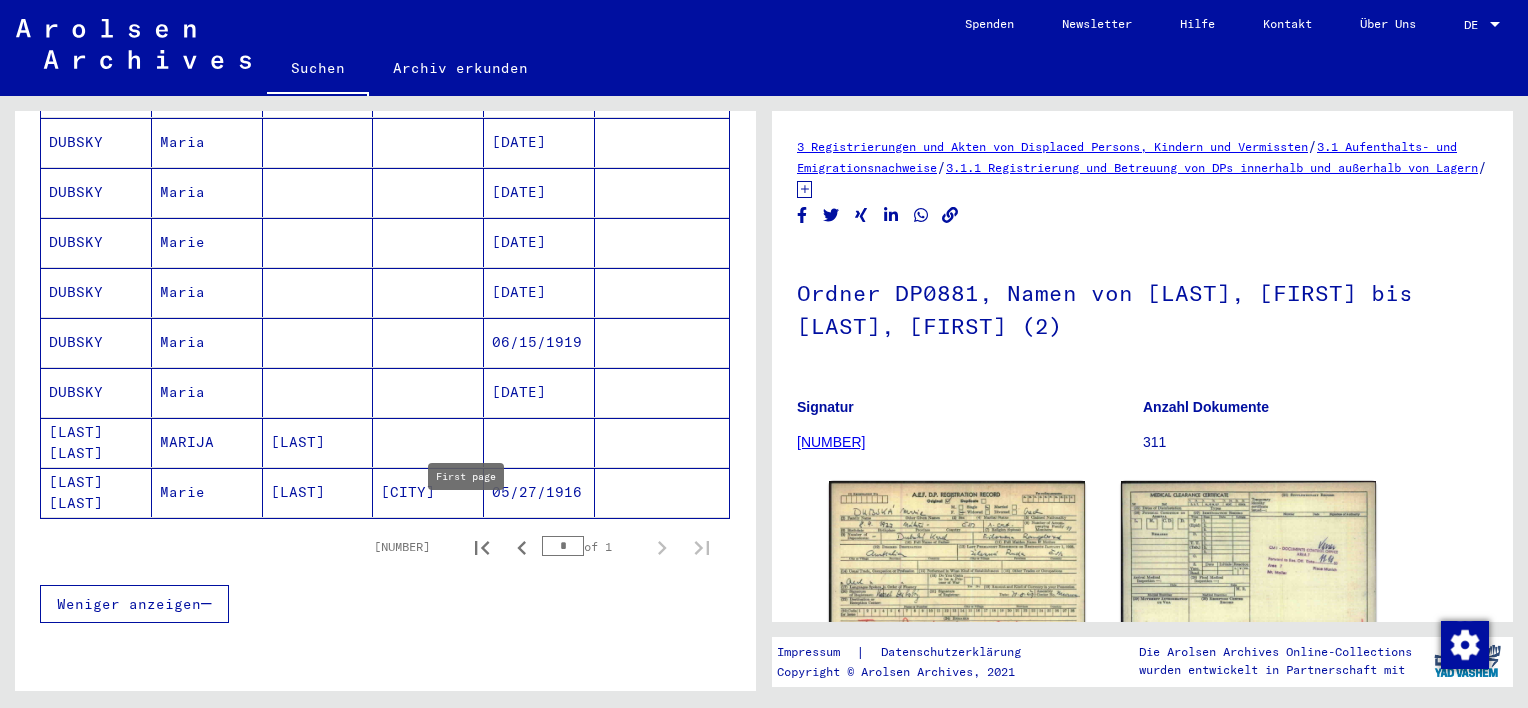 click 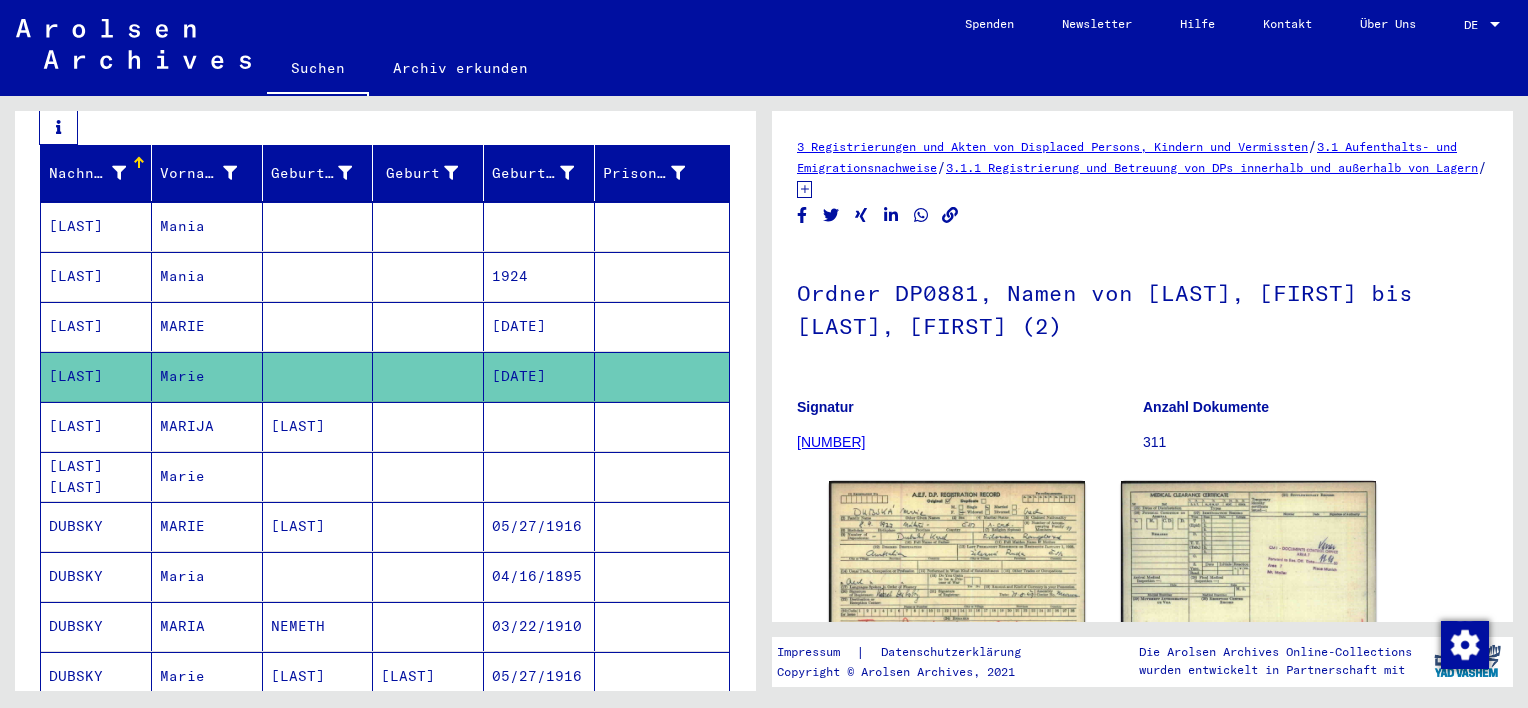 scroll, scrollTop: 300, scrollLeft: 0, axis: vertical 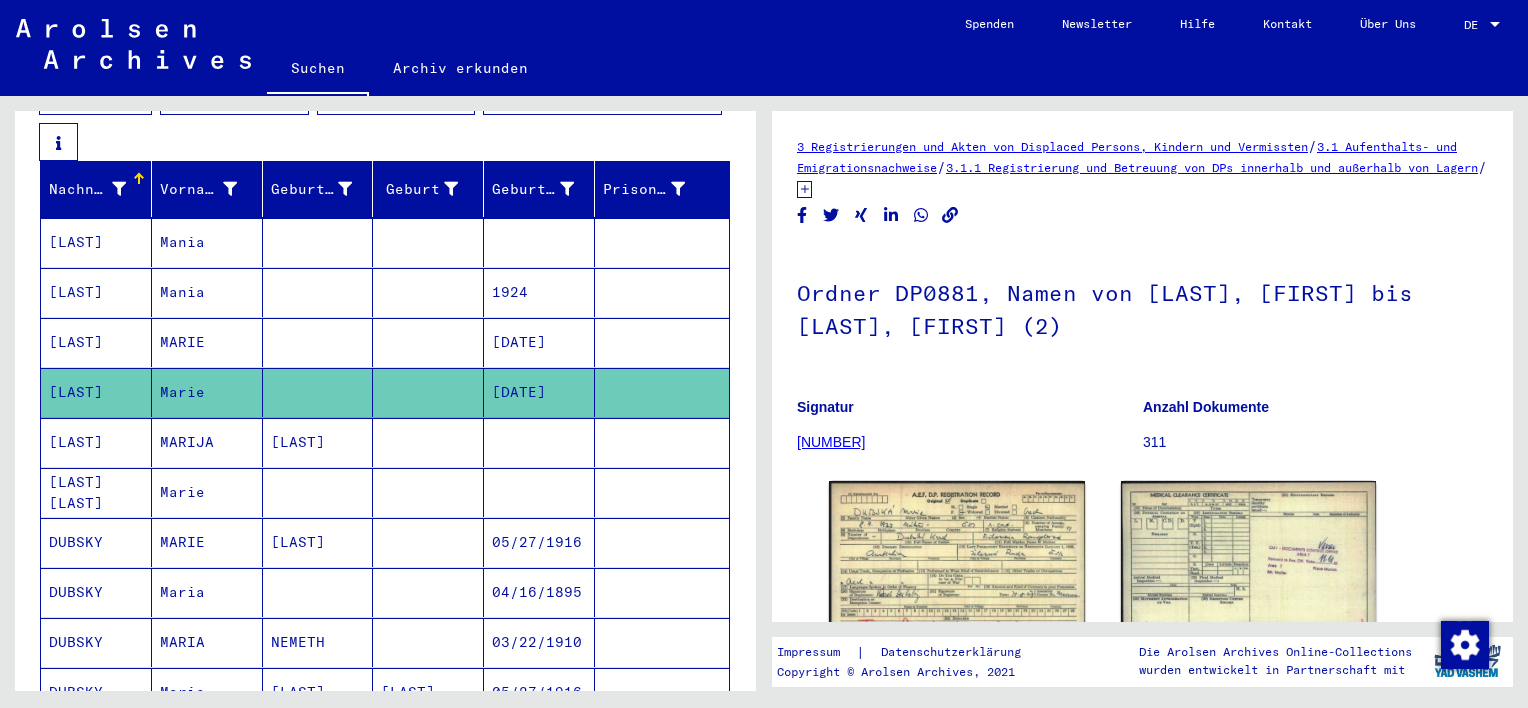 click at bounding box center (428, 392) 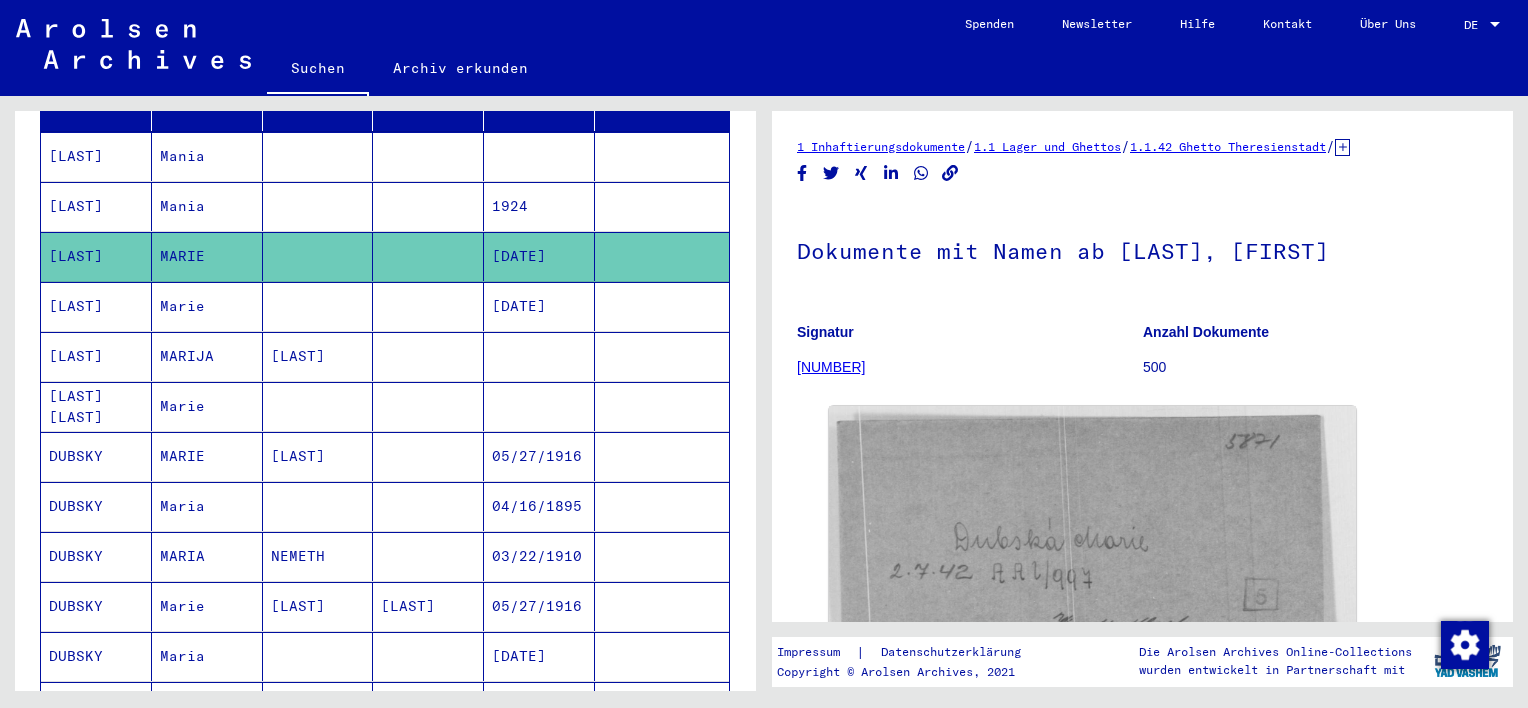 scroll, scrollTop: 500, scrollLeft: 0, axis: vertical 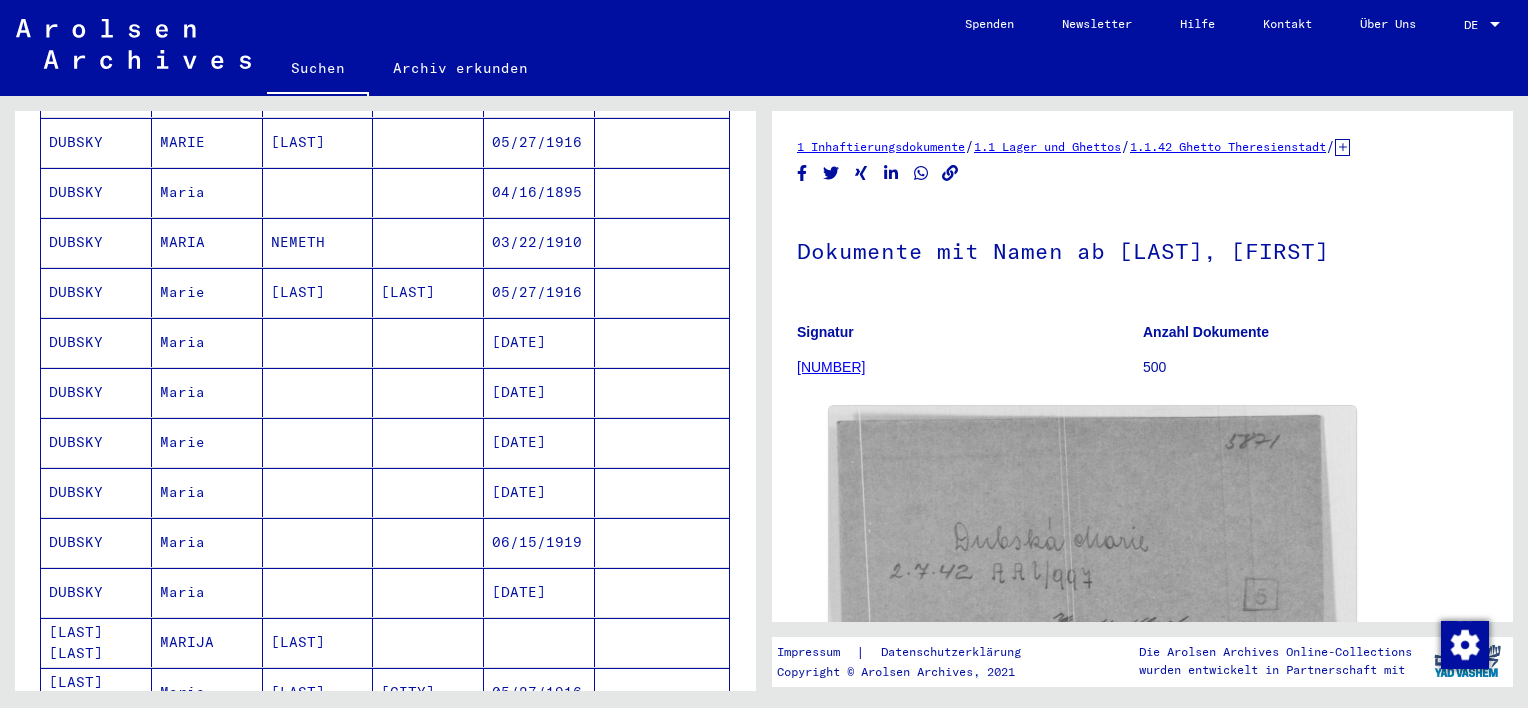 click on "[LAST]" at bounding box center [428, 342] 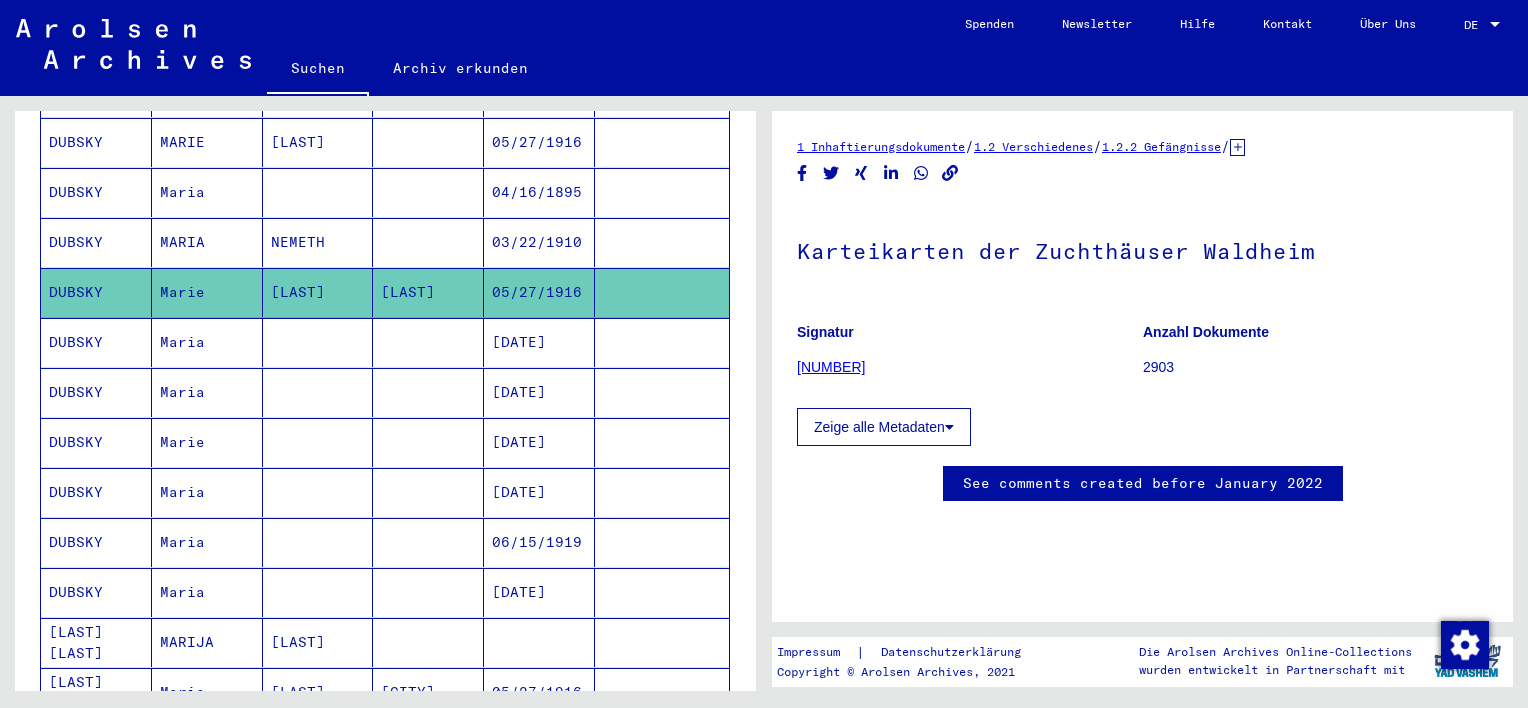 scroll, scrollTop: 0, scrollLeft: 0, axis: both 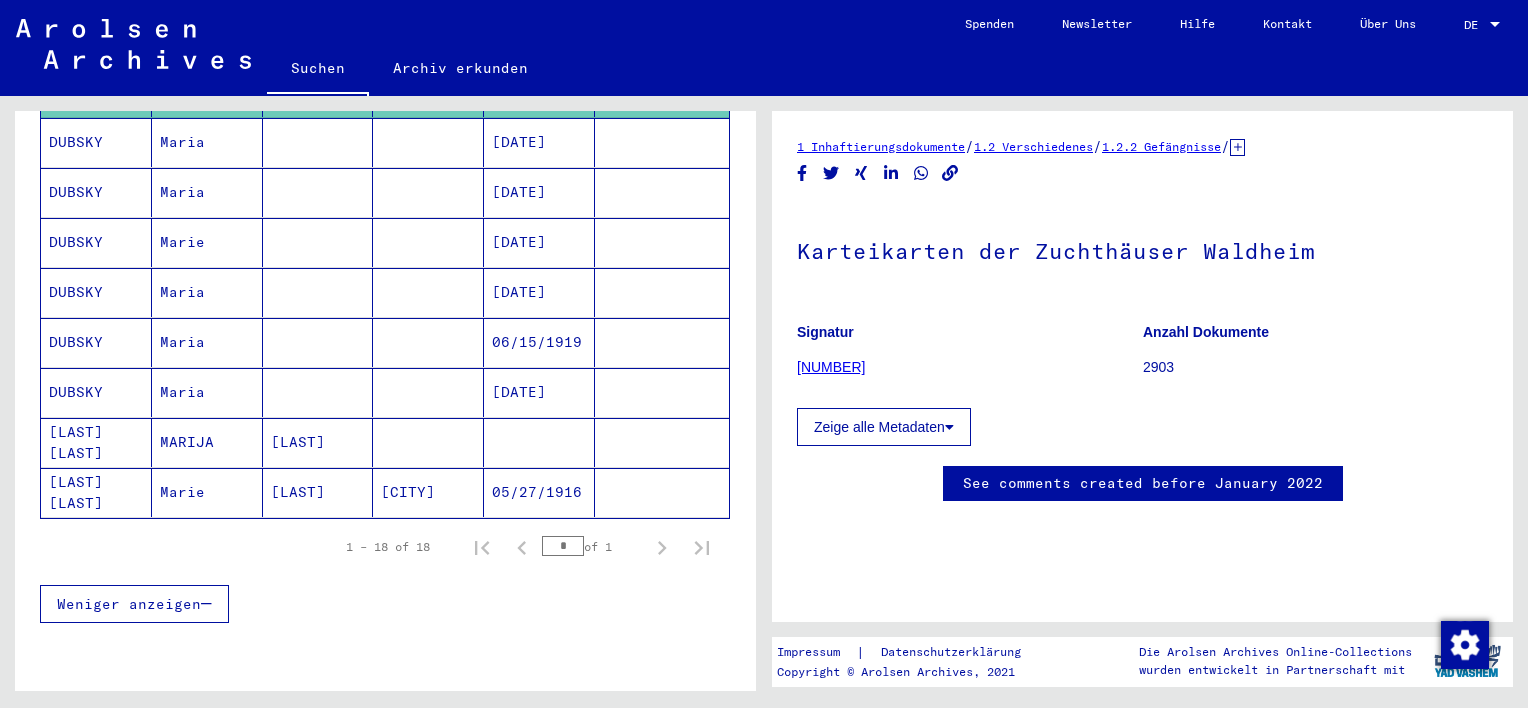 click on "Marie" 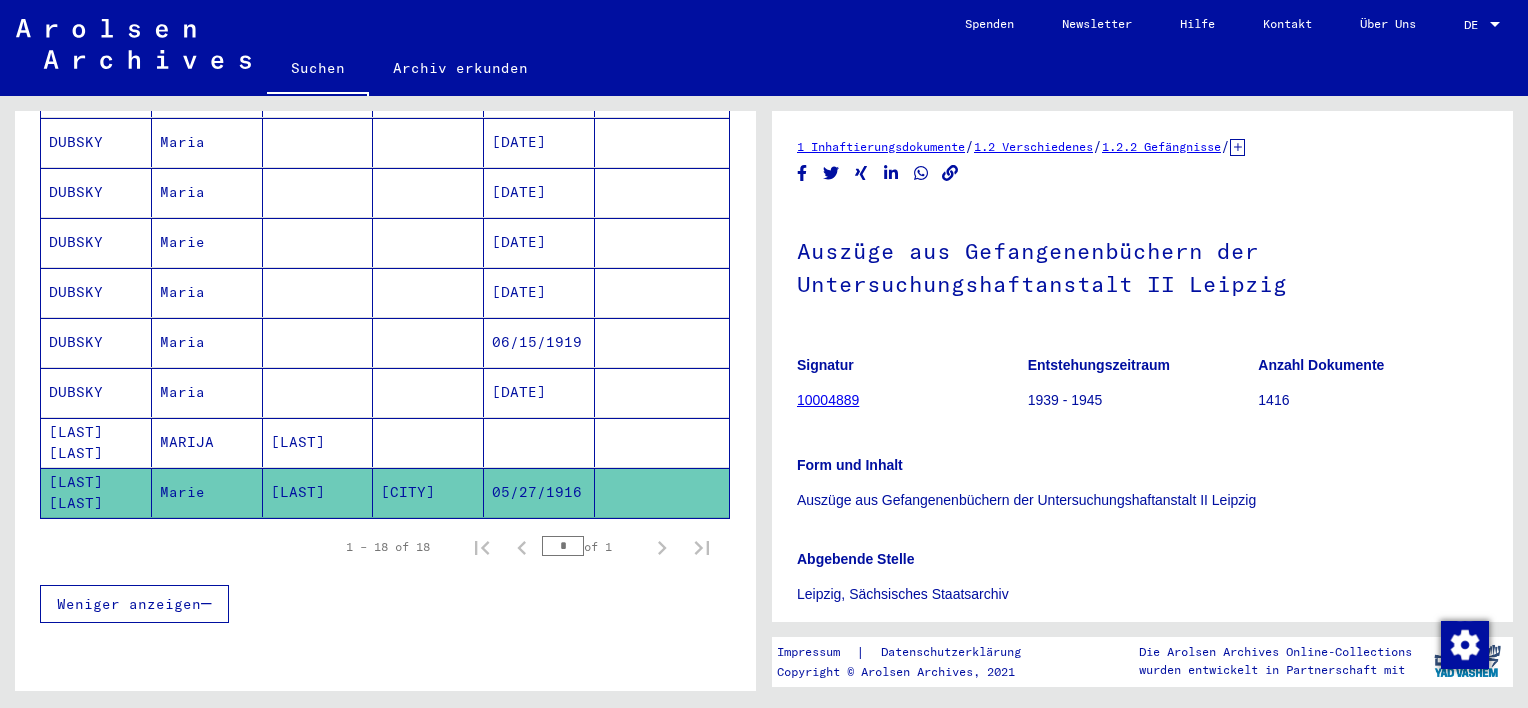 scroll, scrollTop: 0, scrollLeft: 0, axis: both 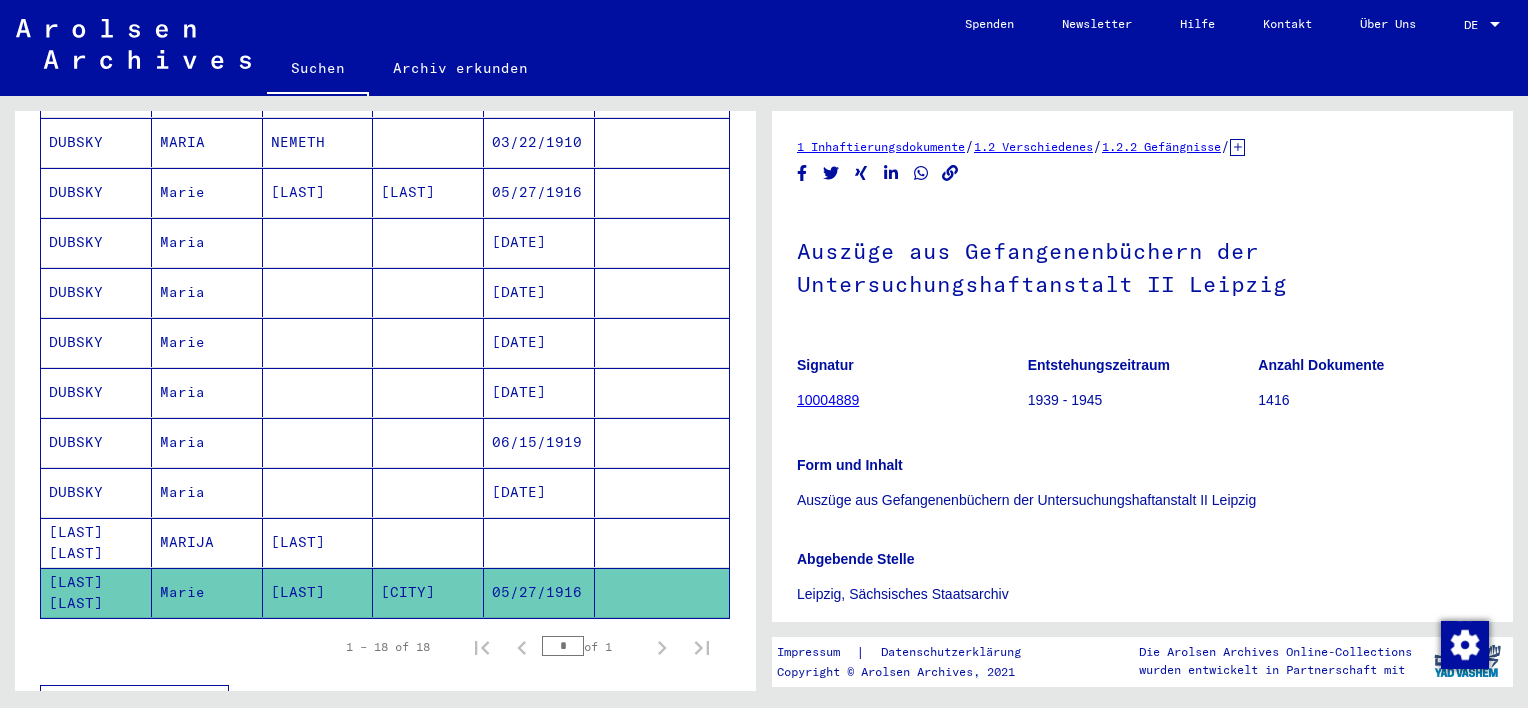 click at bounding box center [318, 492] 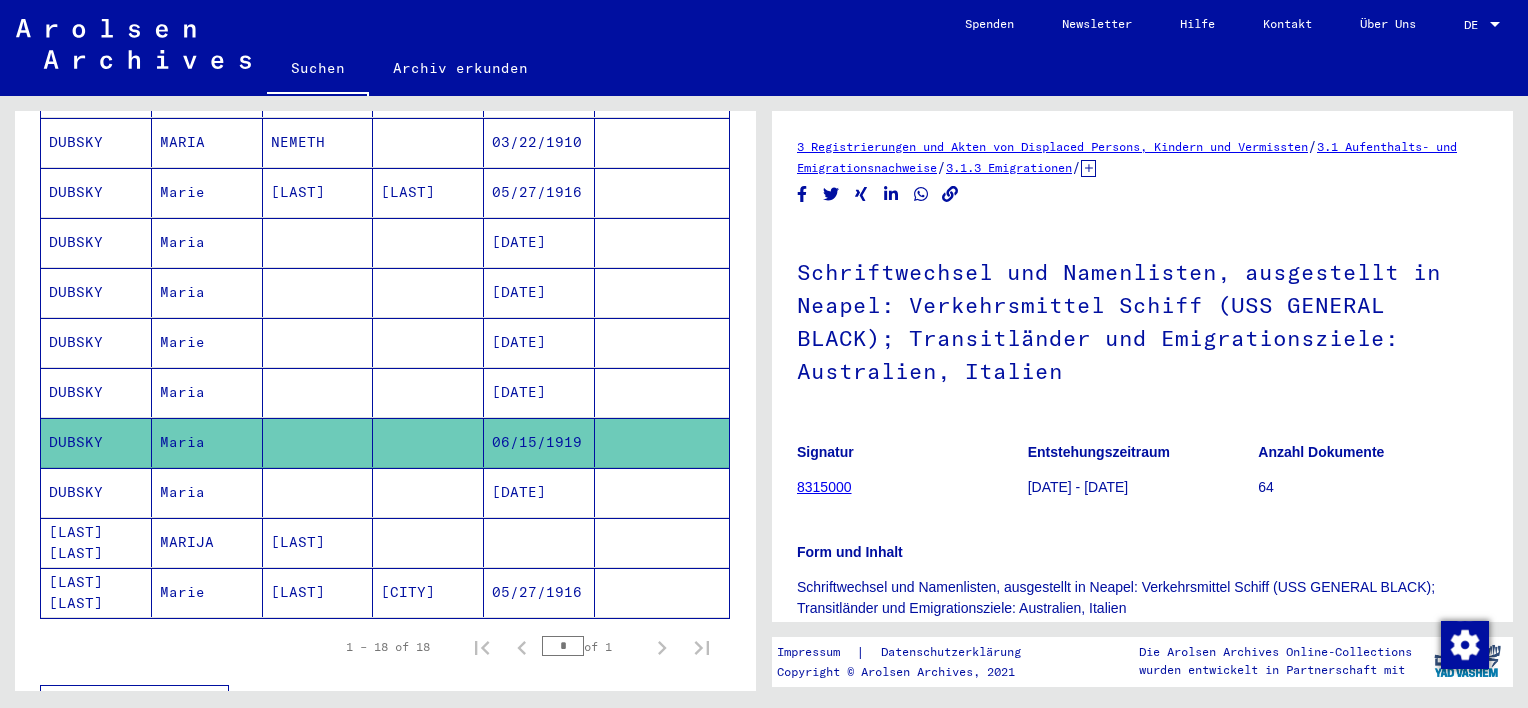 scroll, scrollTop: 0, scrollLeft: 0, axis: both 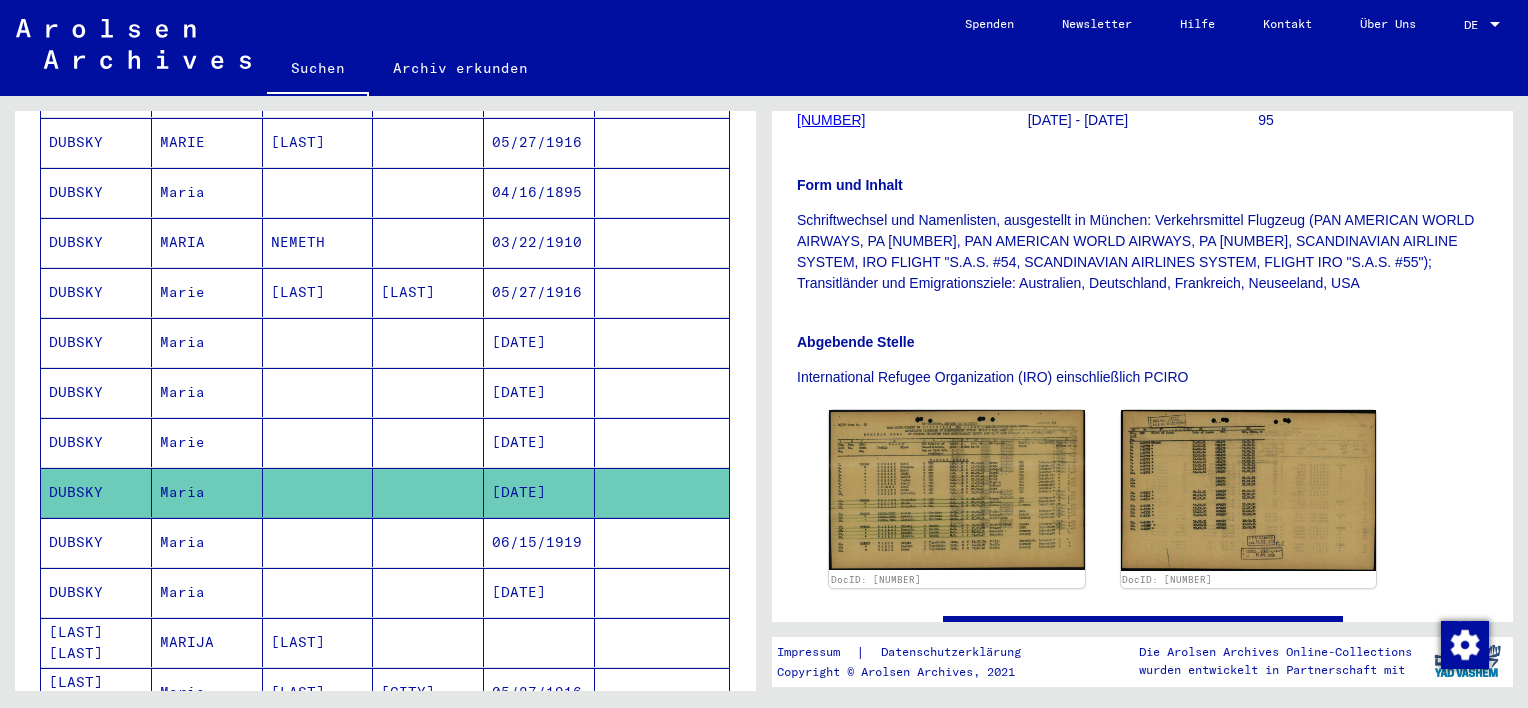 click at bounding box center (318, 442) 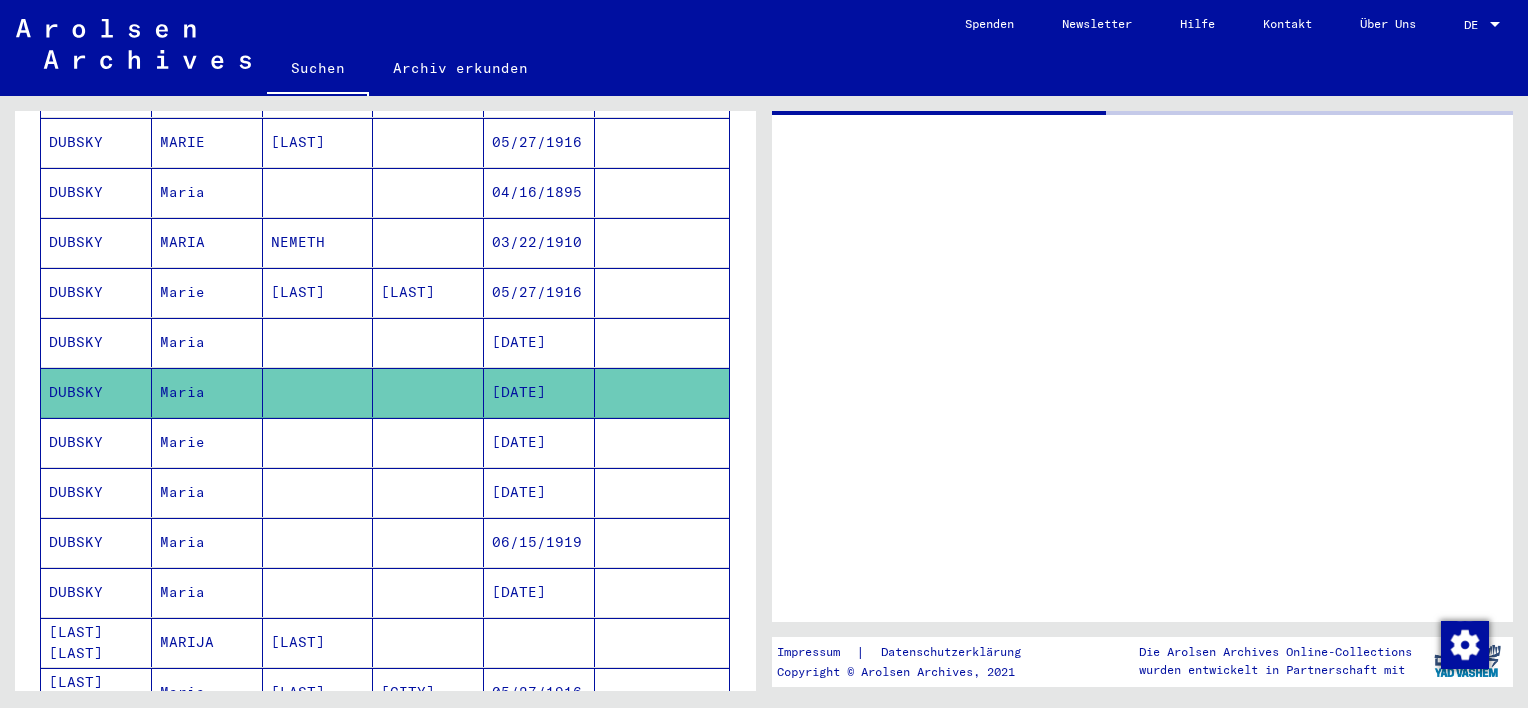 scroll, scrollTop: 0, scrollLeft: 0, axis: both 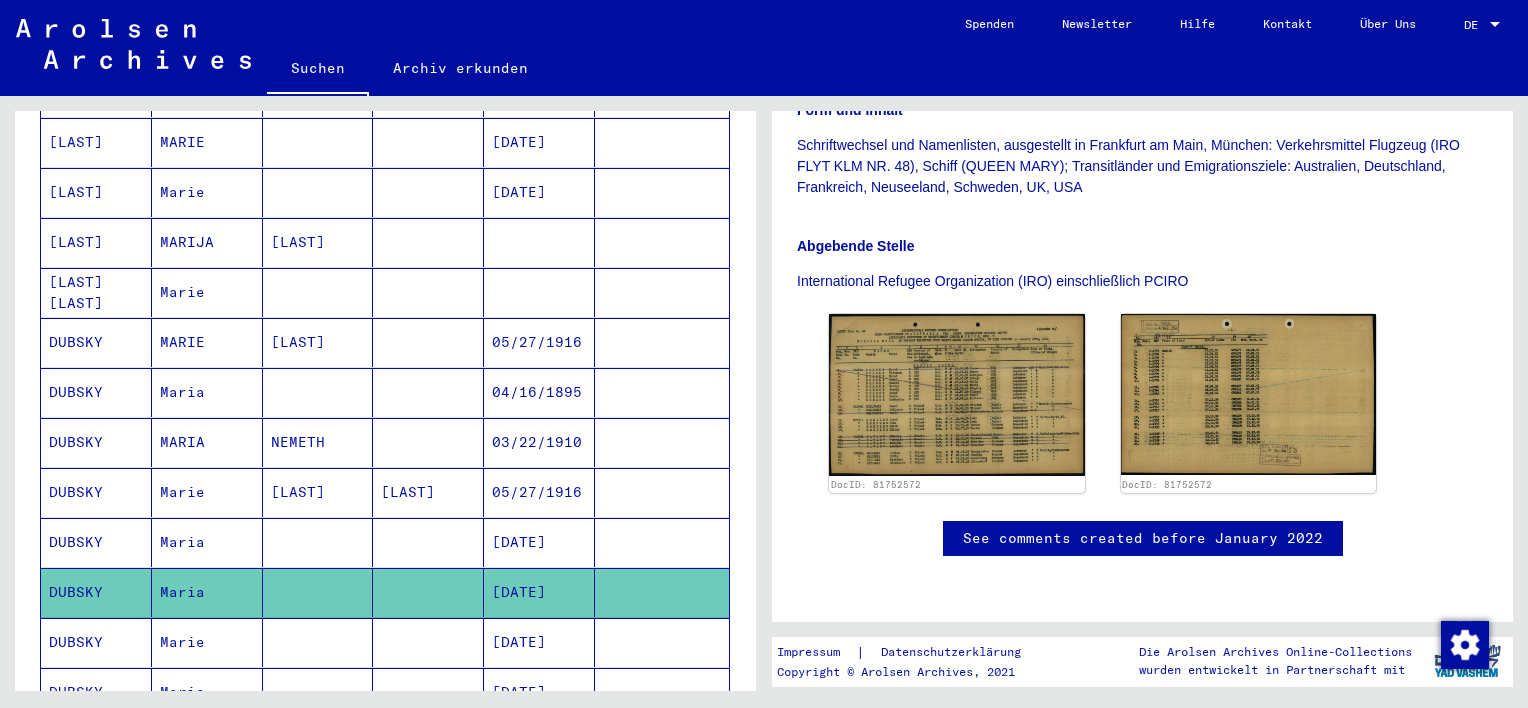 click at bounding box center (318, 442) 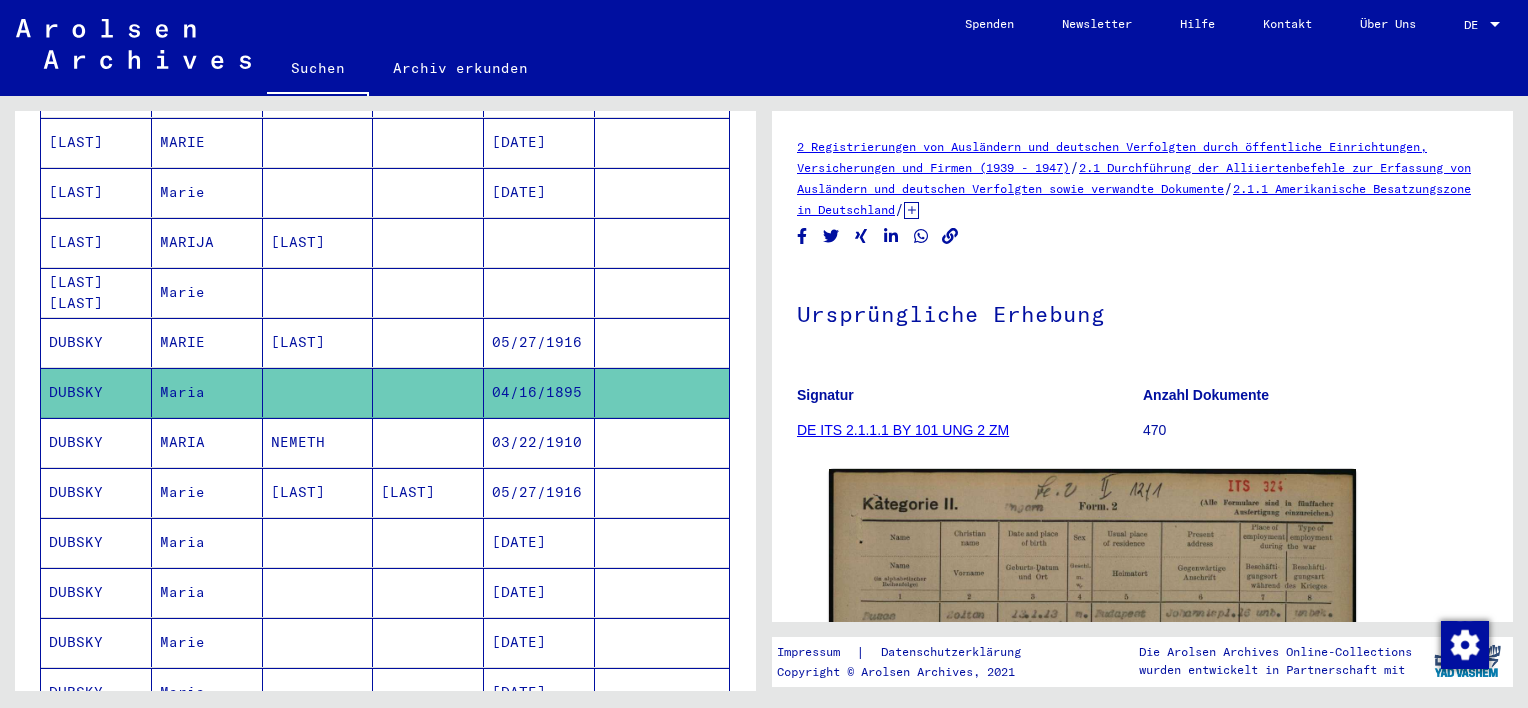 scroll, scrollTop: 0, scrollLeft: 0, axis: both 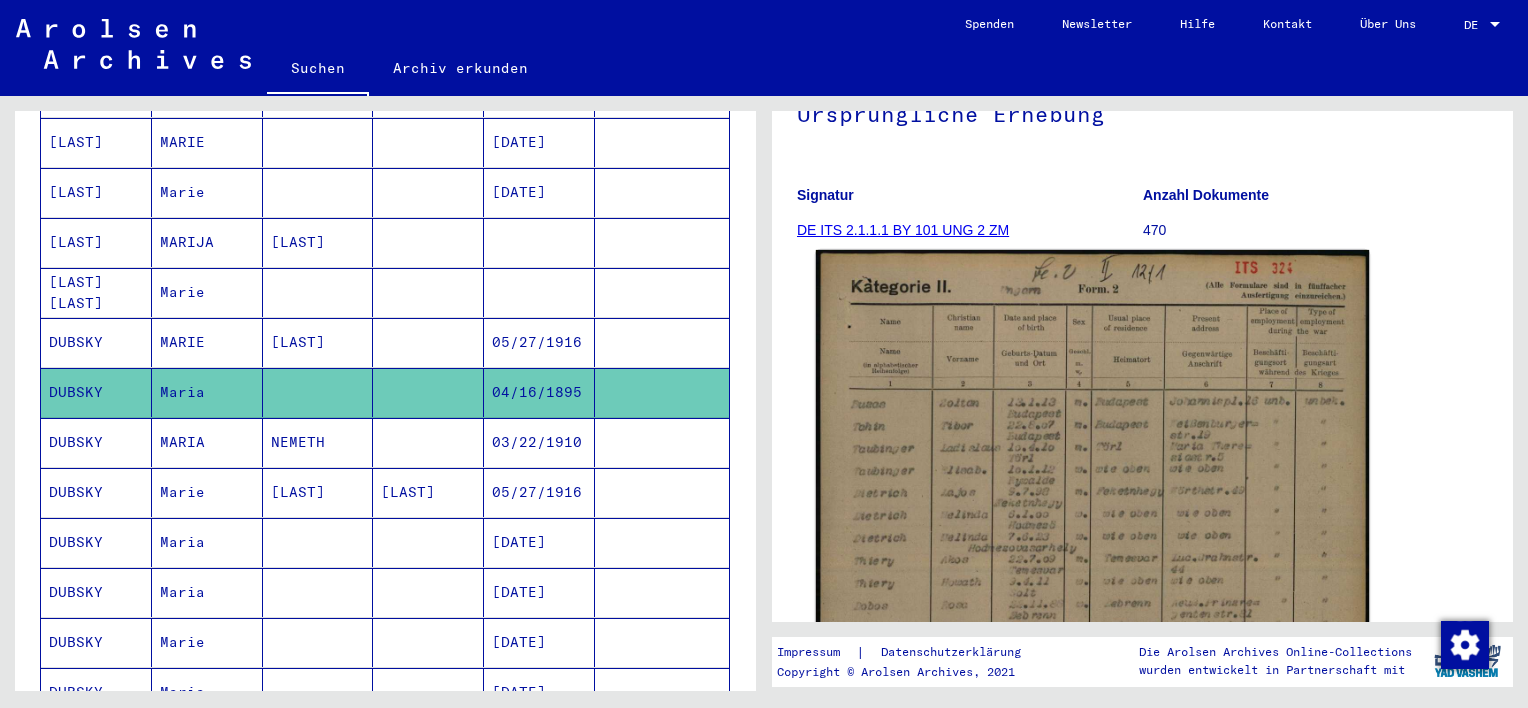 click 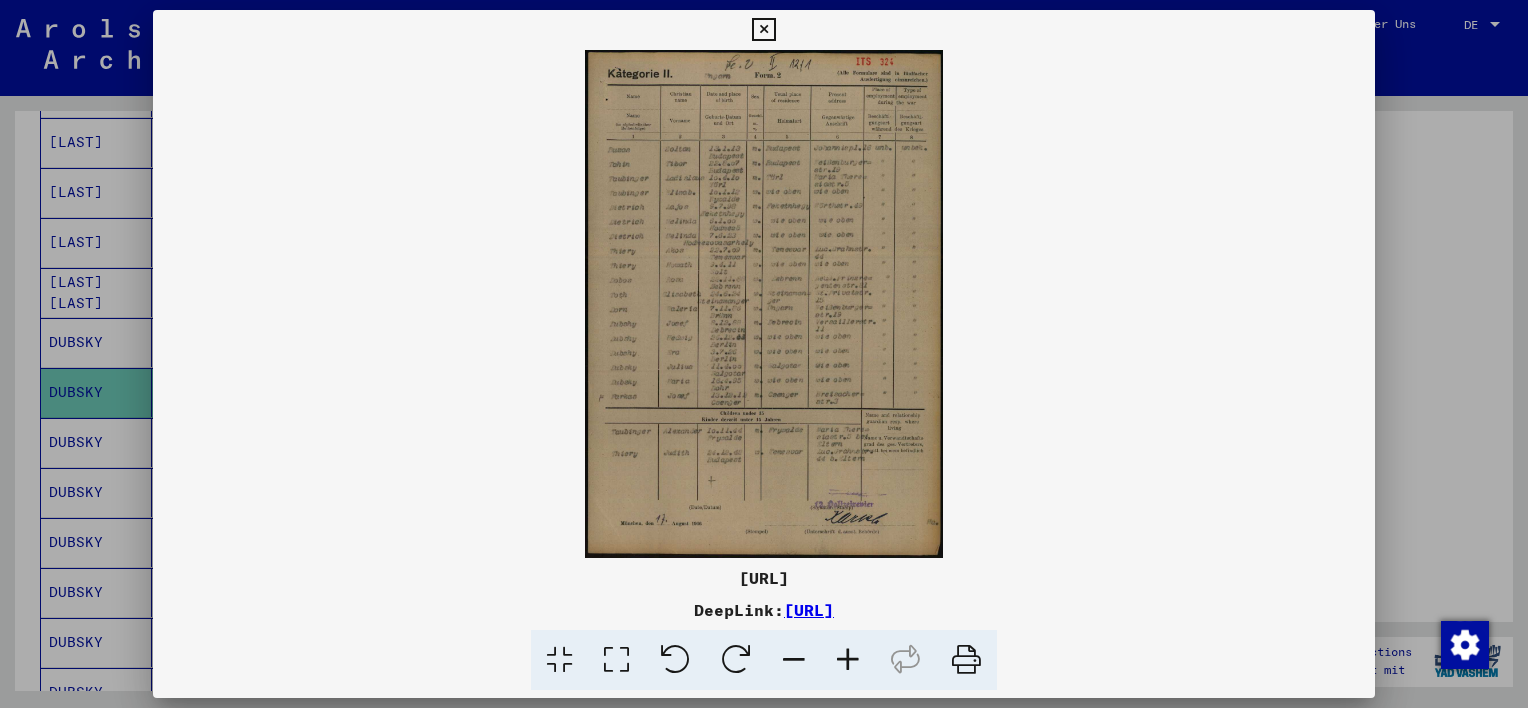 click at bounding box center (764, 304) 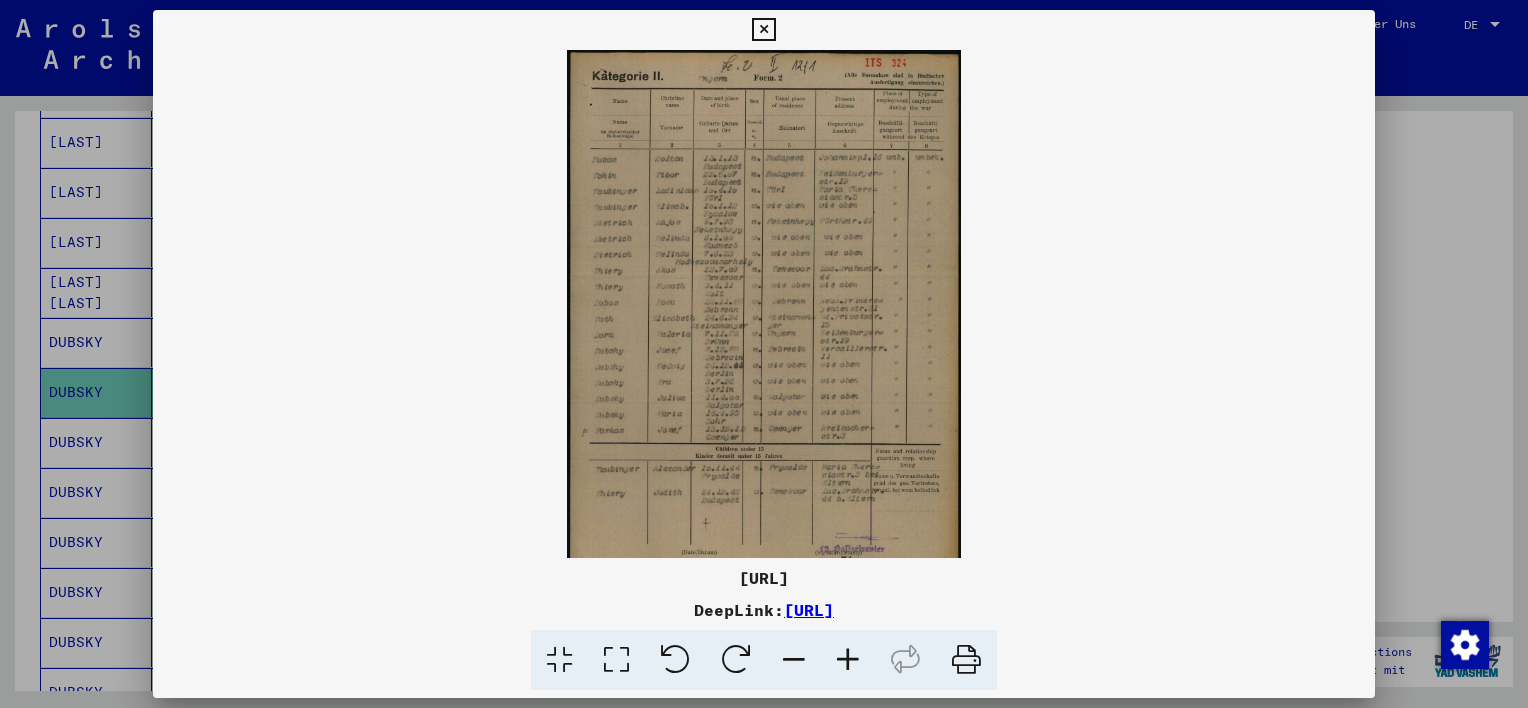 click at bounding box center (848, 660) 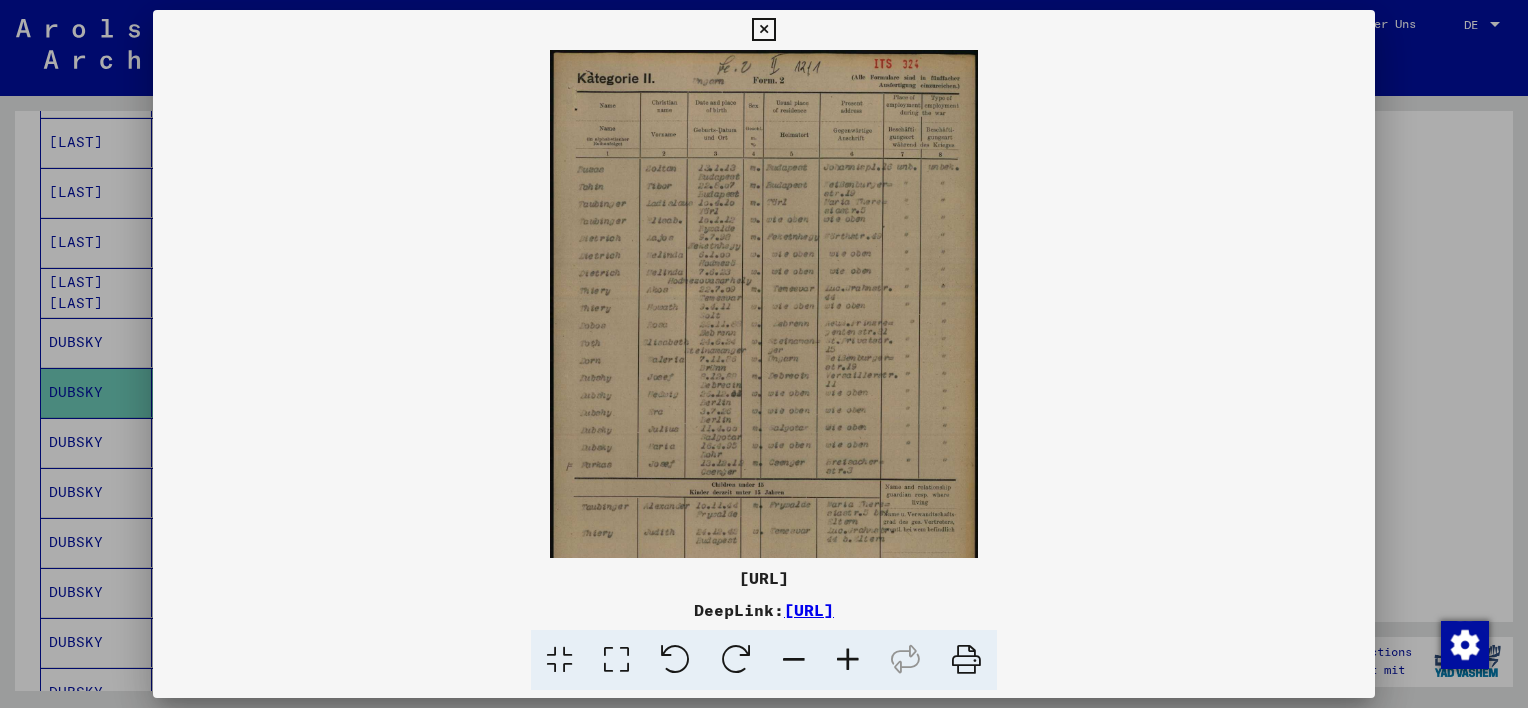 click at bounding box center [848, 660] 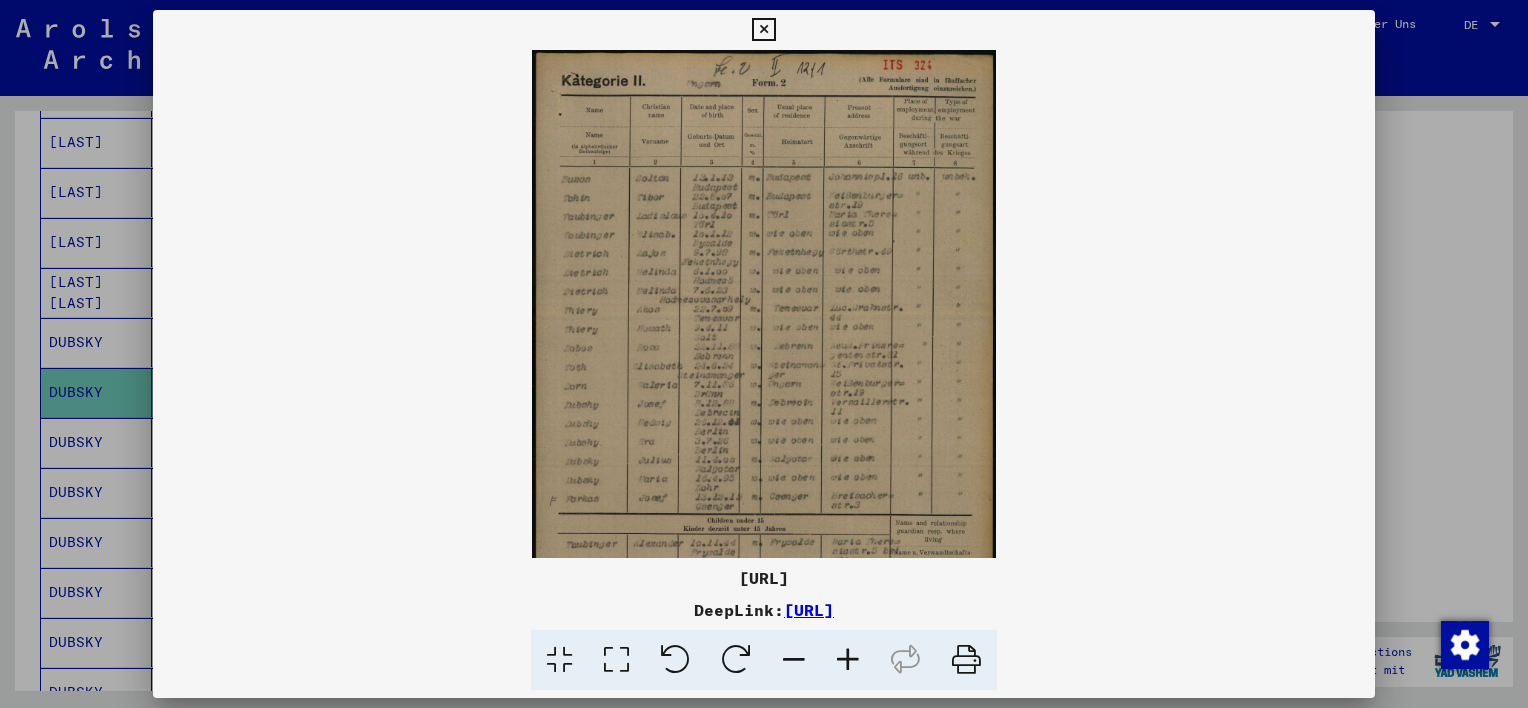 click at bounding box center [848, 660] 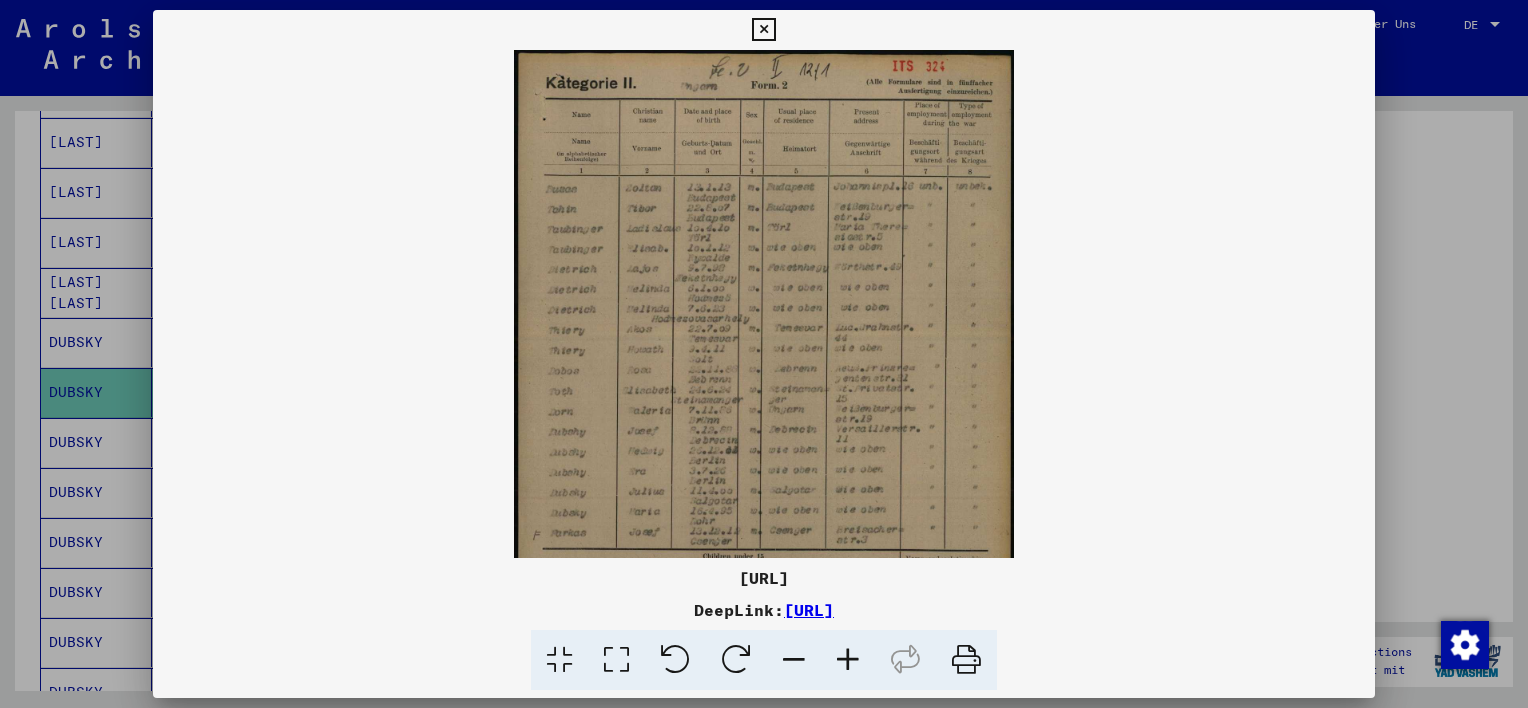 click at bounding box center (848, 660) 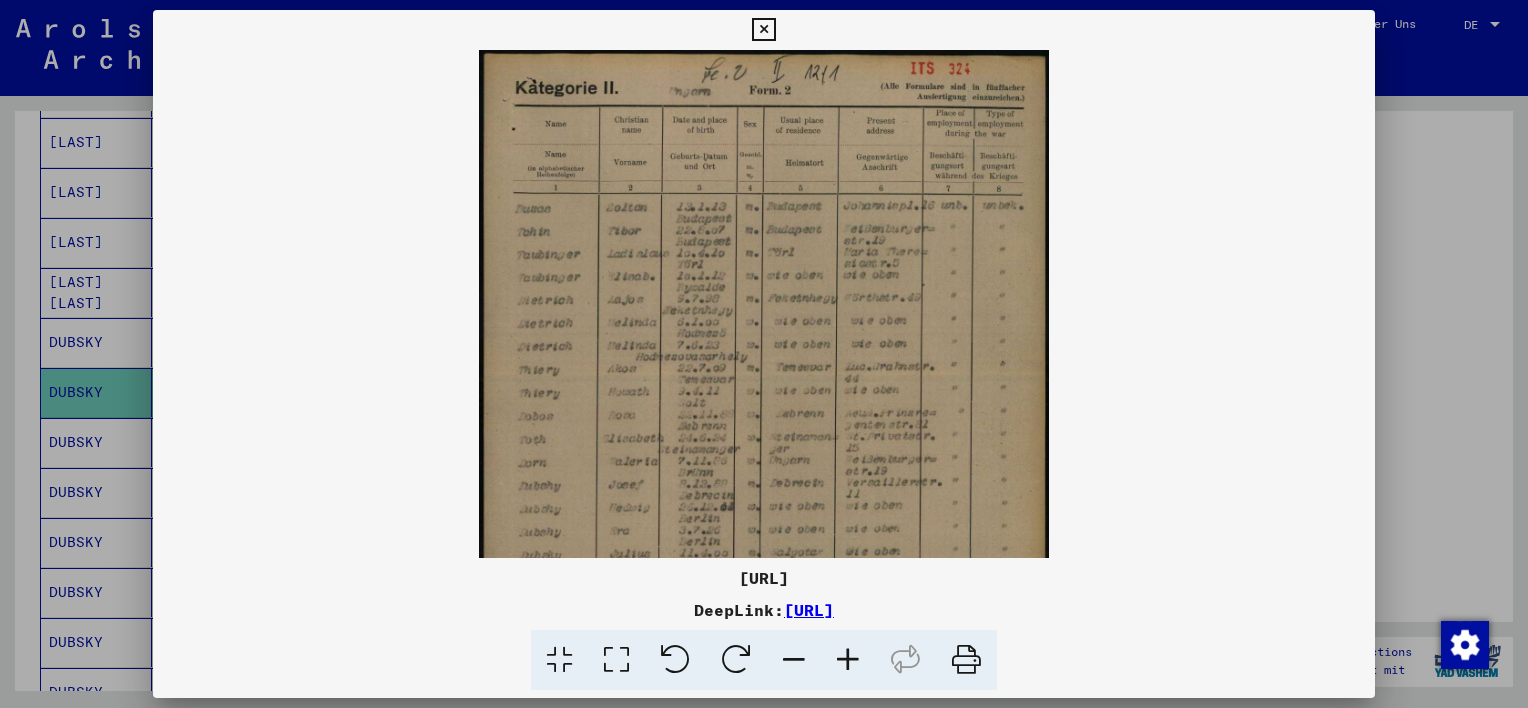 click at bounding box center (848, 660) 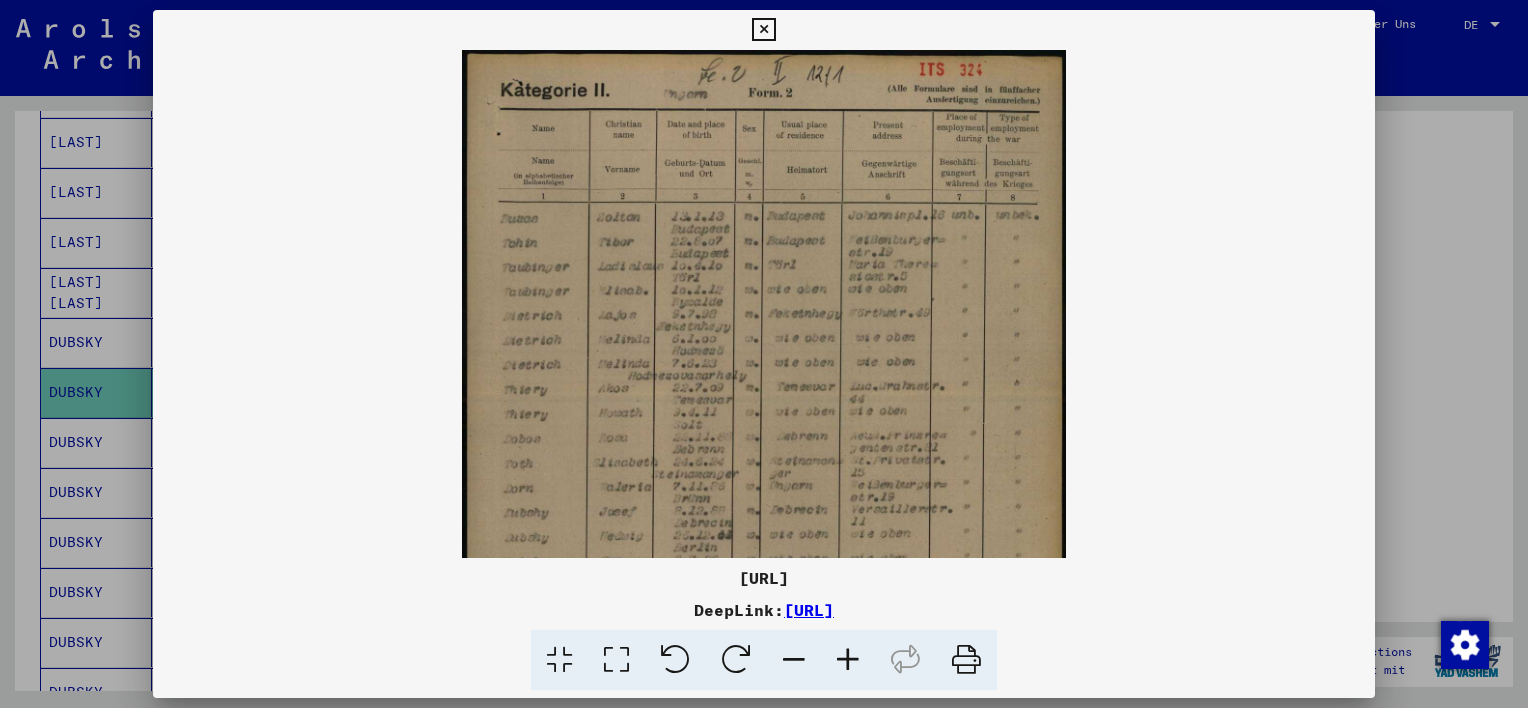 click at bounding box center [848, 660] 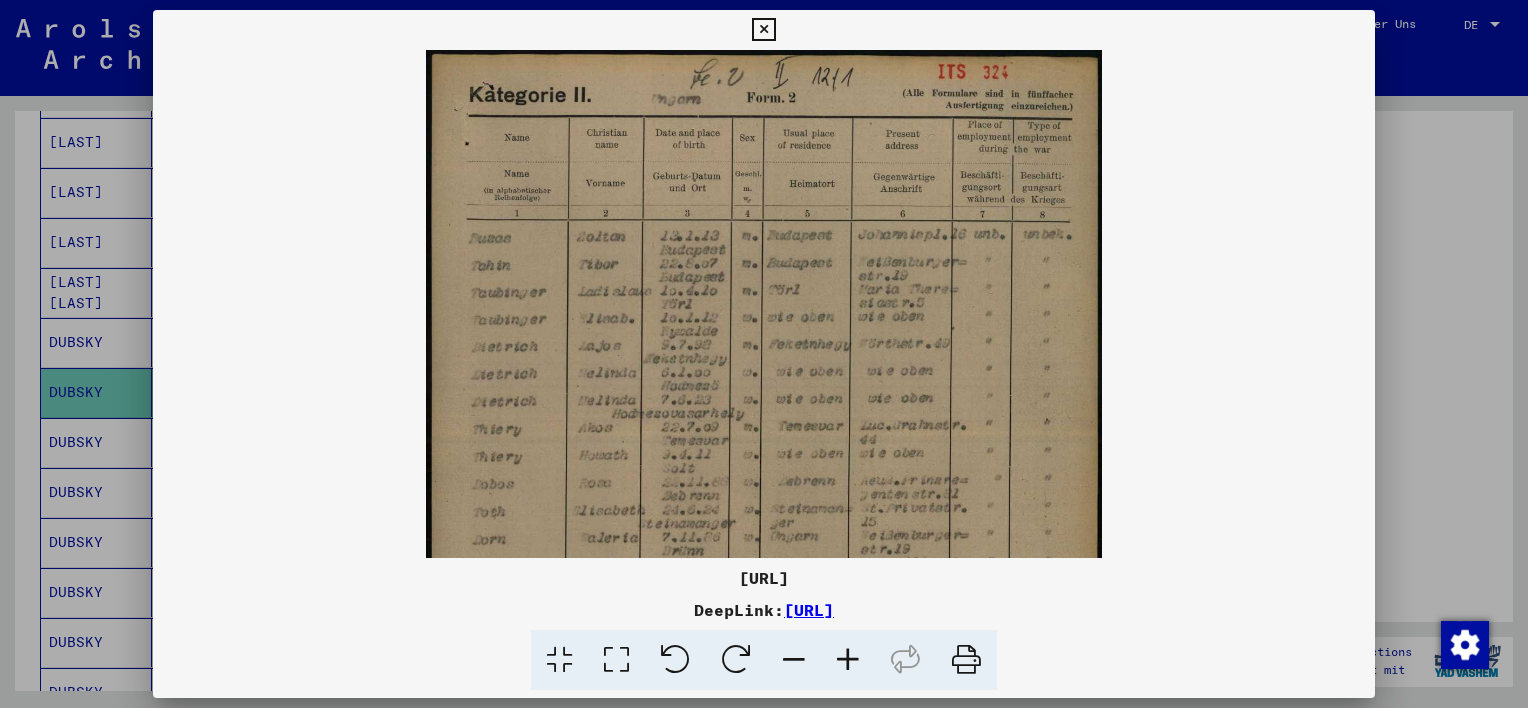 click at bounding box center [848, 660] 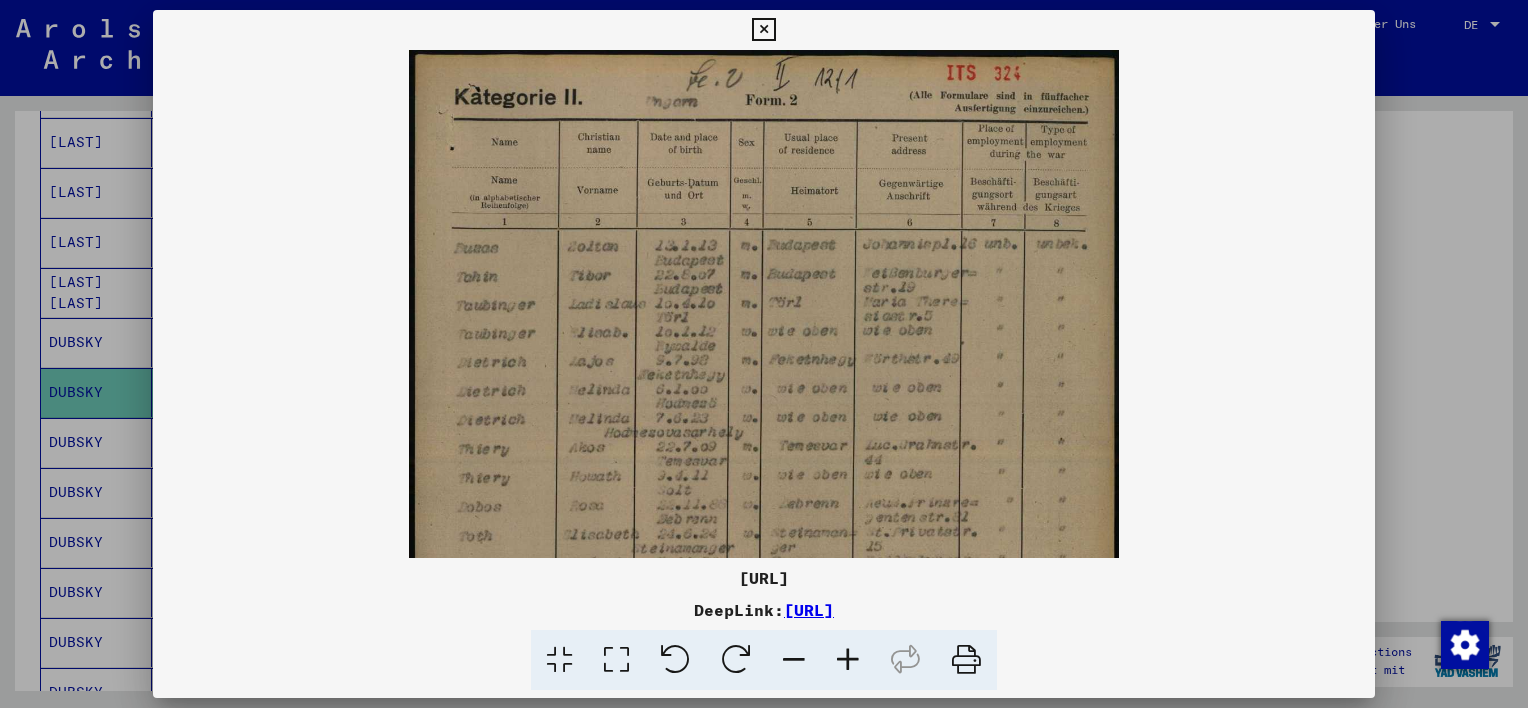 click at bounding box center [848, 660] 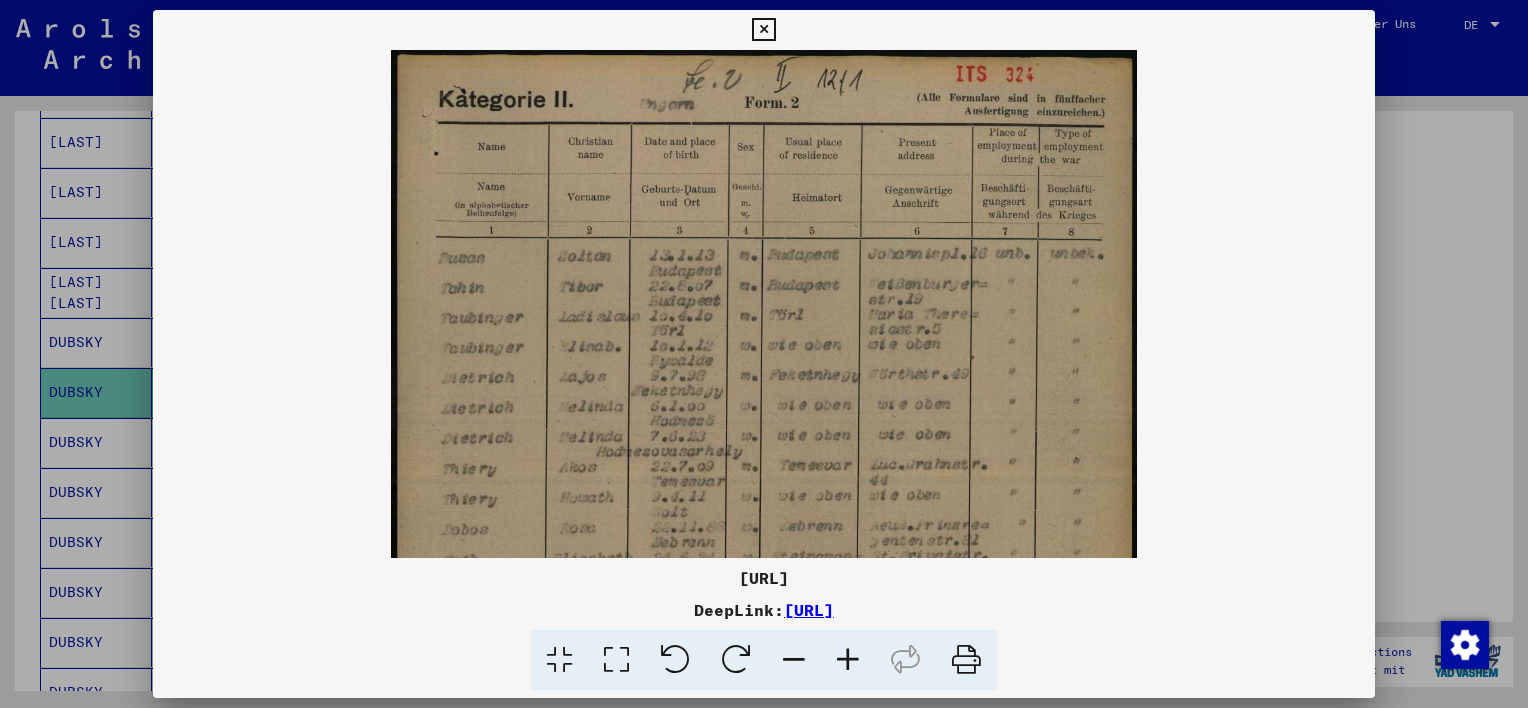 click at bounding box center [848, 660] 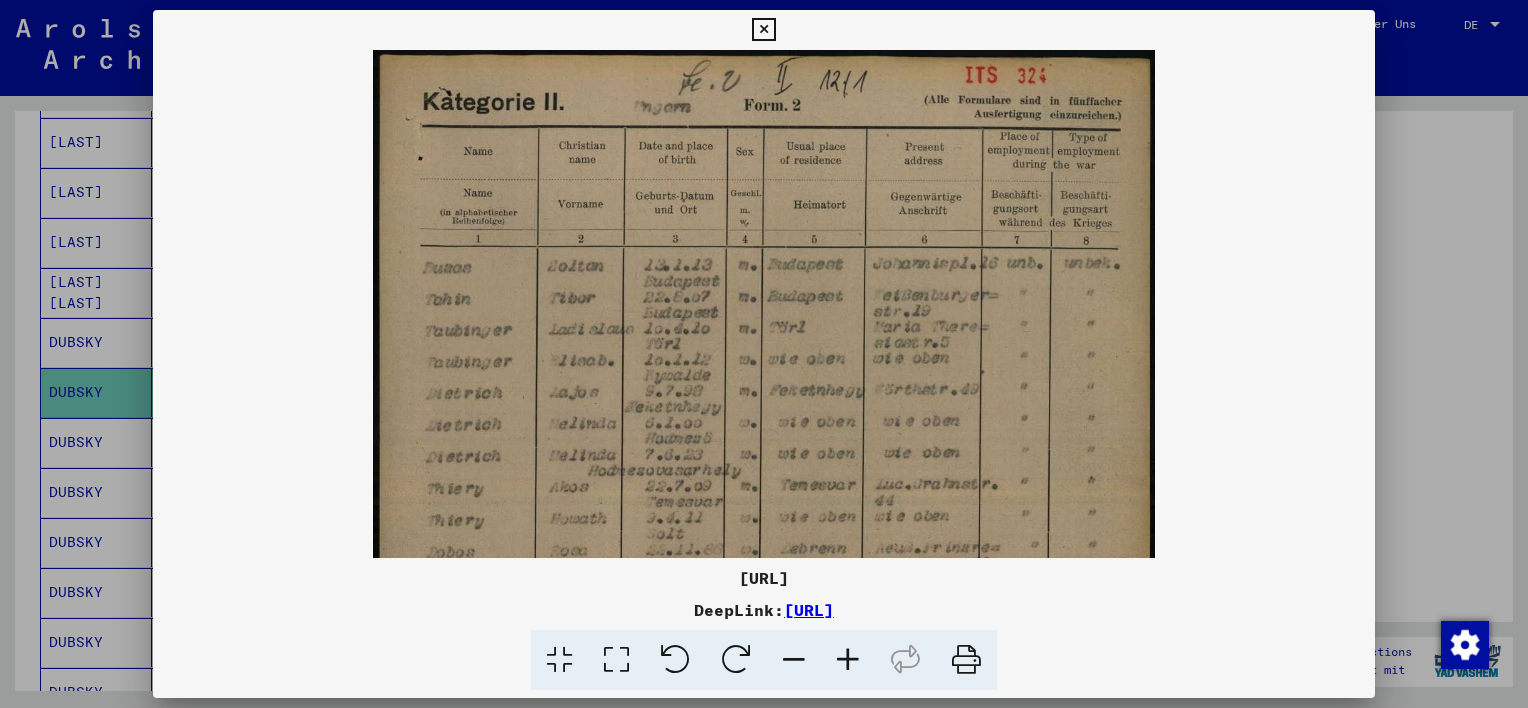 click at bounding box center [848, 660] 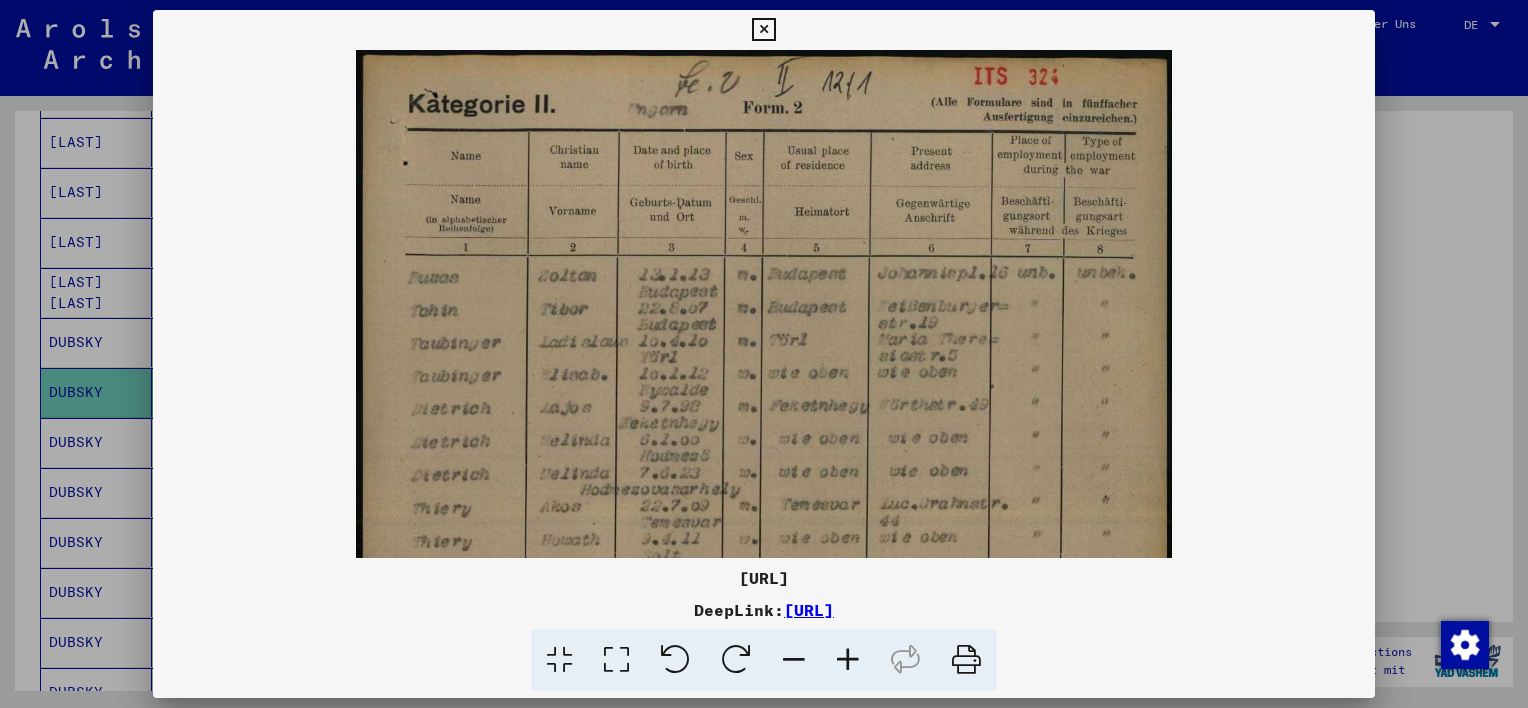 click at bounding box center (848, 660) 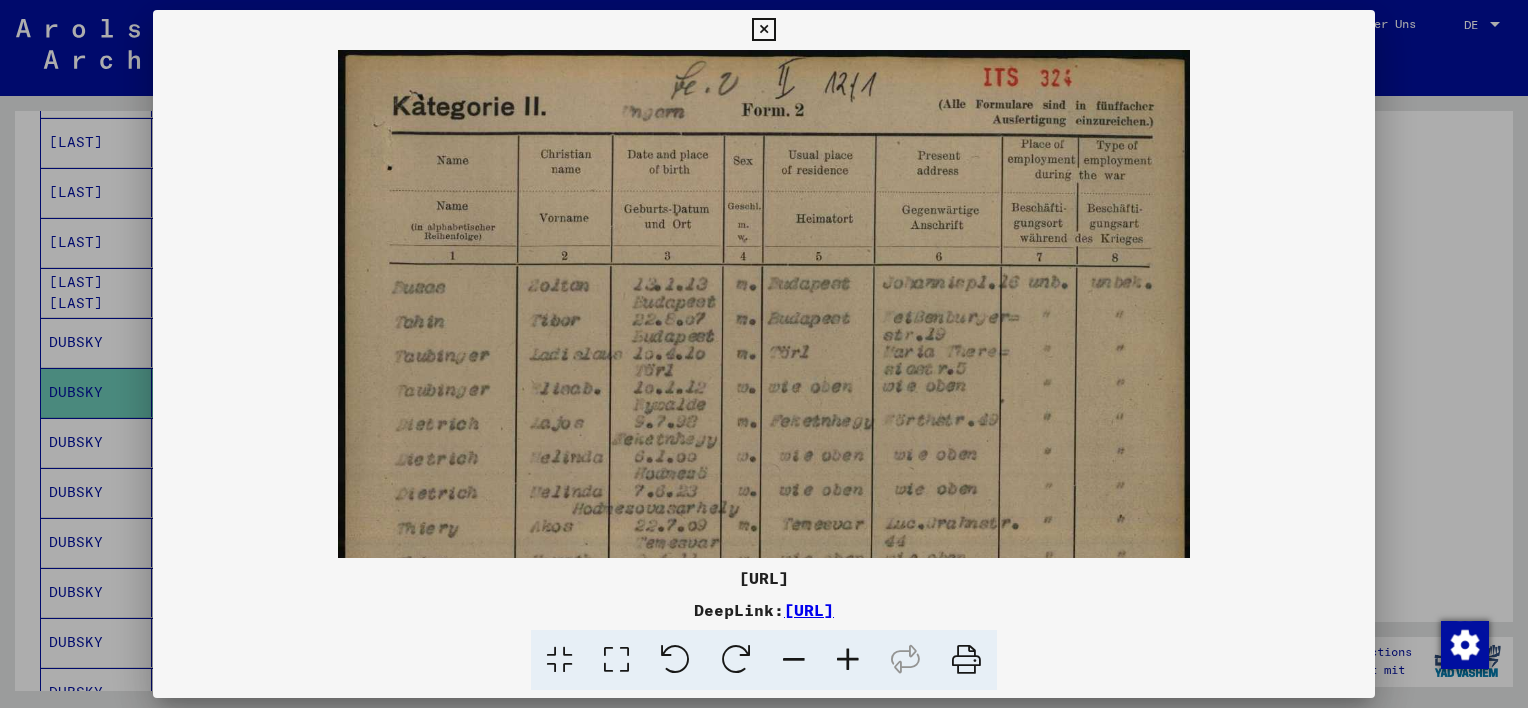click at bounding box center [848, 660] 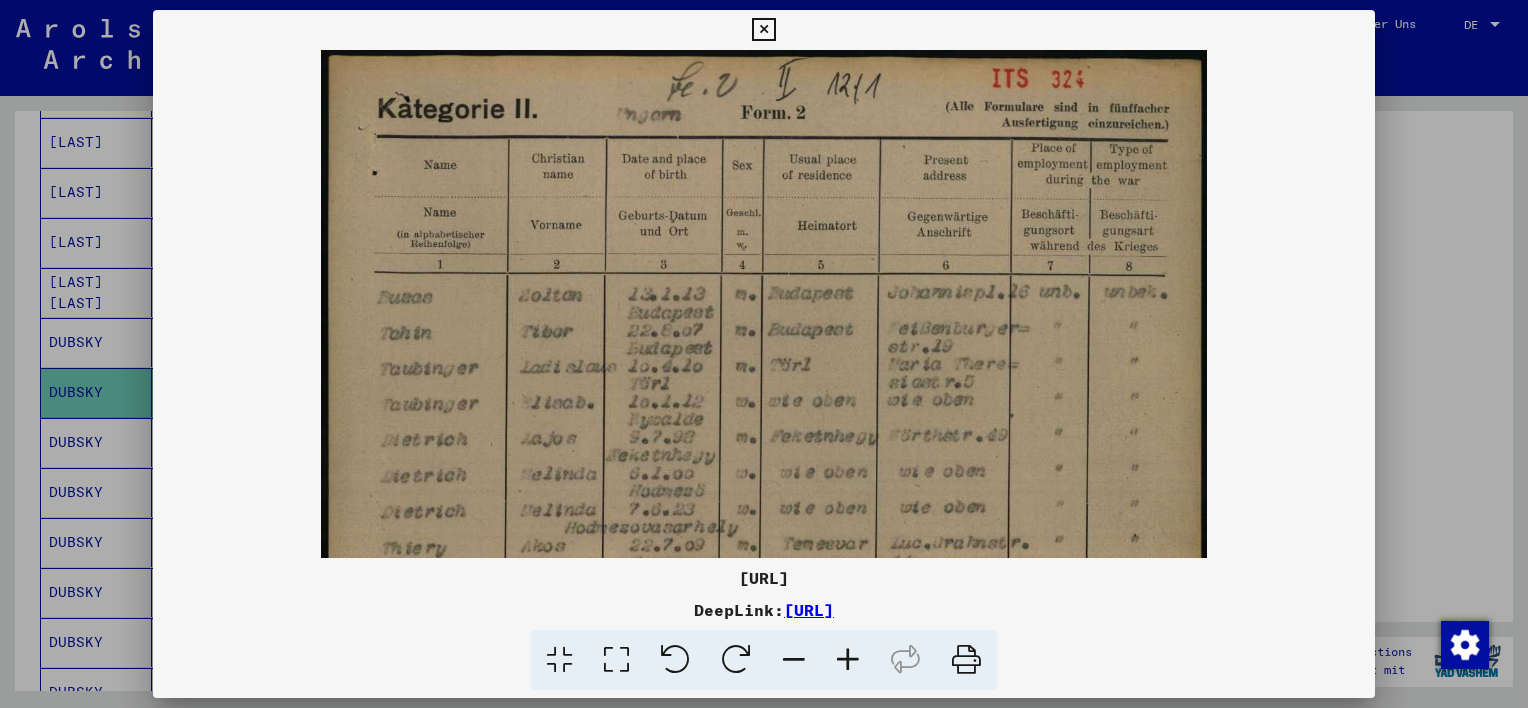click at bounding box center [848, 660] 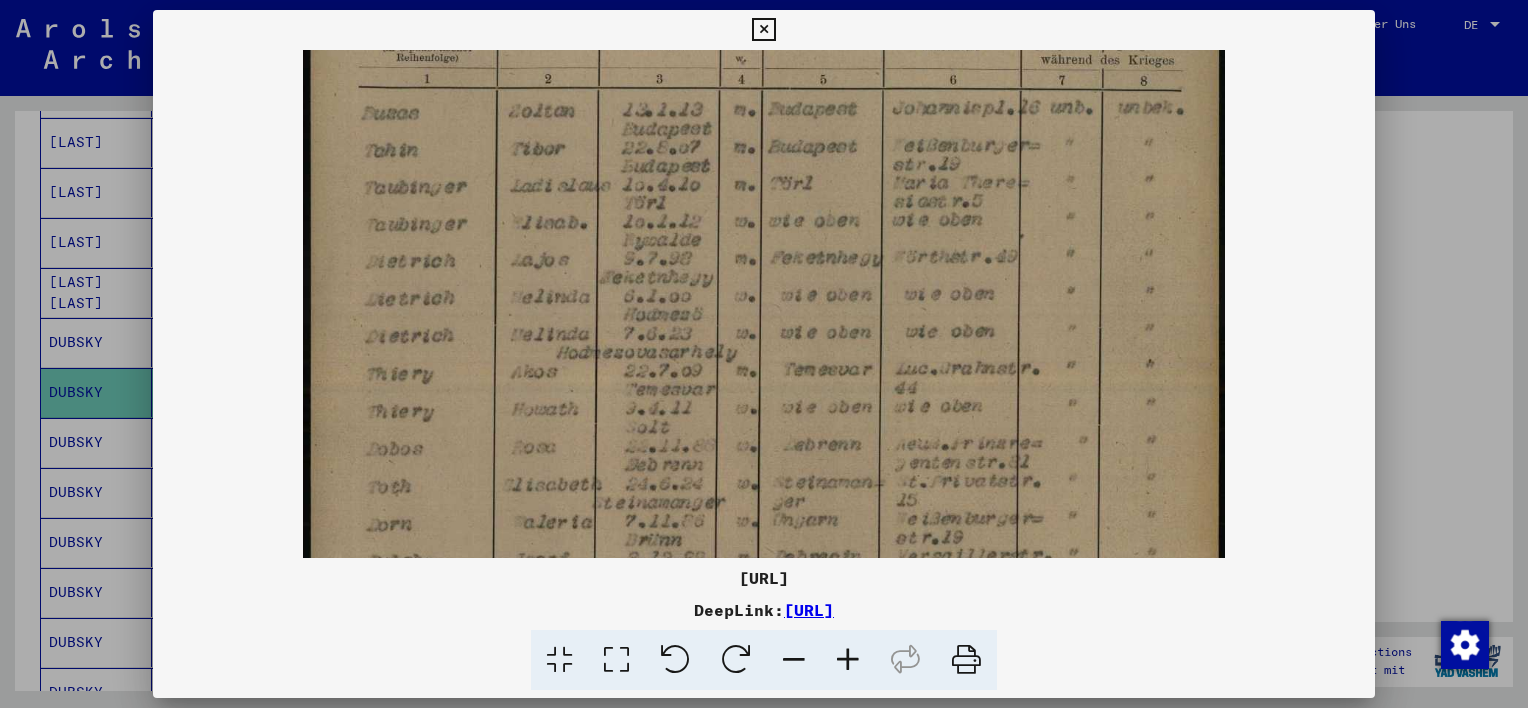 drag, startPoint x: 733, startPoint y: 459, endPoint x: 731, endPoint y: 267, distance: 192.01042 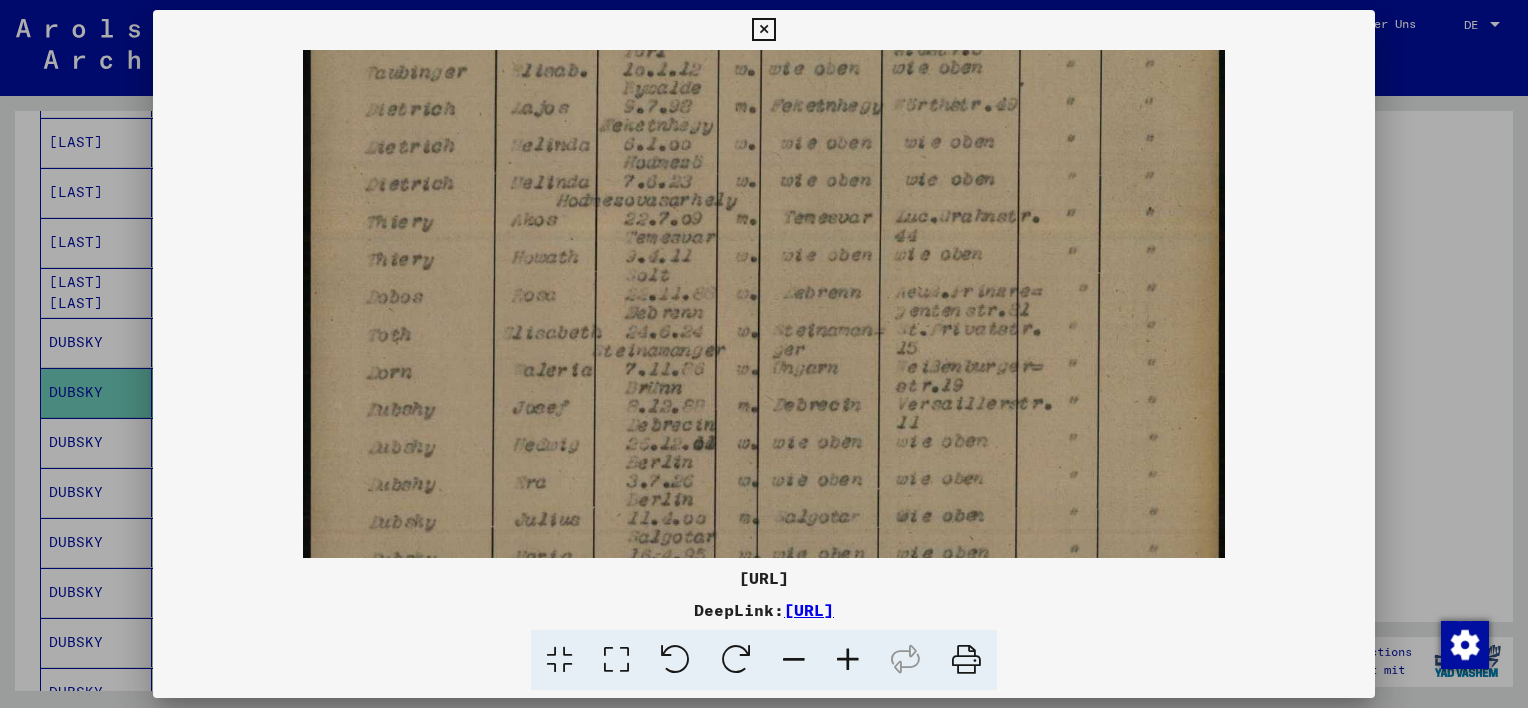 drag, startPoint x: 764, startPoint y: 416, endPoint x: 751, endPoint y: 265, distance: 151.55856 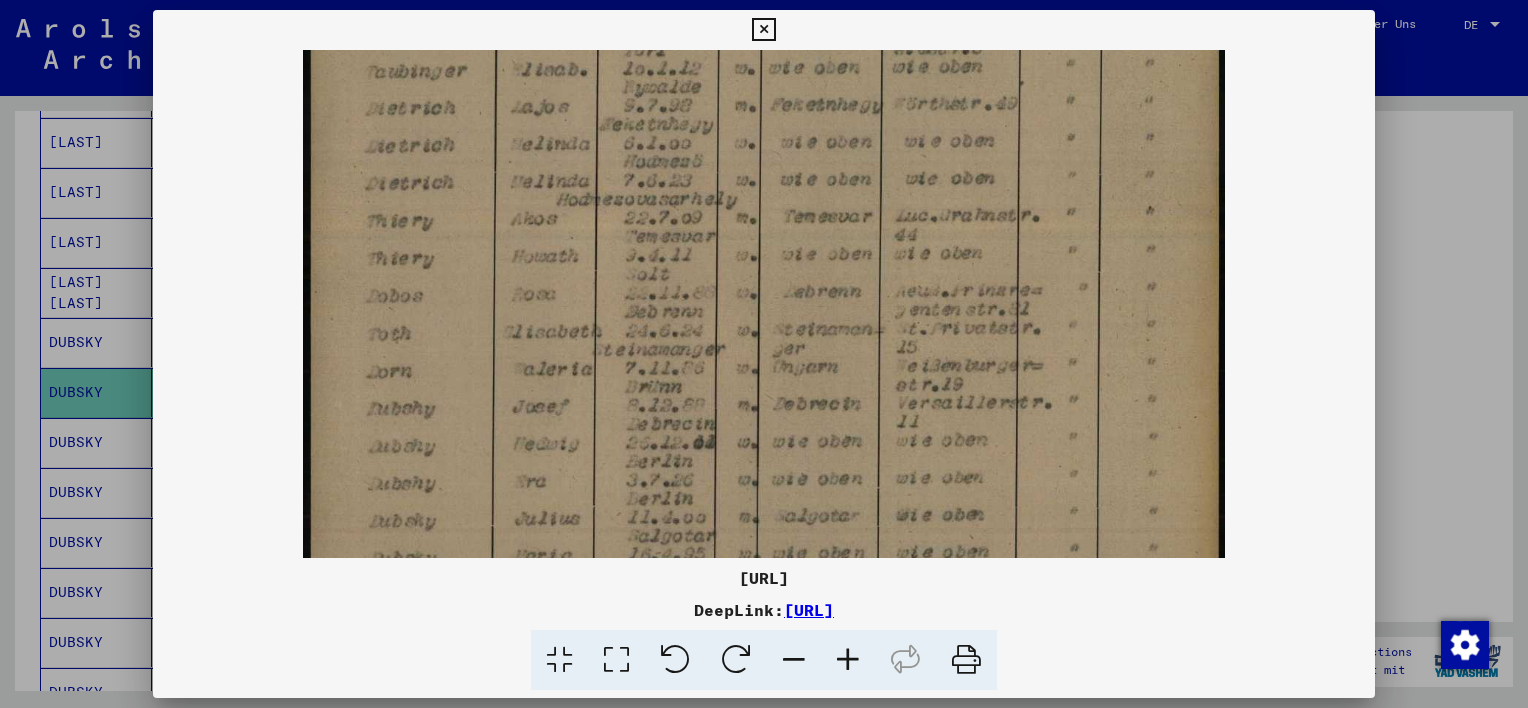 click at bounding box center [764, 357] 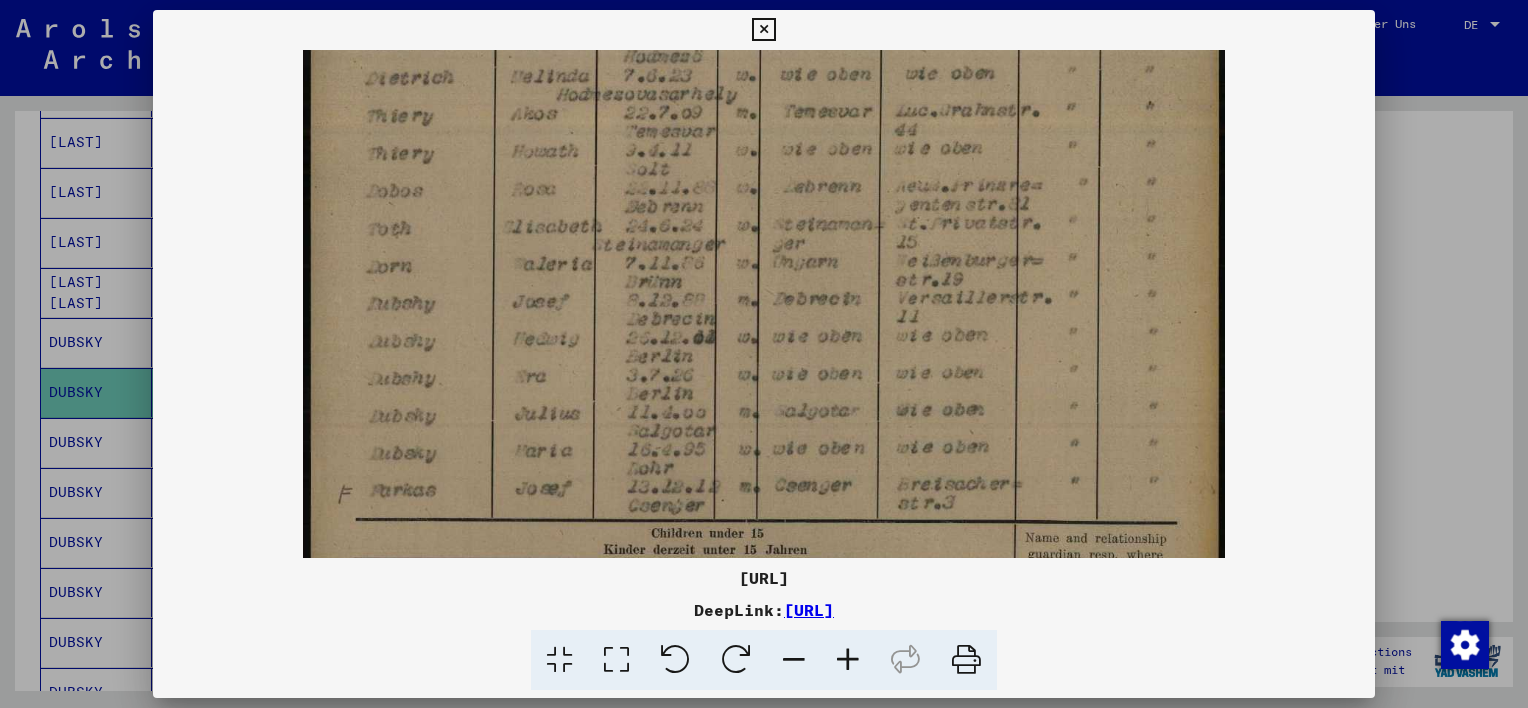 drag, startPoint x: 775, startPoint y: 441, endPoint x: 777, endPoint y: 343, distance: 98.02041 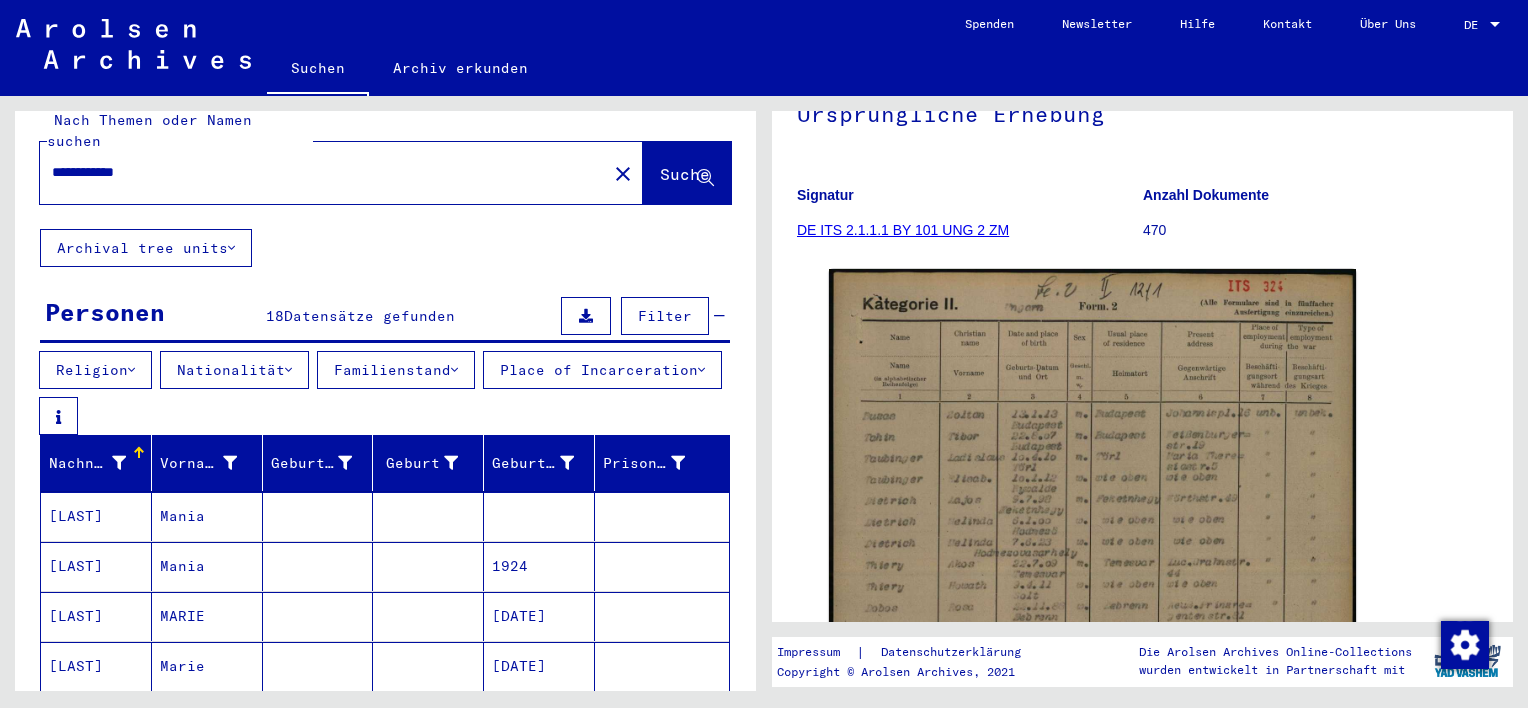 scroll, scrollTop: 0, scrollLeft: 0, axis: both 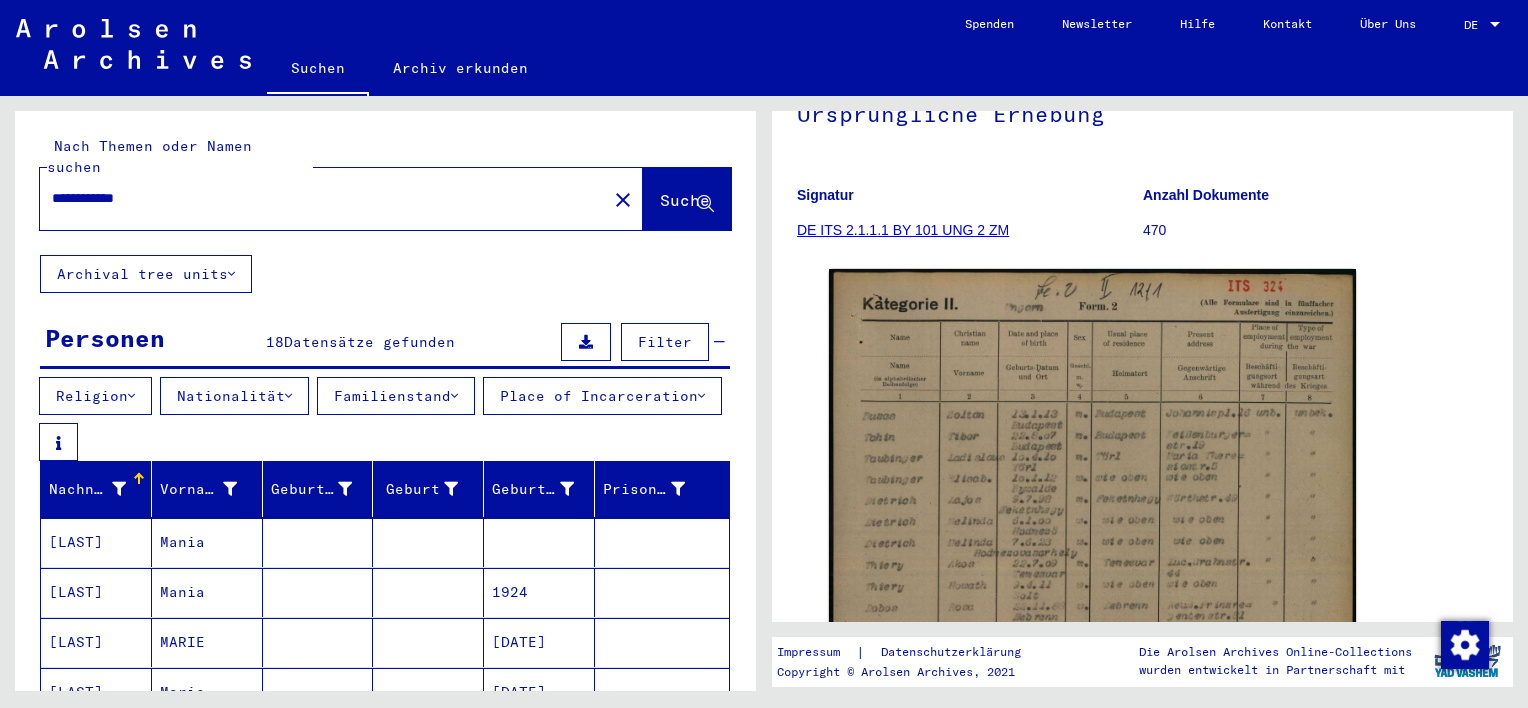 drag, startPoint x: 93, startPoint y: 173, endPoint x: 184, endPoint y: 172, distance: 91.00549 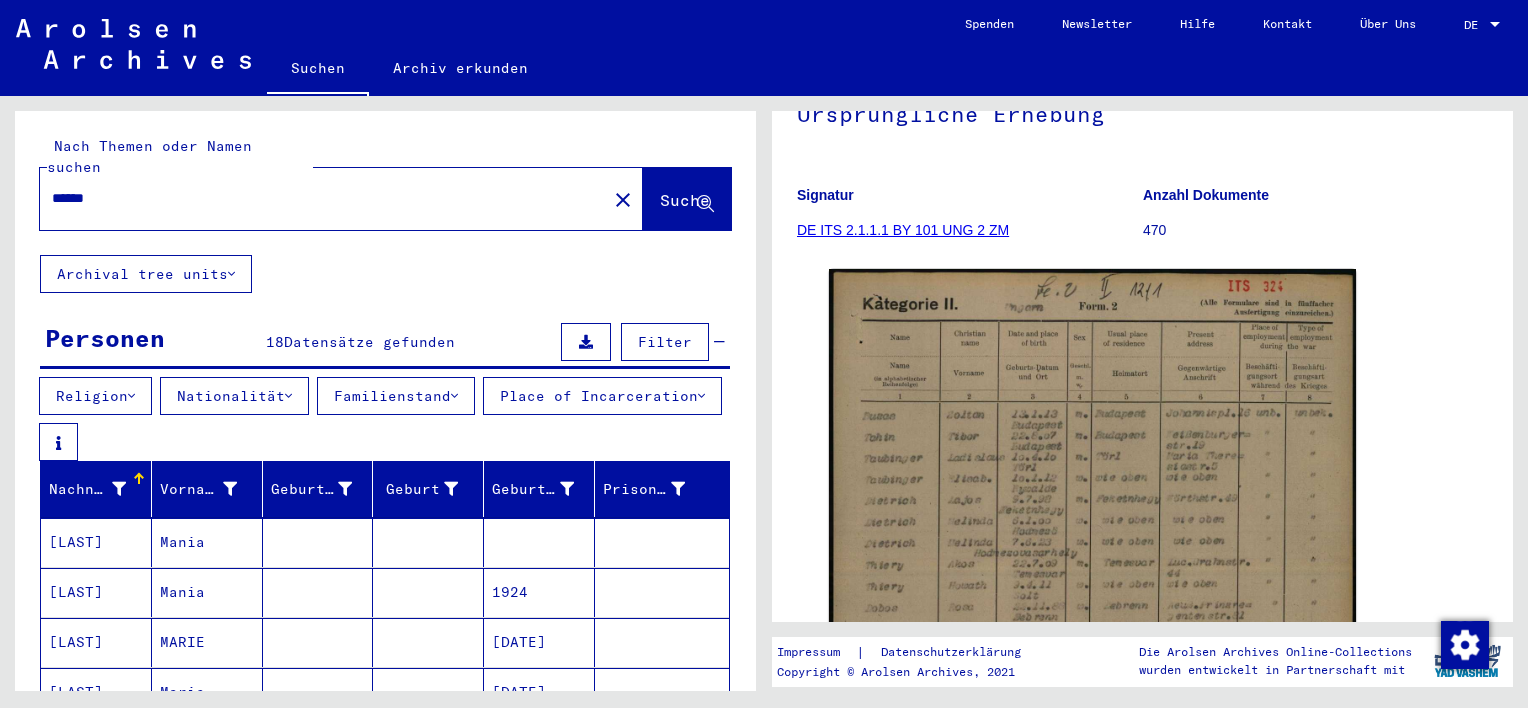 type on "******" 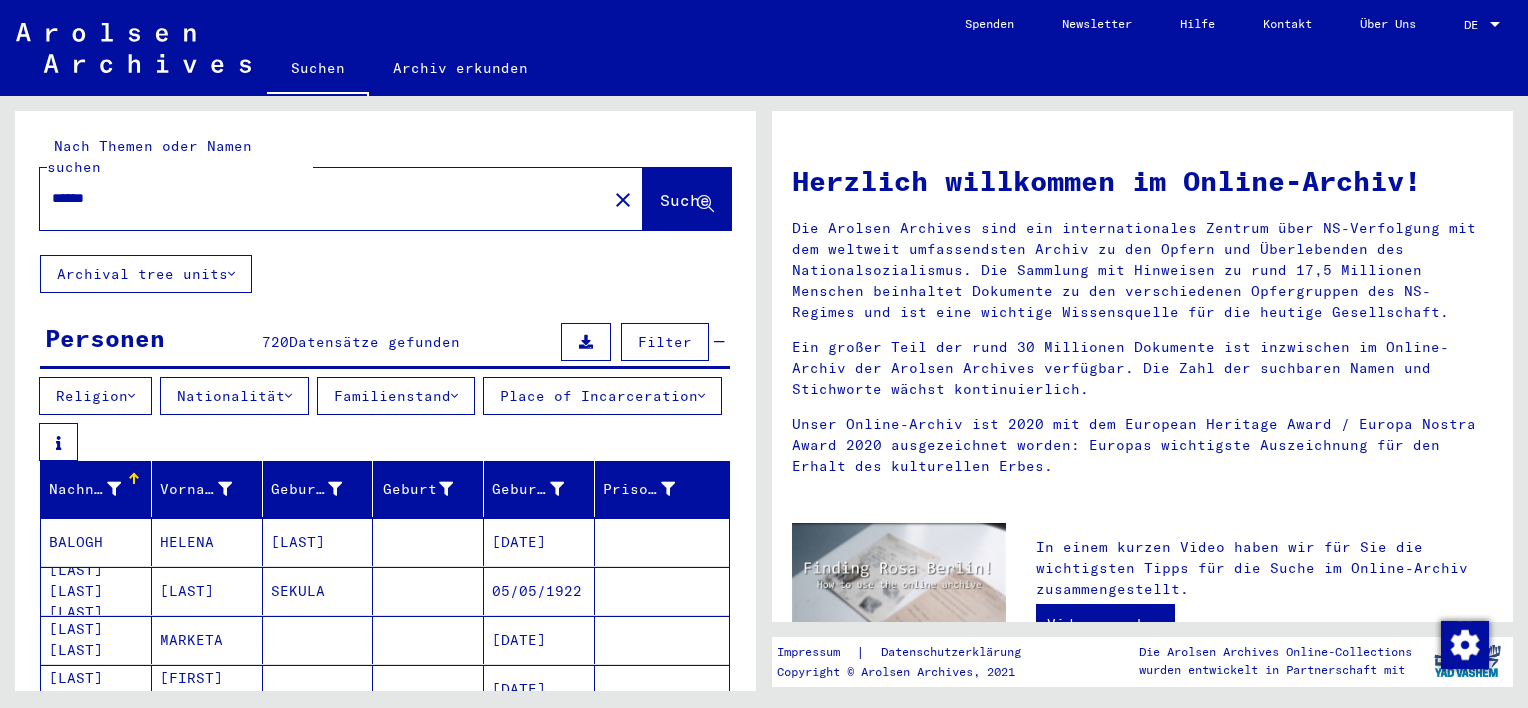 click on "Filter" at bounding box center [665, 342] 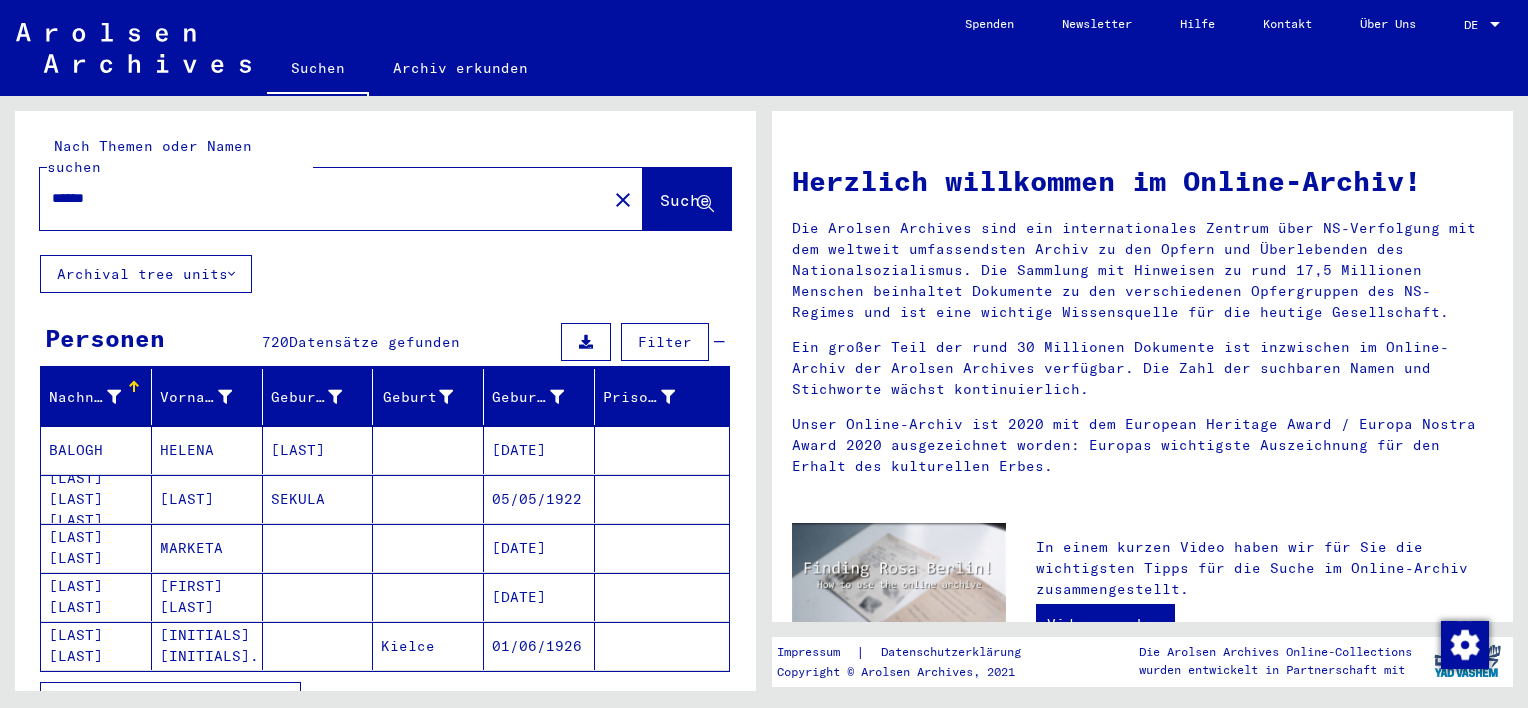 click on "Filter" at bounding box center [665, 342] 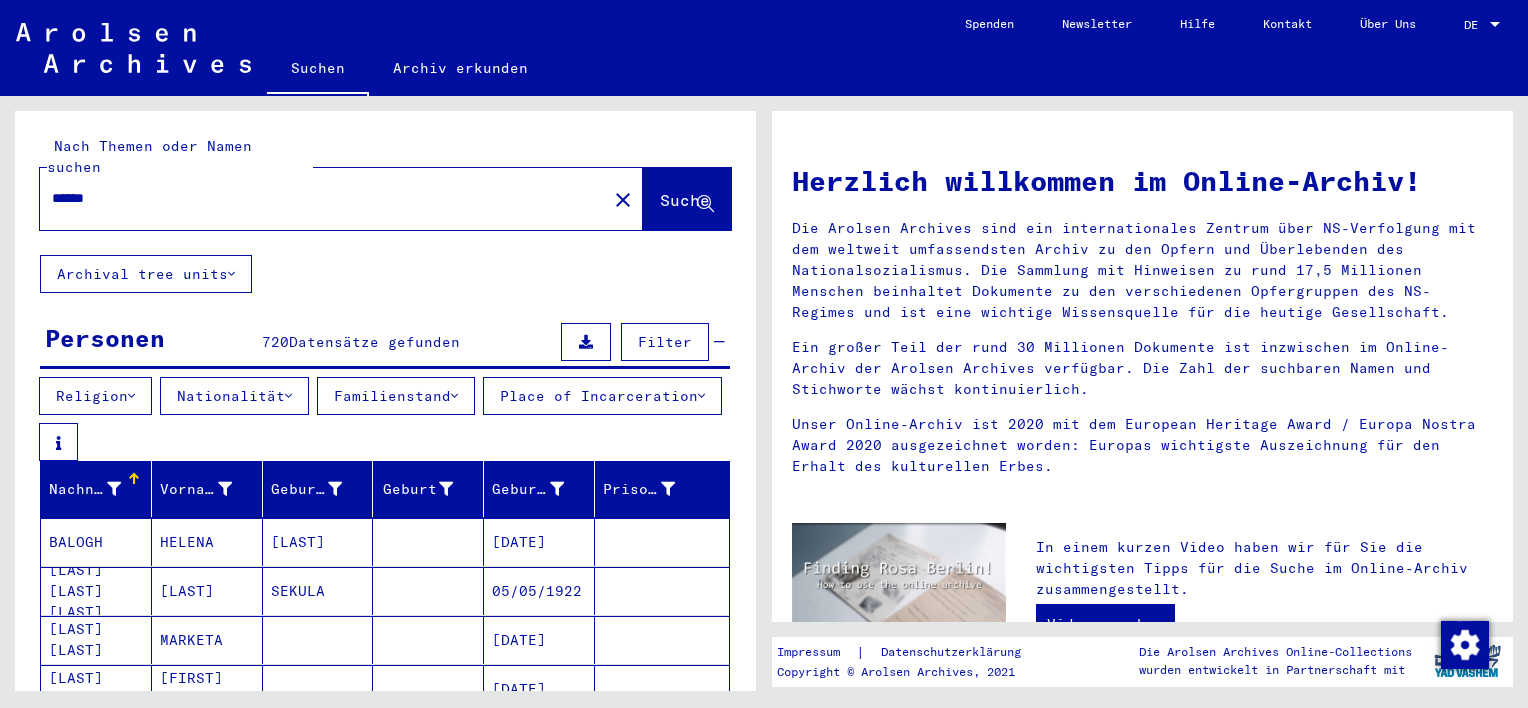 click on "Familienstand" at bounding box center (396, 396) 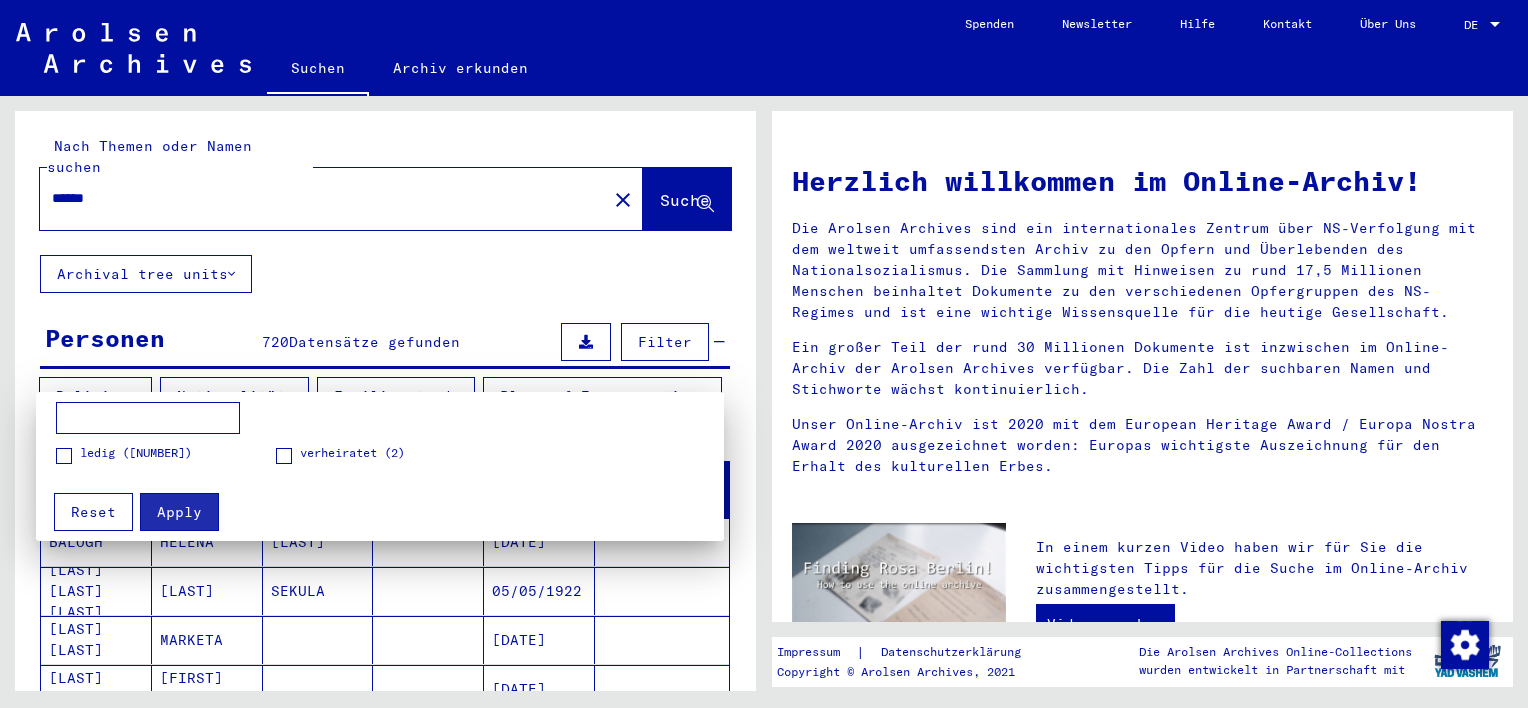 click at bounding box center (764, 354) 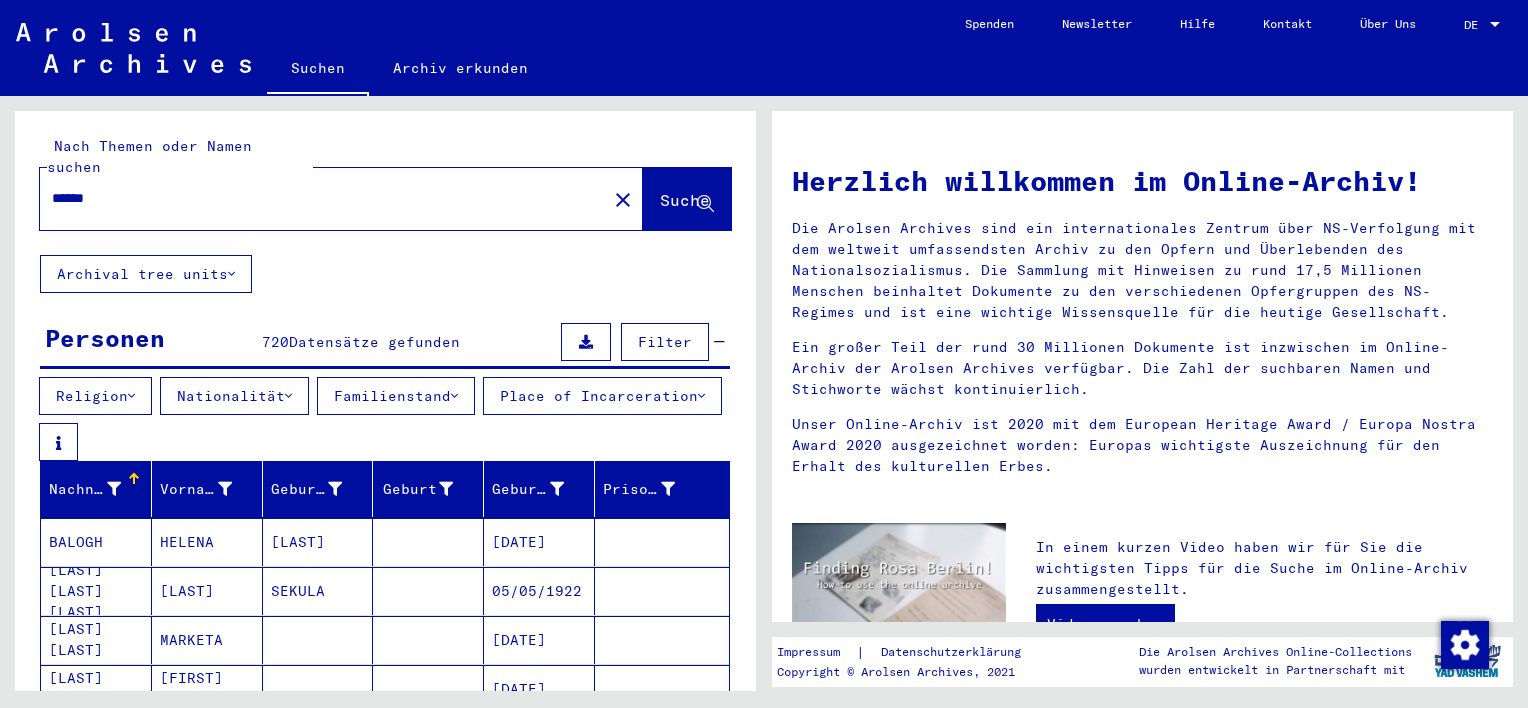 click on "Place of Incarceration" at bounding box center (602, 396) 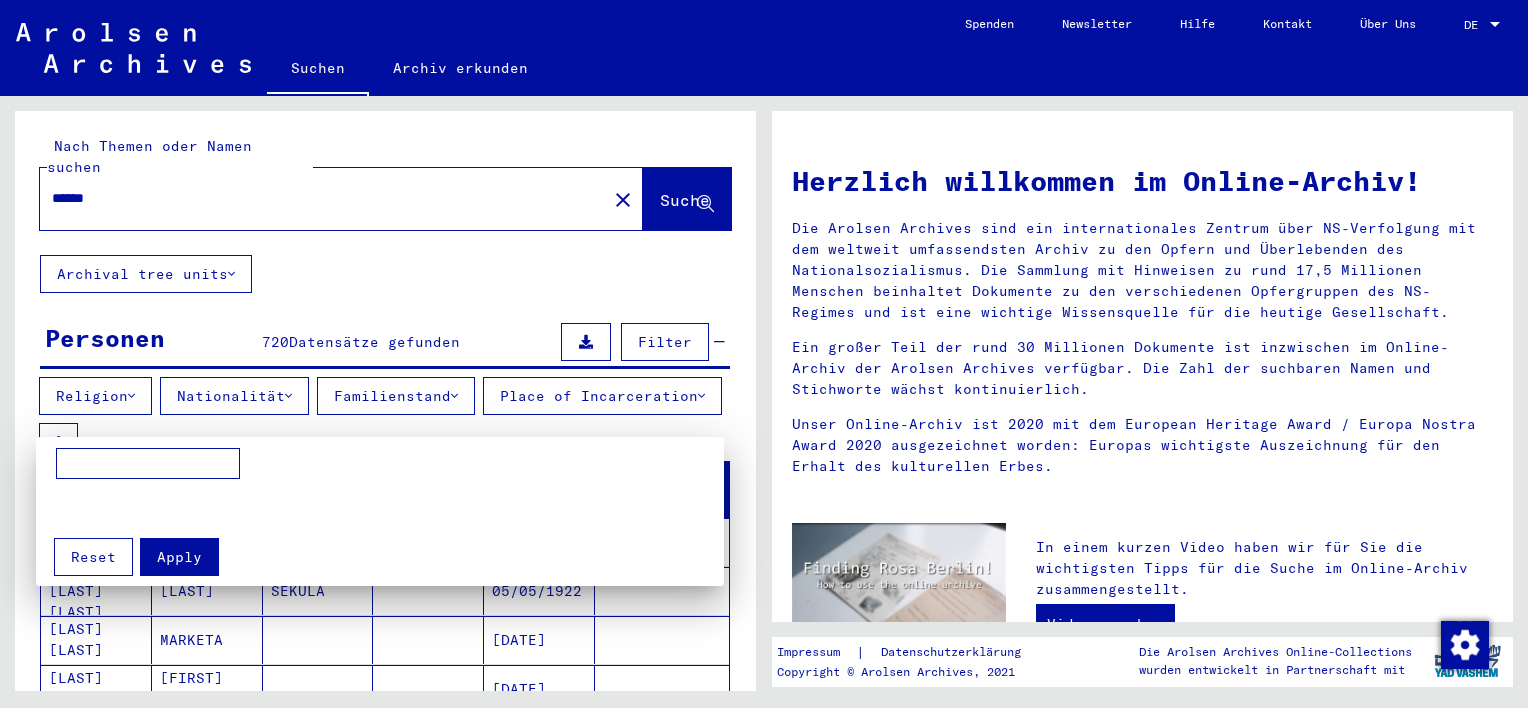 click at bounding box center (148, 464) 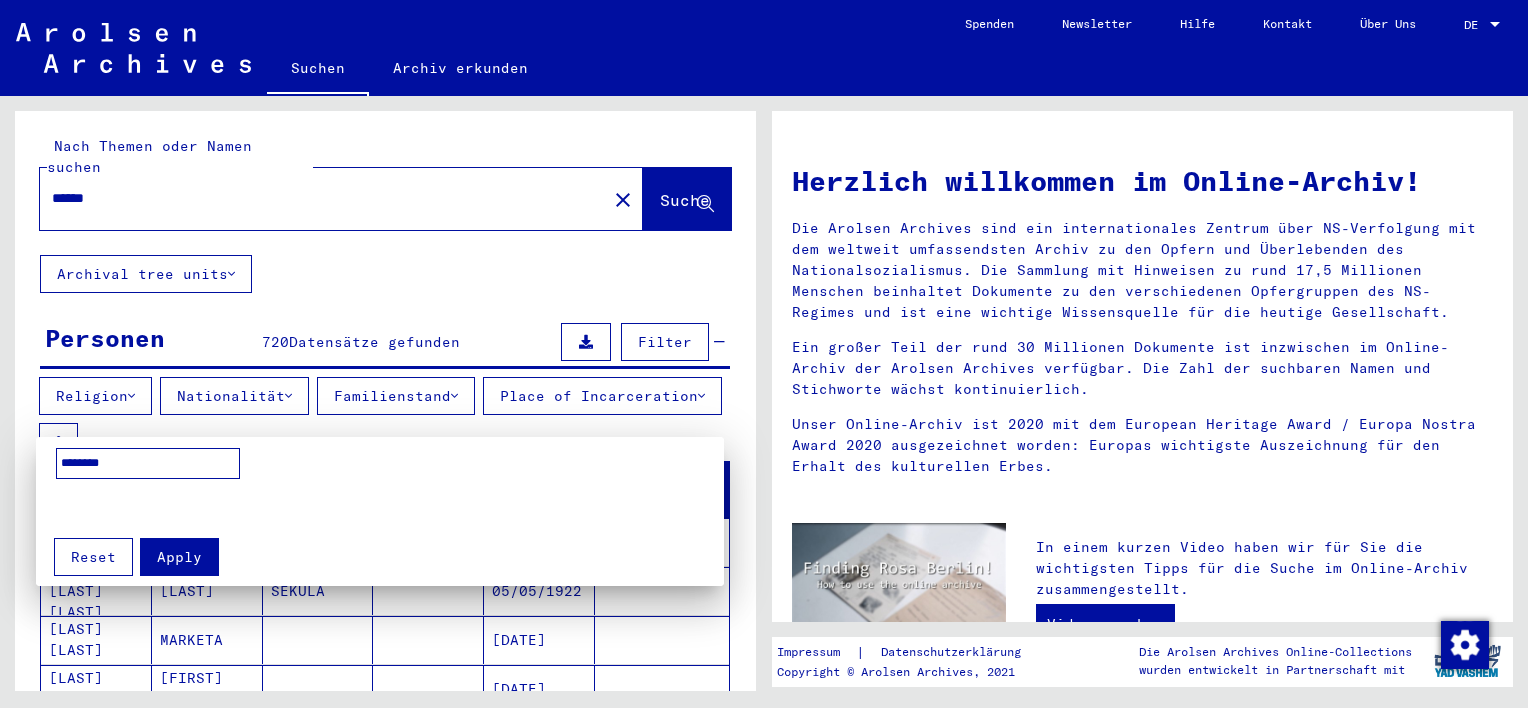 type on "********" 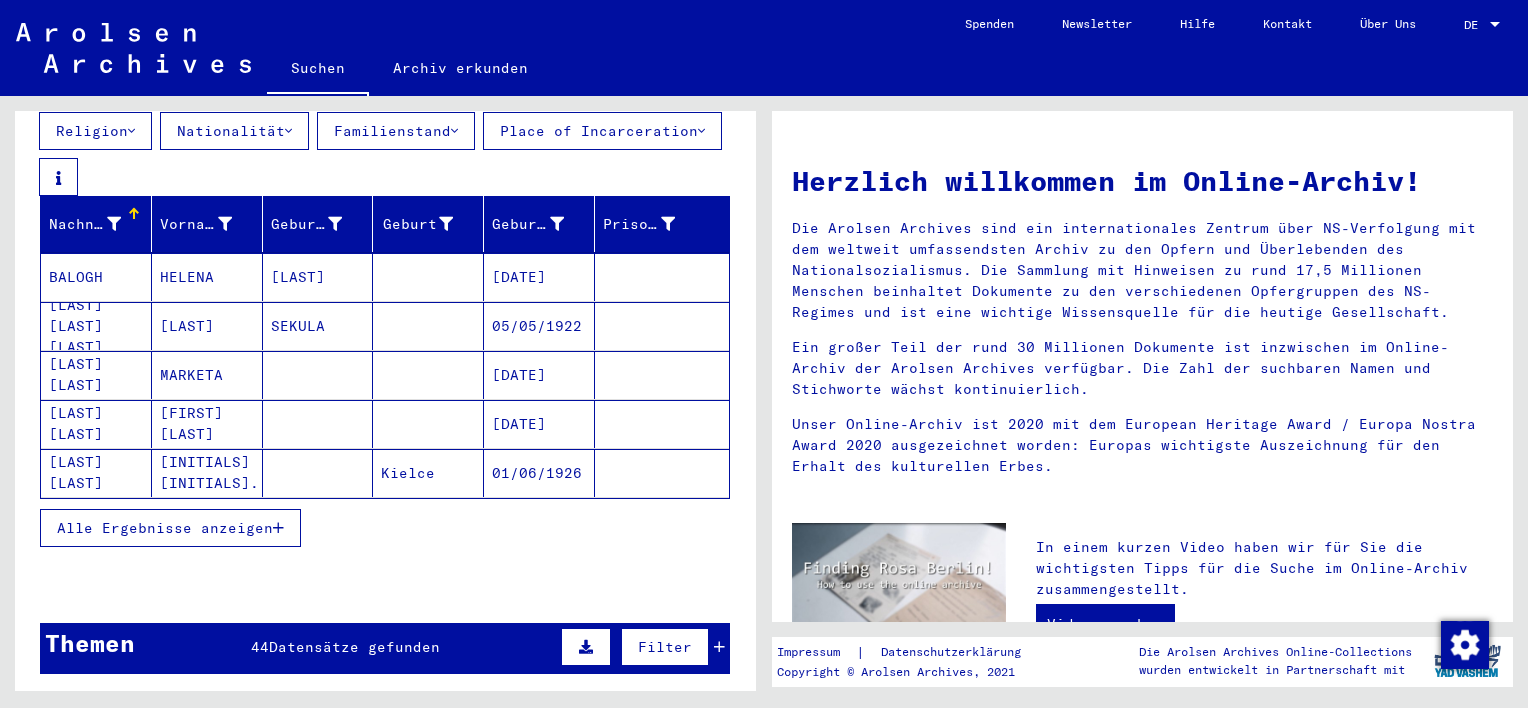 scroll, scrollTop: 300, scrollLeft: 0, axis: vertical 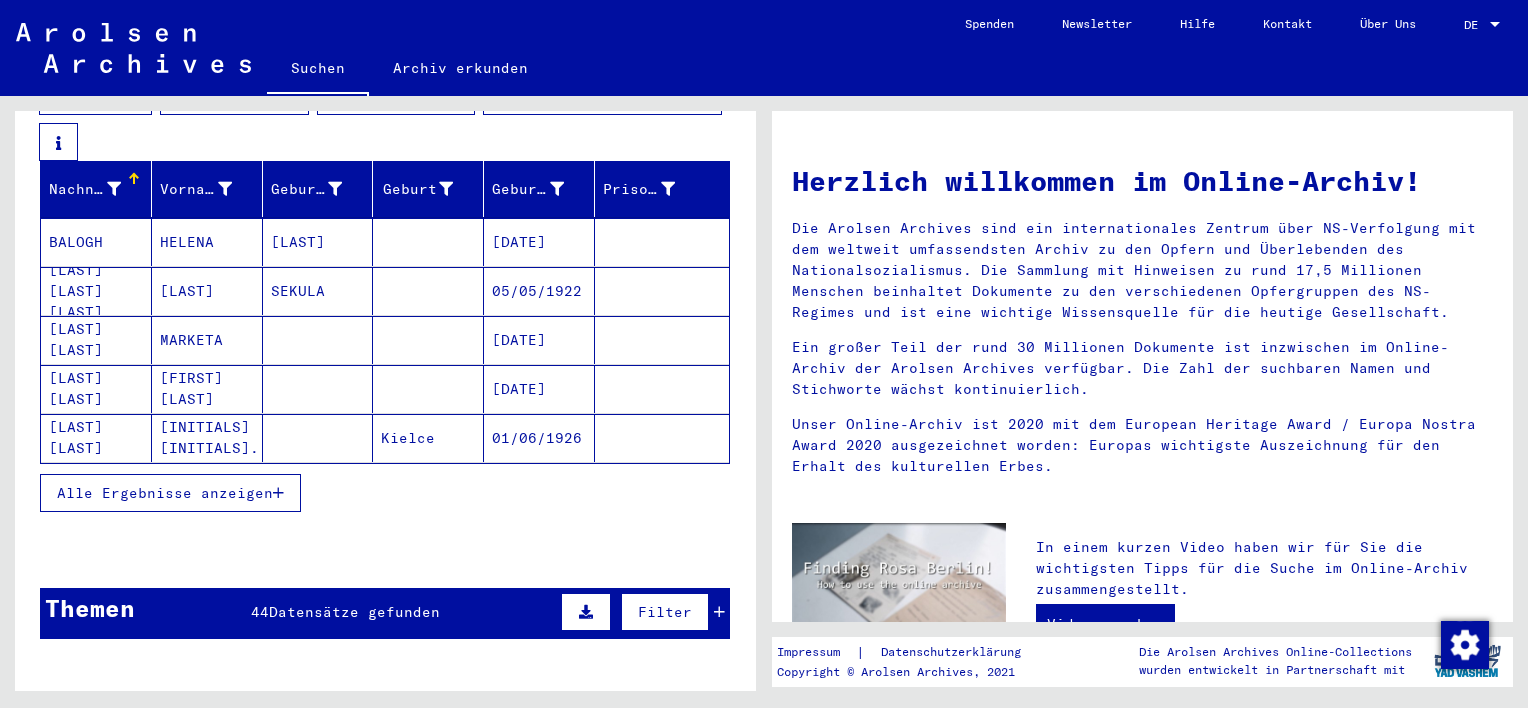 click on "Themen 44  Datensätze gefunden  Filter" at bounding box center (385, 613) 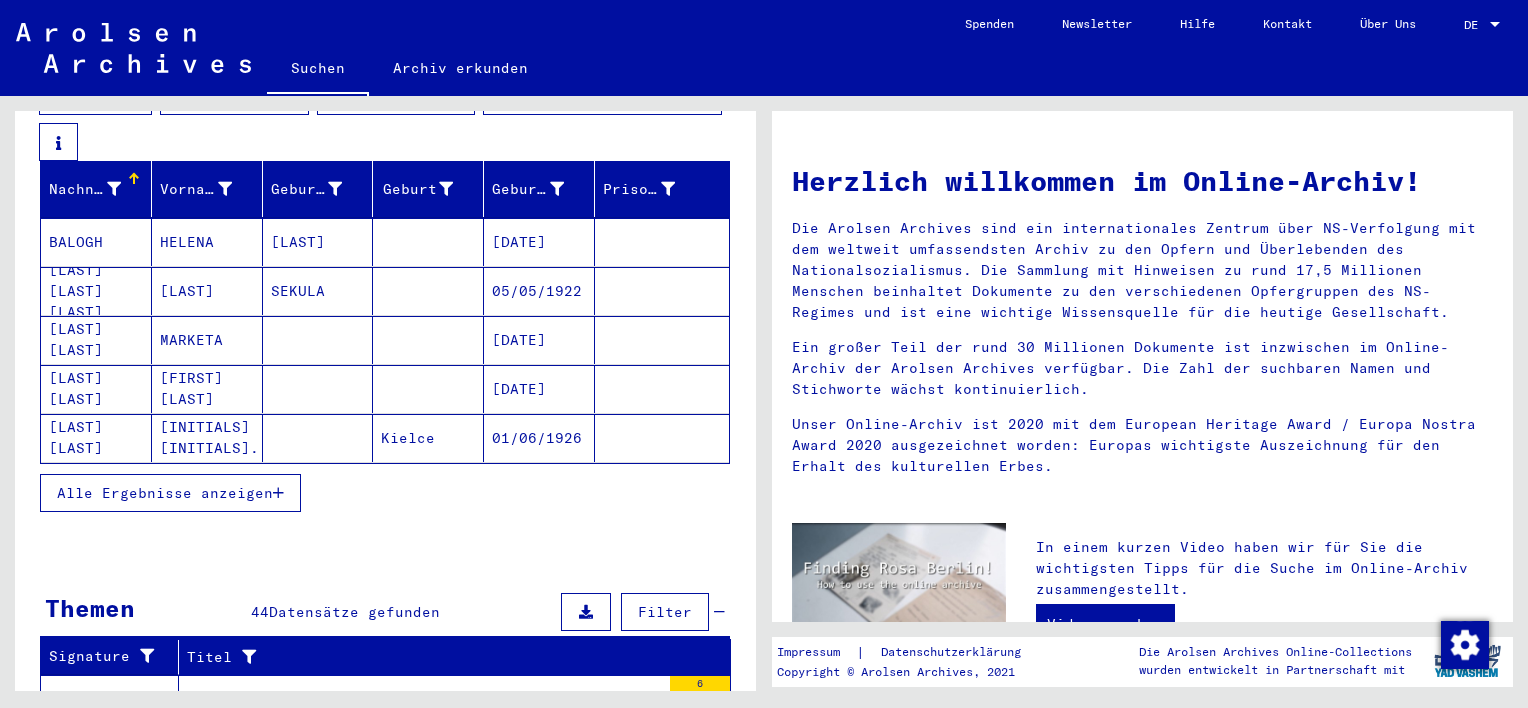 click on "Alle Ergebnisse anzeigen" at bounding box center (165, 493) 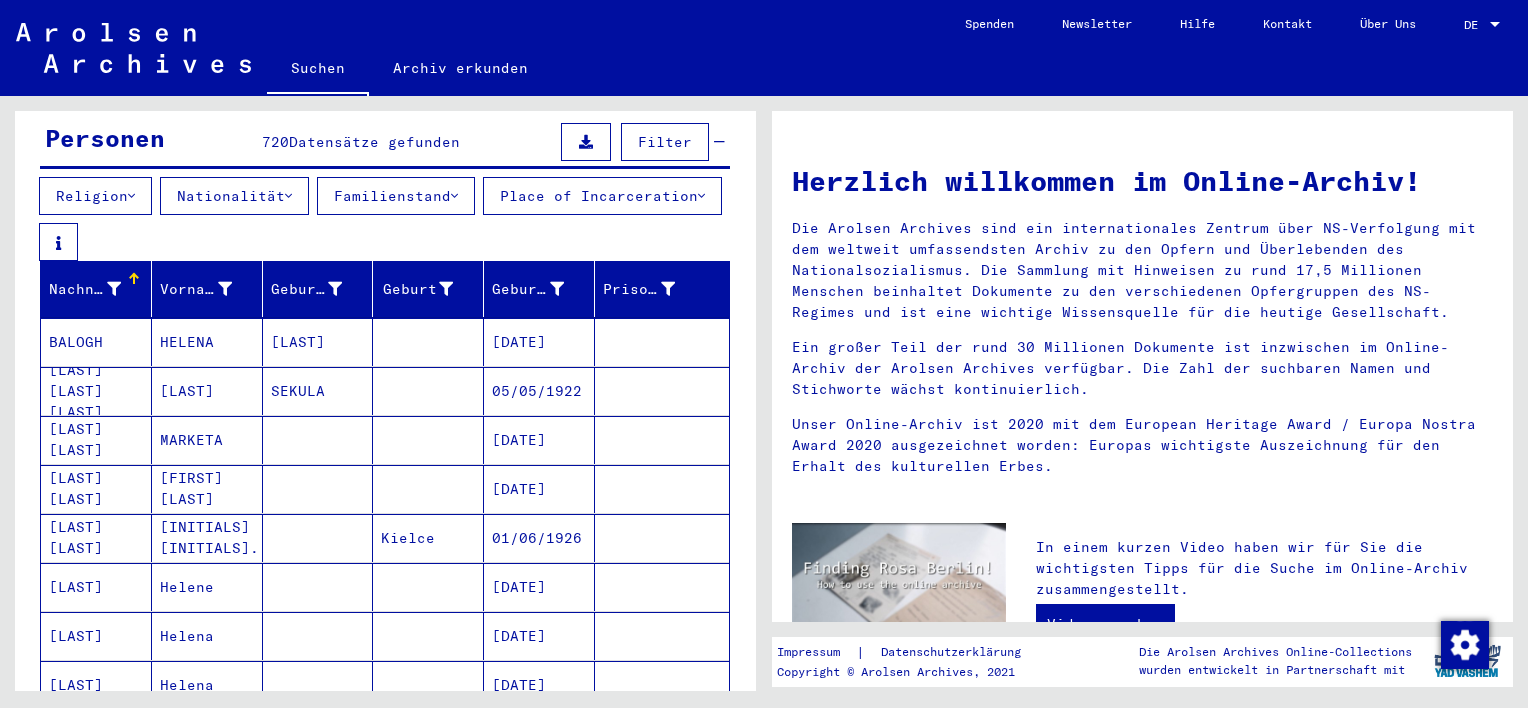 scroll, scrollTop: 0, scrollLeft: 0, axis: both 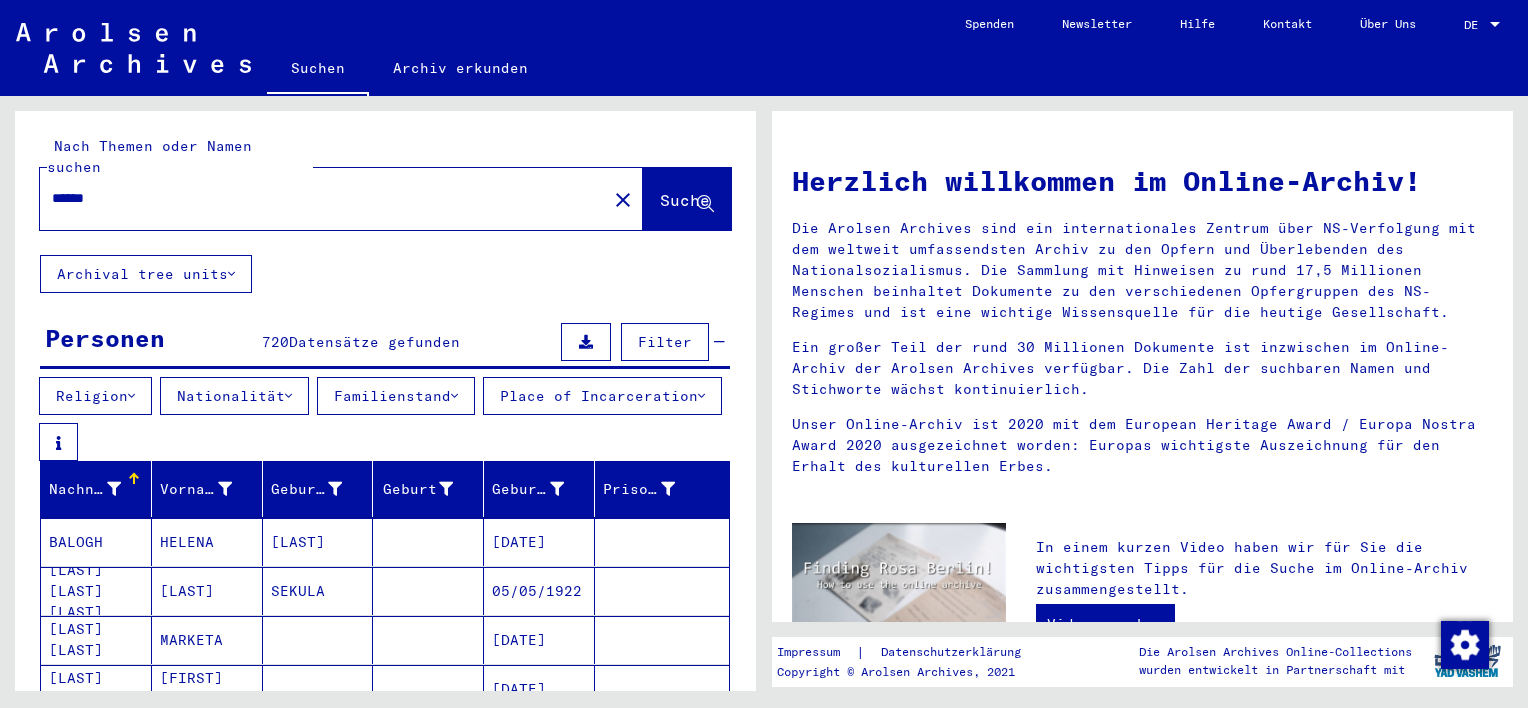 click on "******" at bounding box center (317, 198) 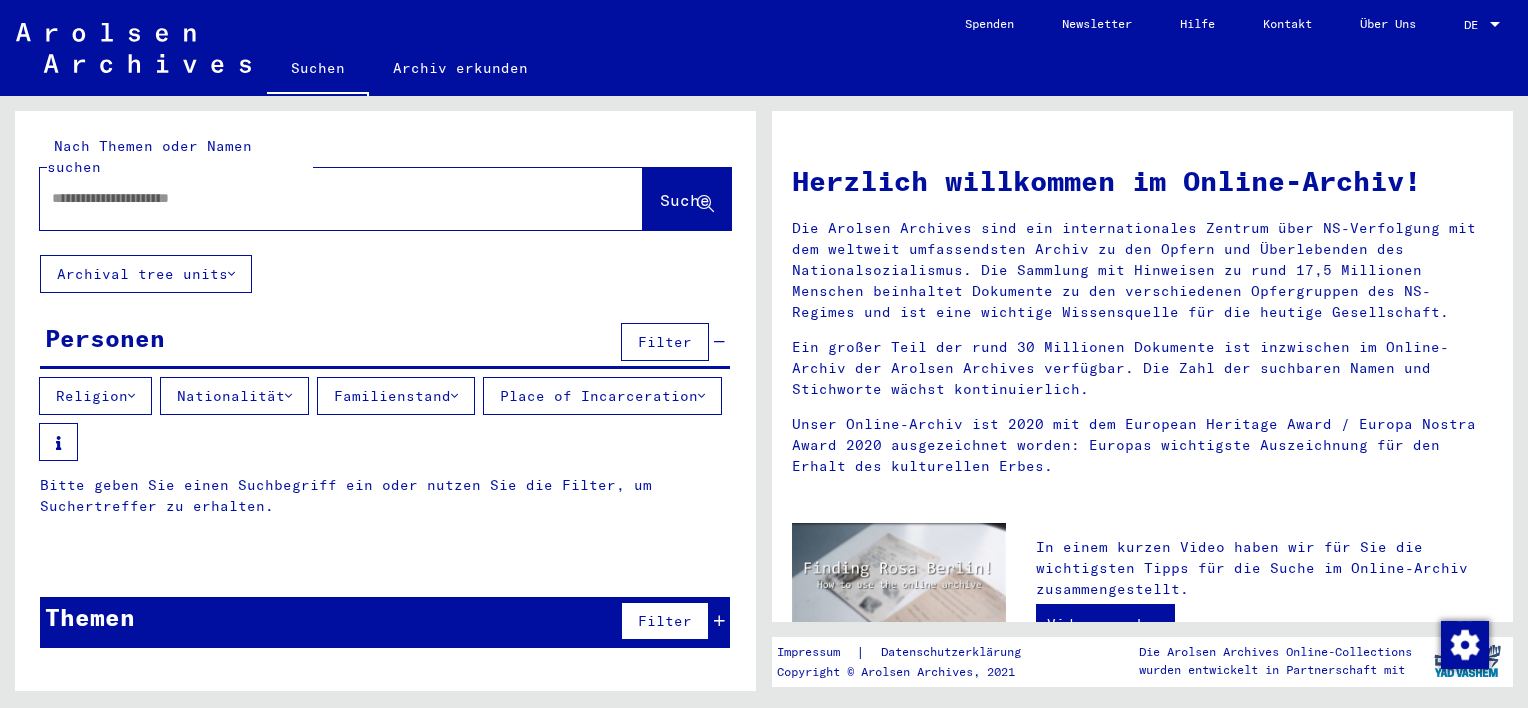 click on "DE DE" 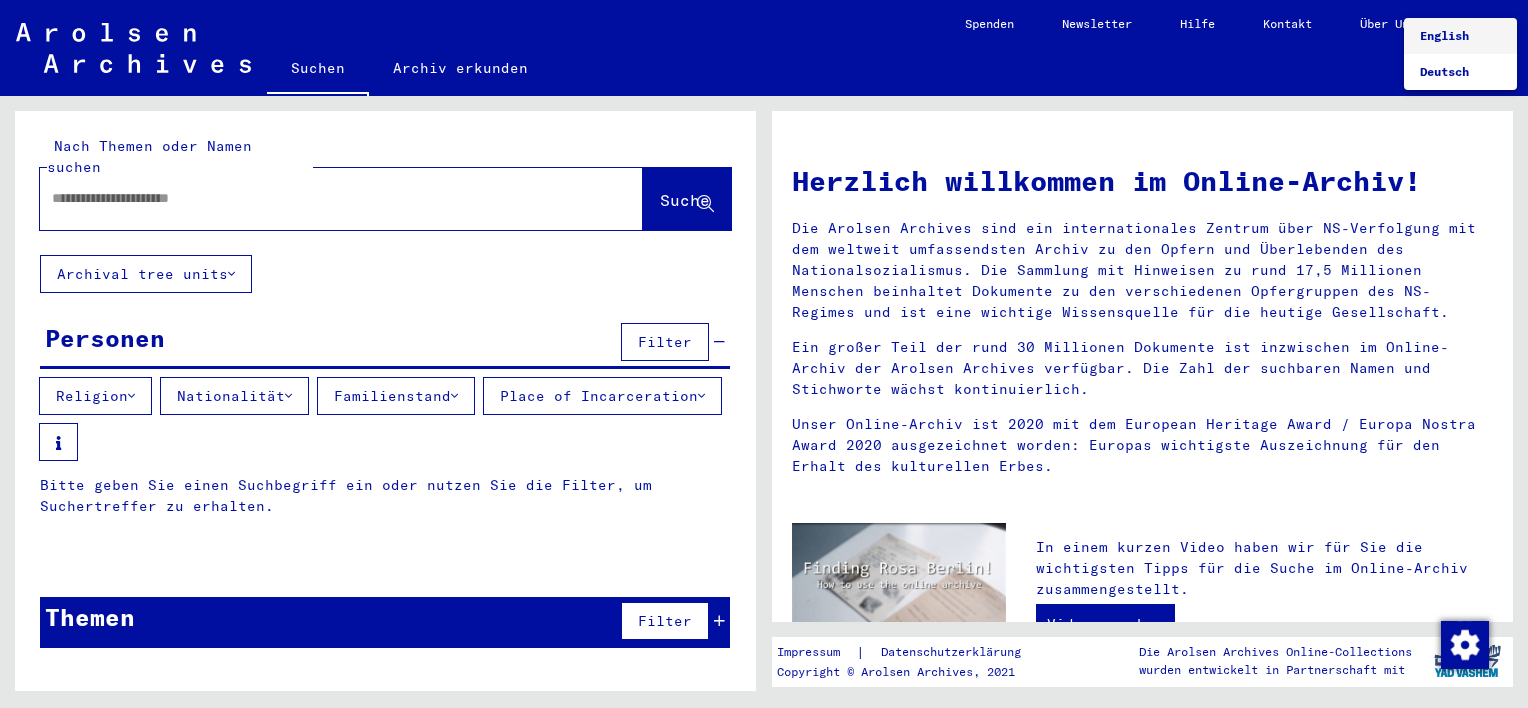 click on "English" at bounding box center (1444, 35) 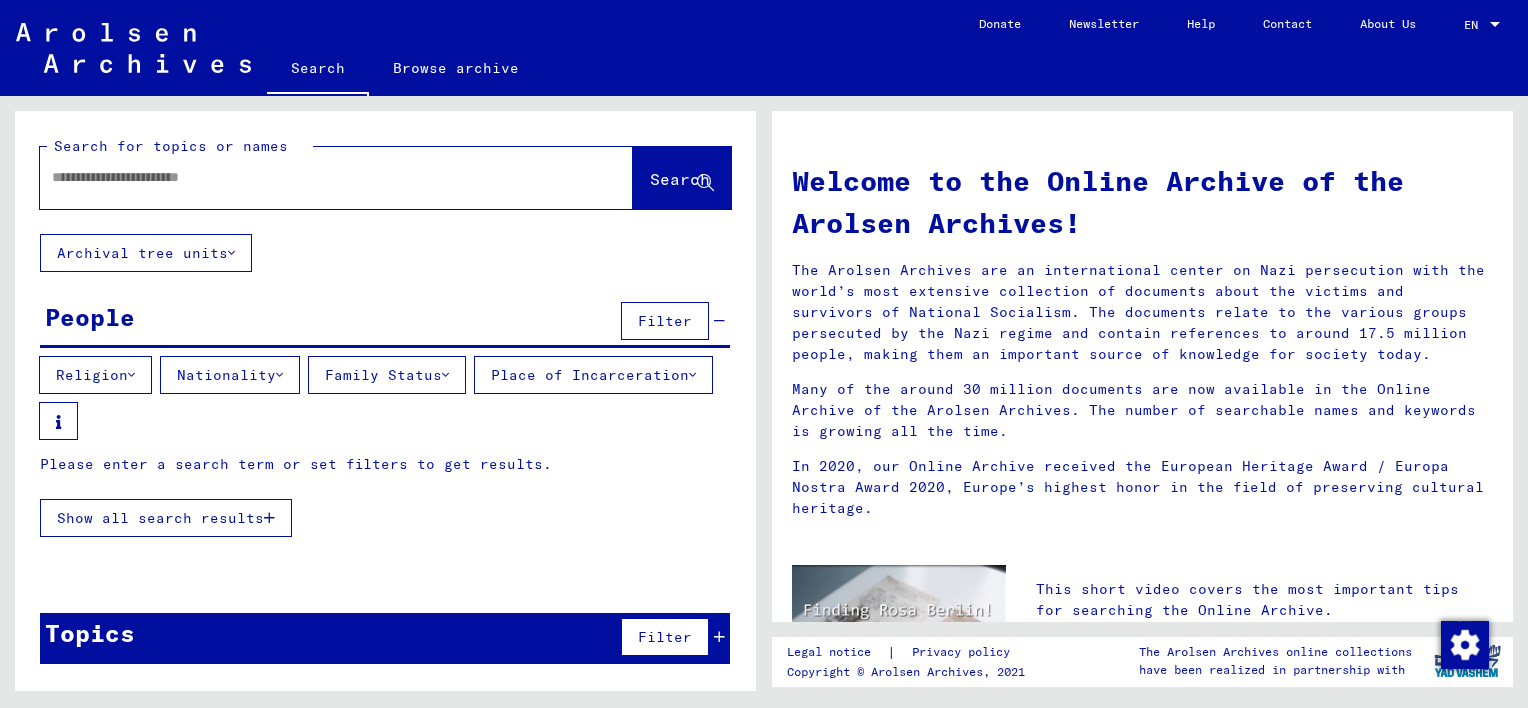 click on "Archival tree units" 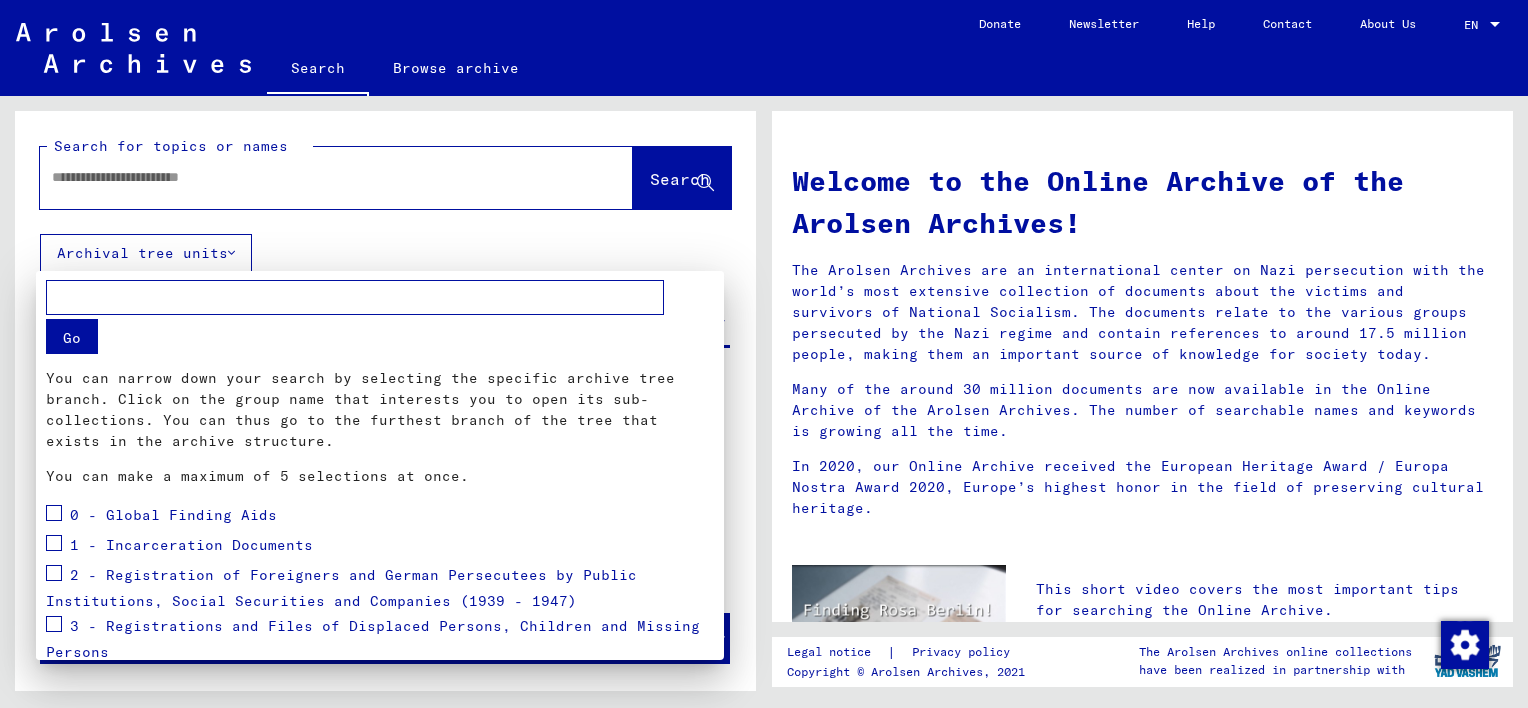click at bounding box center (764, 354) 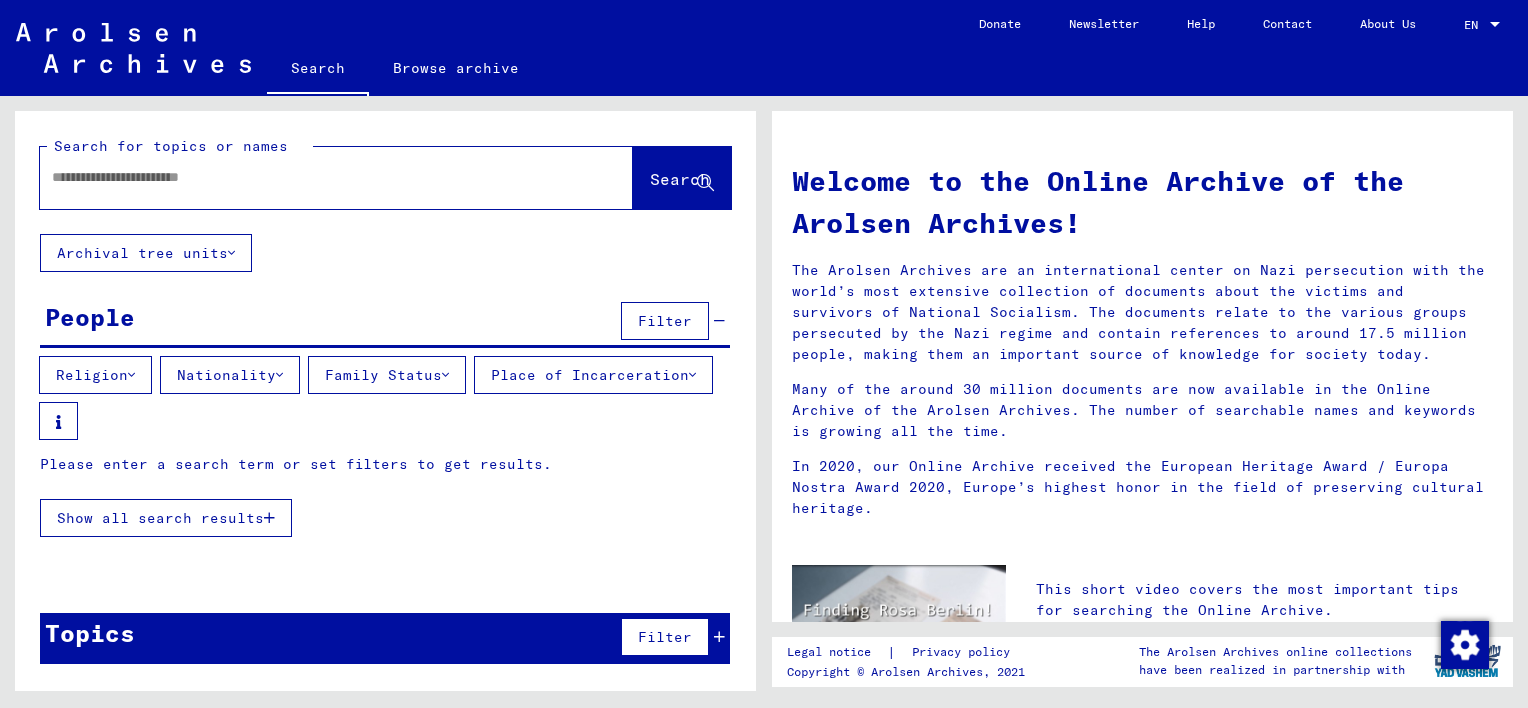 click 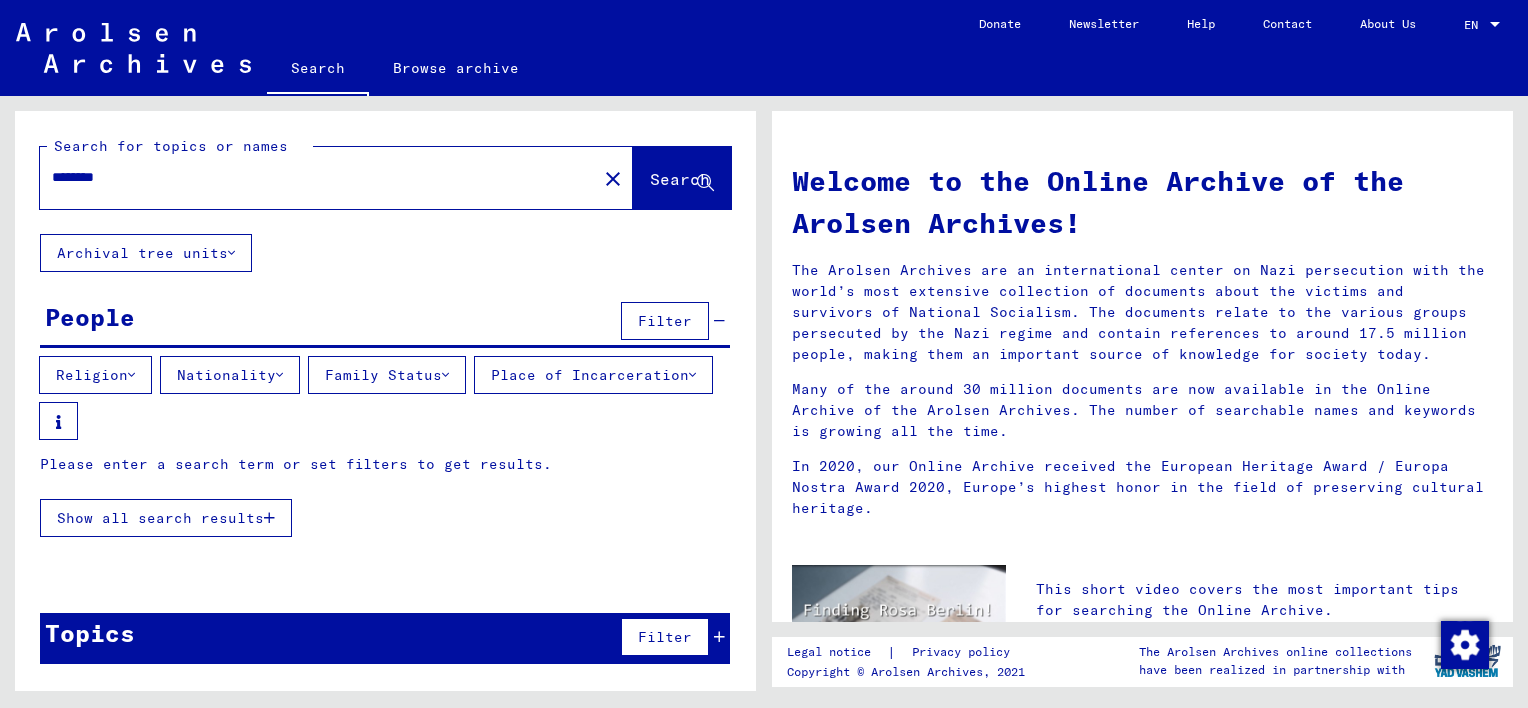 type on "********" 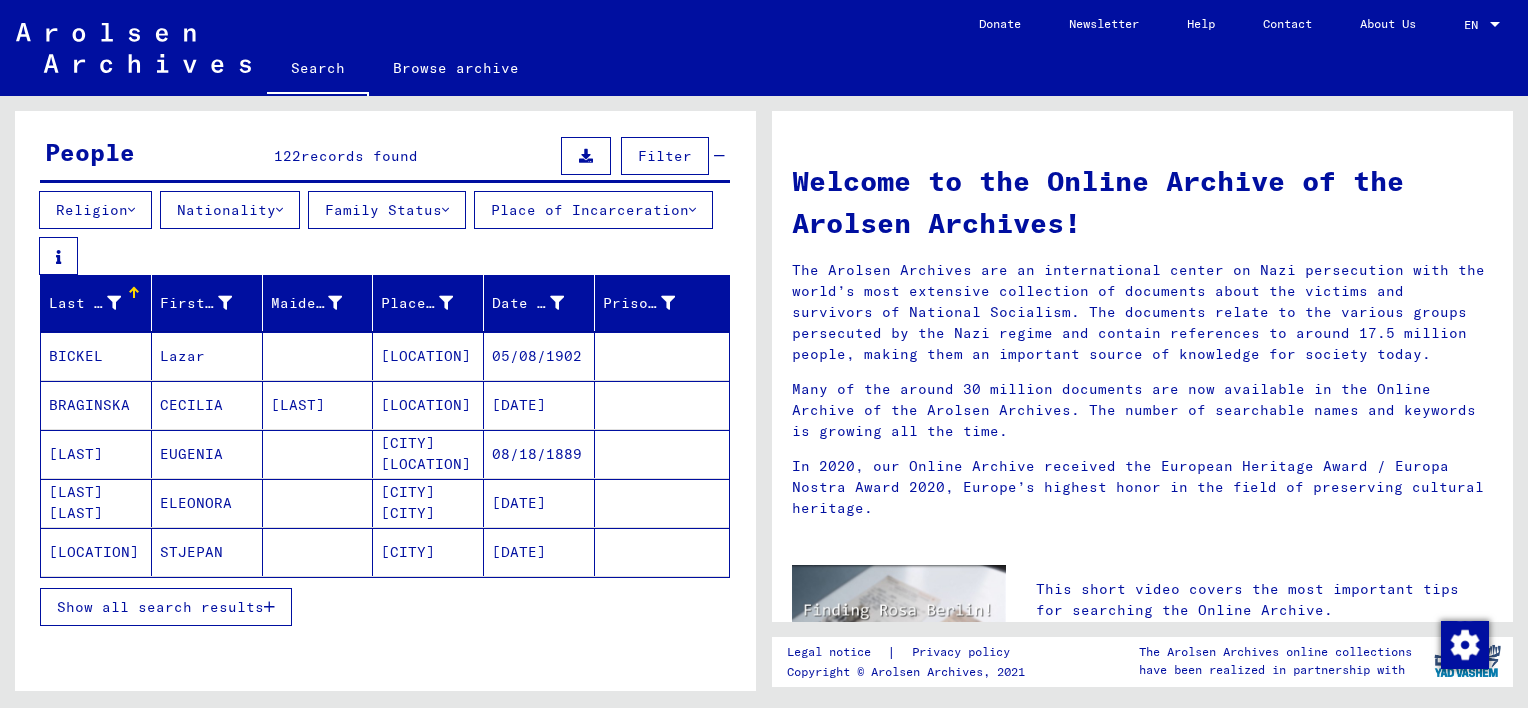 scroll, scrollTop: 200, scrollLeft: 0, axis: vertical 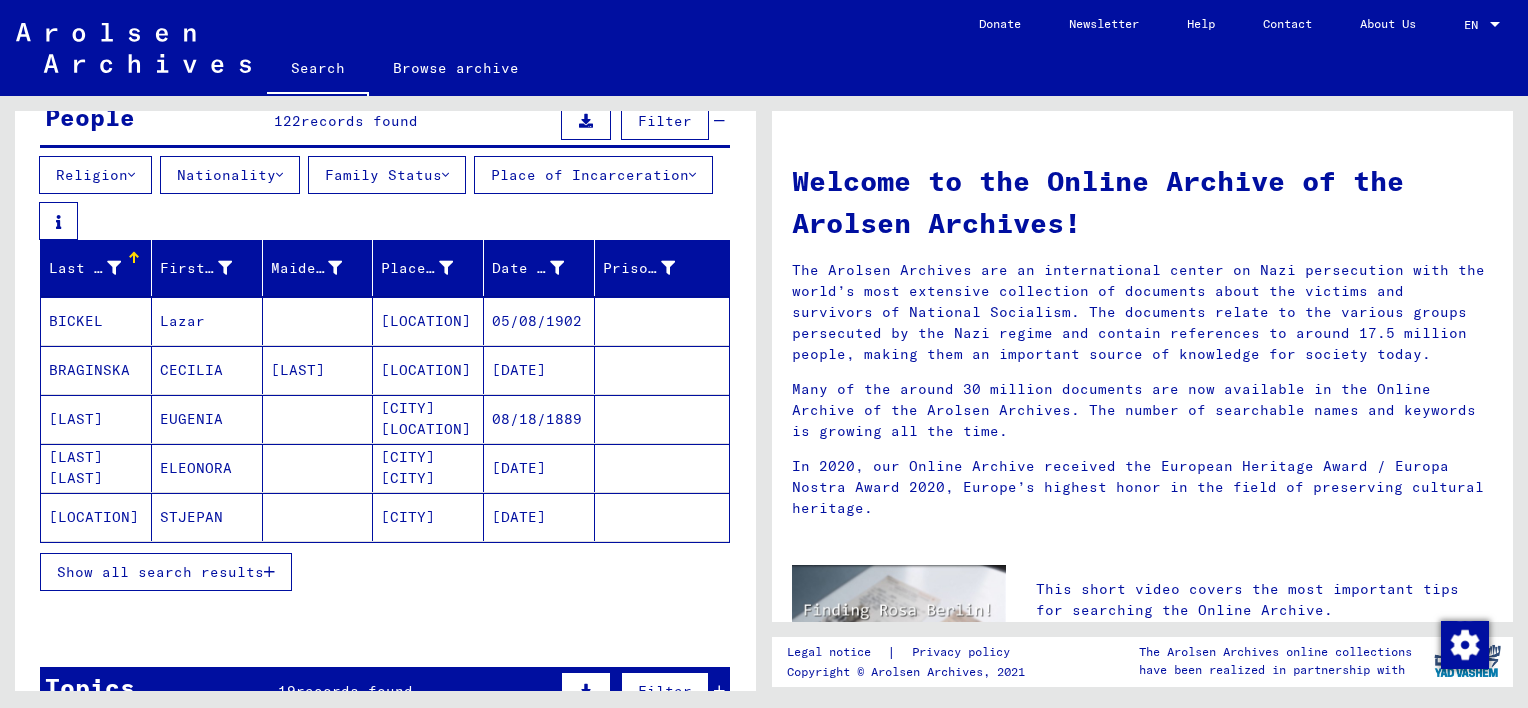 click on "Show all search results" at bounding box center (160, 572) 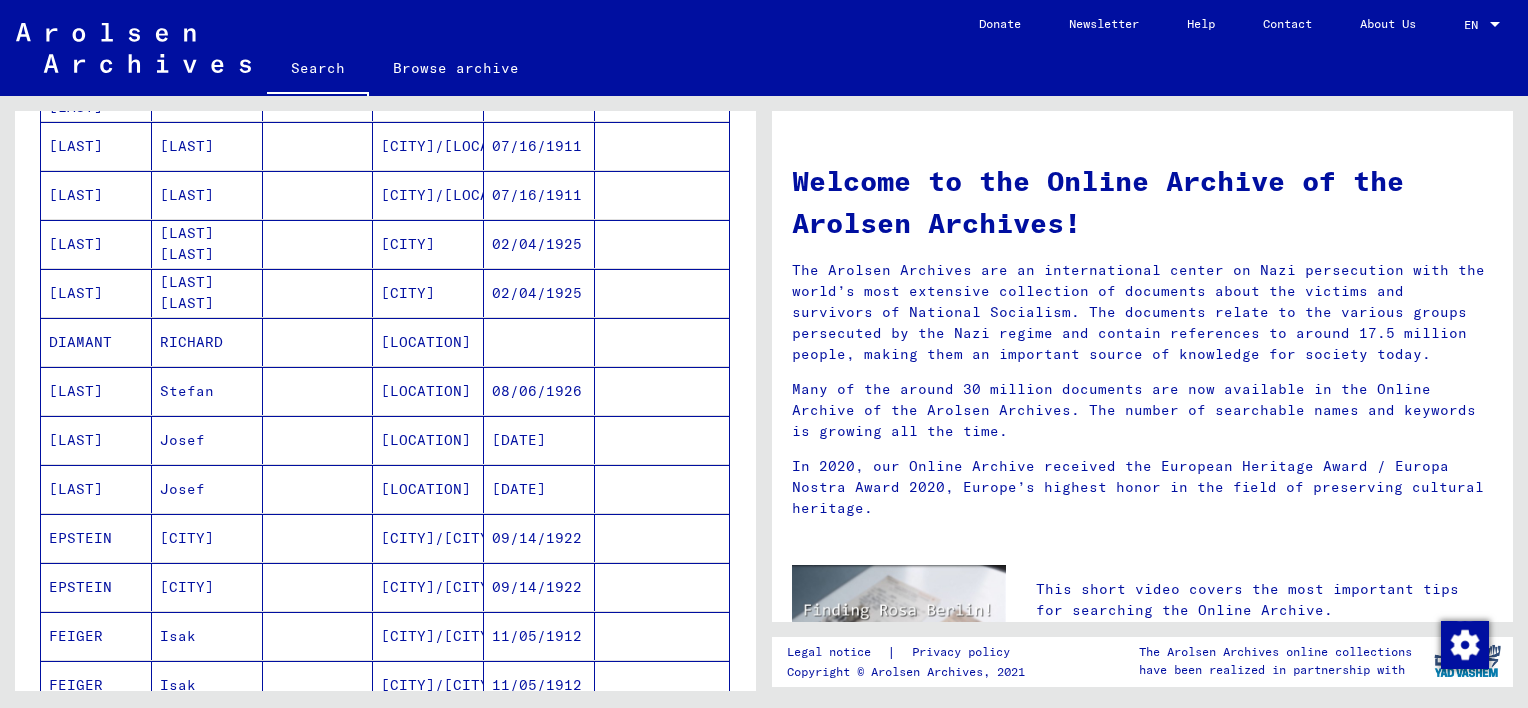 scroll, scrollTop: 900, scrollLeft: 0, axis: vertical 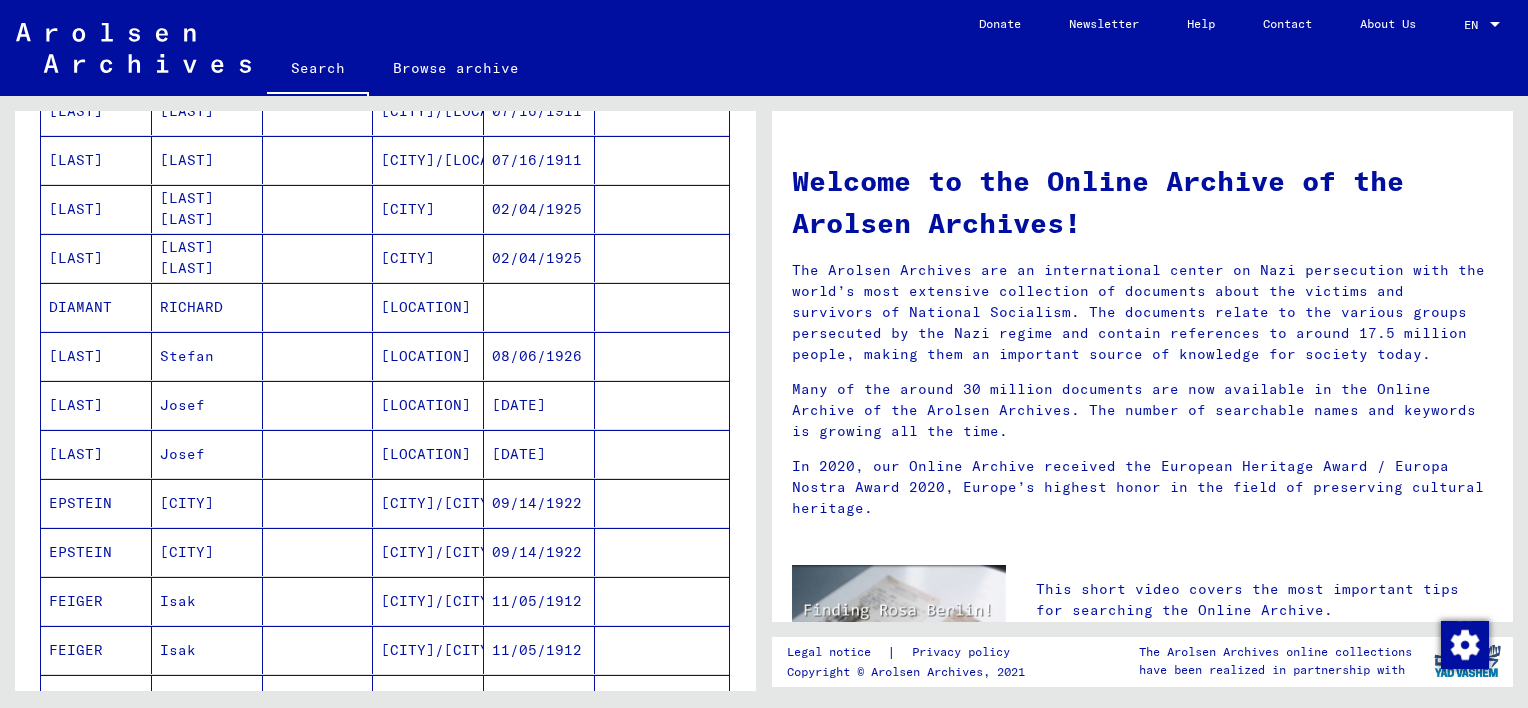 click on "Josef" at bounding box center [207, 503] 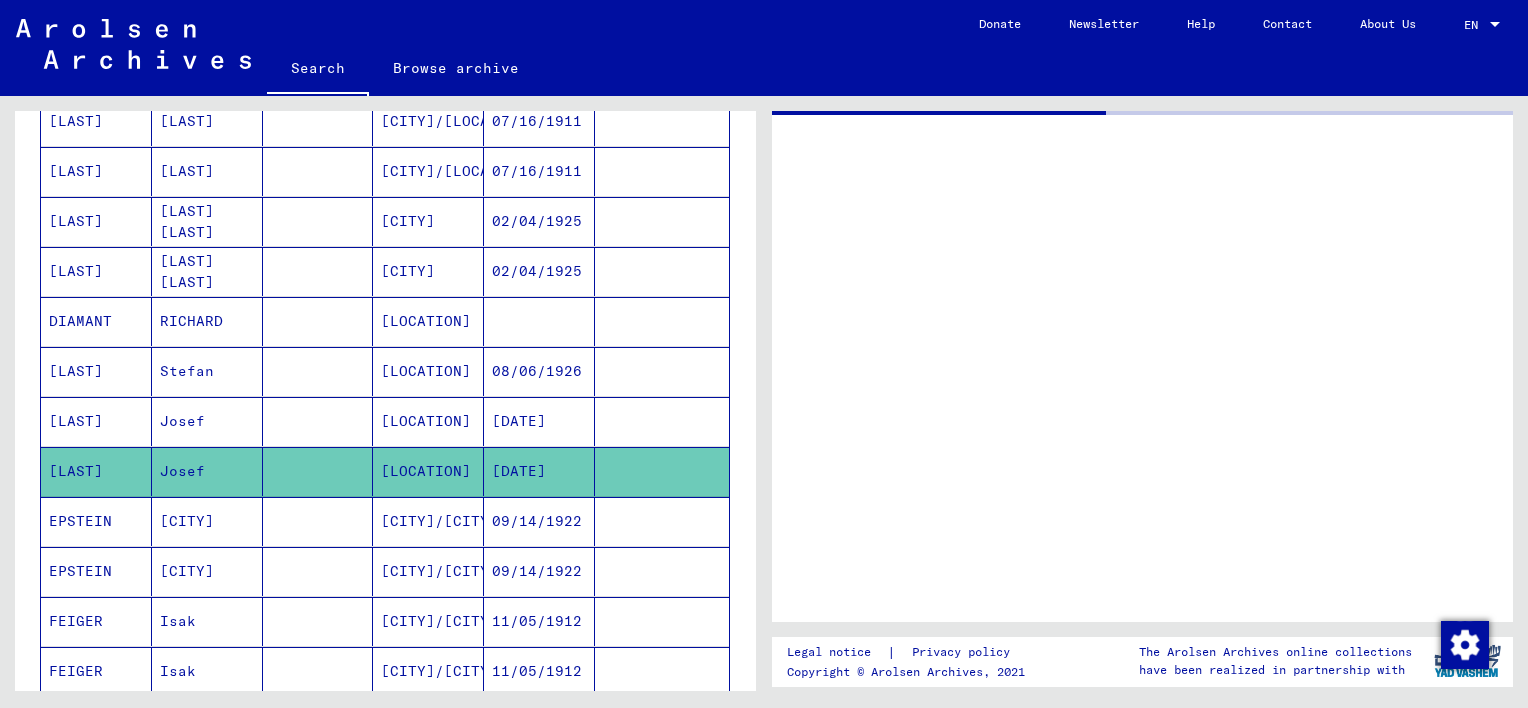 scroll, scrollTop: 908, scrollLeft: 0, axis: vertical 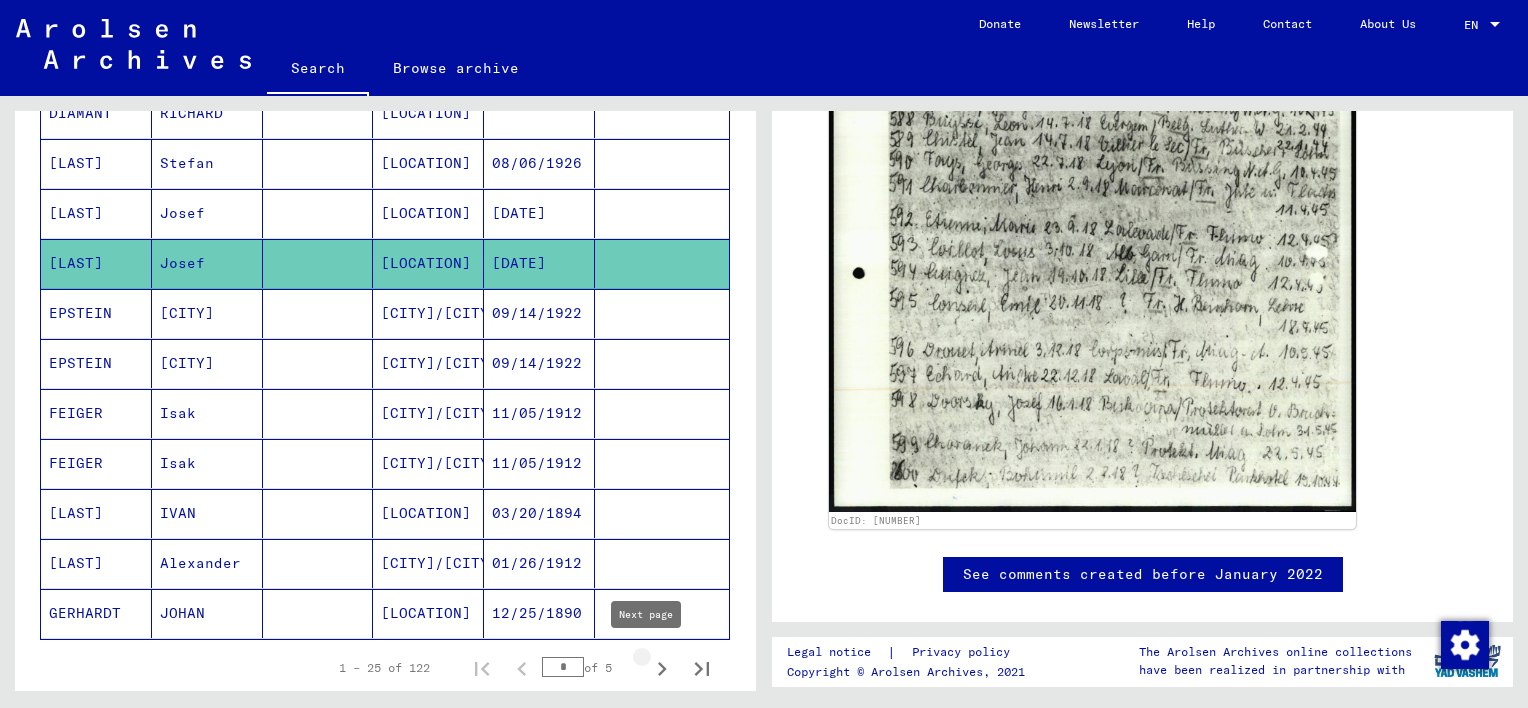 click 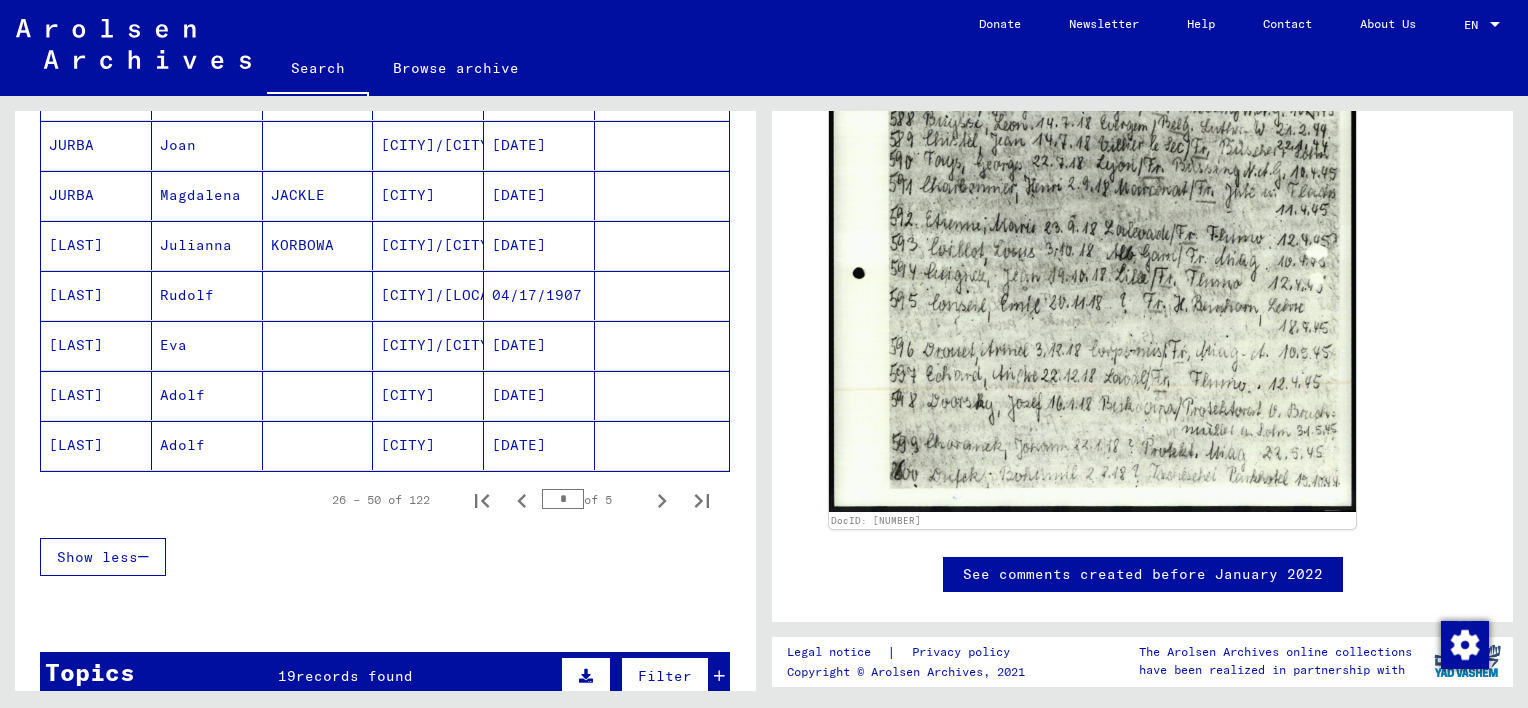 scroll, scrollTop: 1308, scrollLeft: 0, axis: vertical 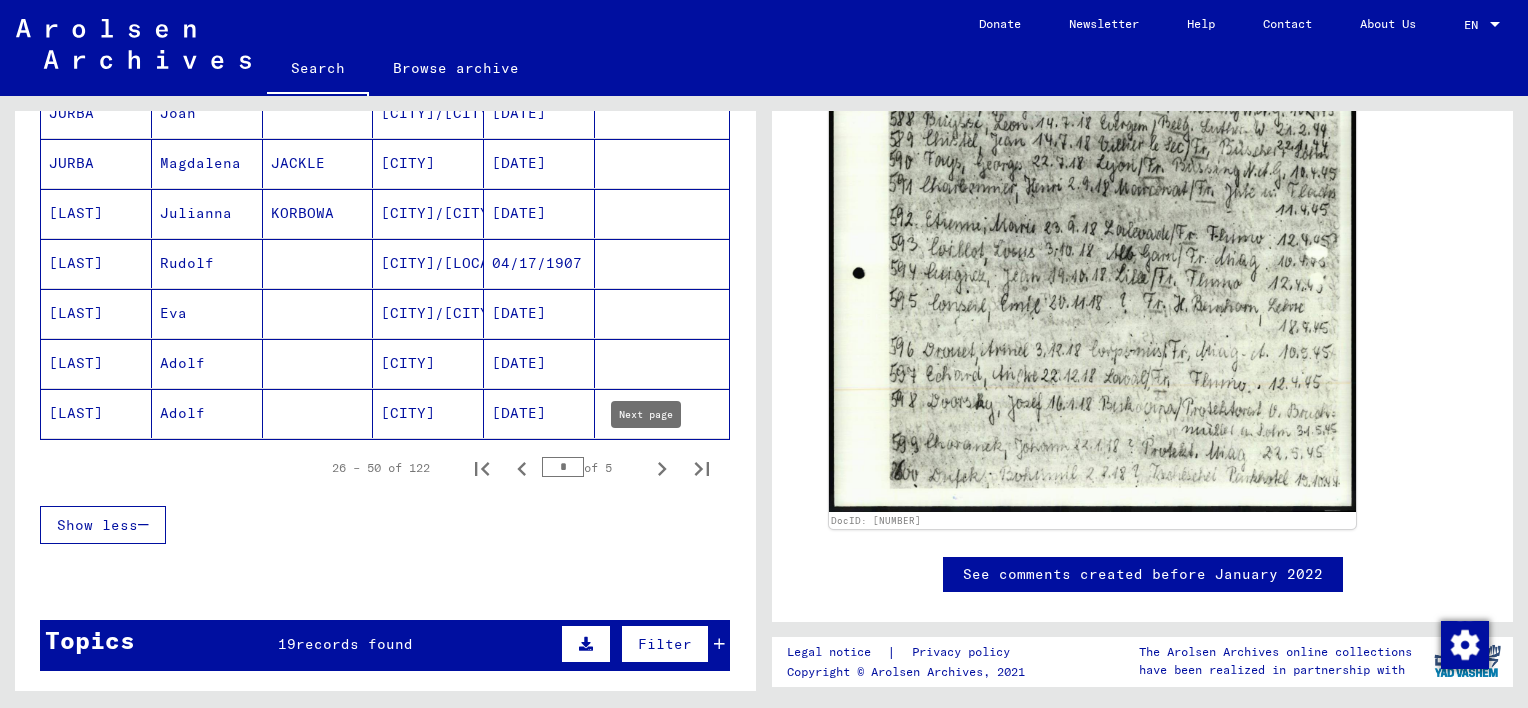click 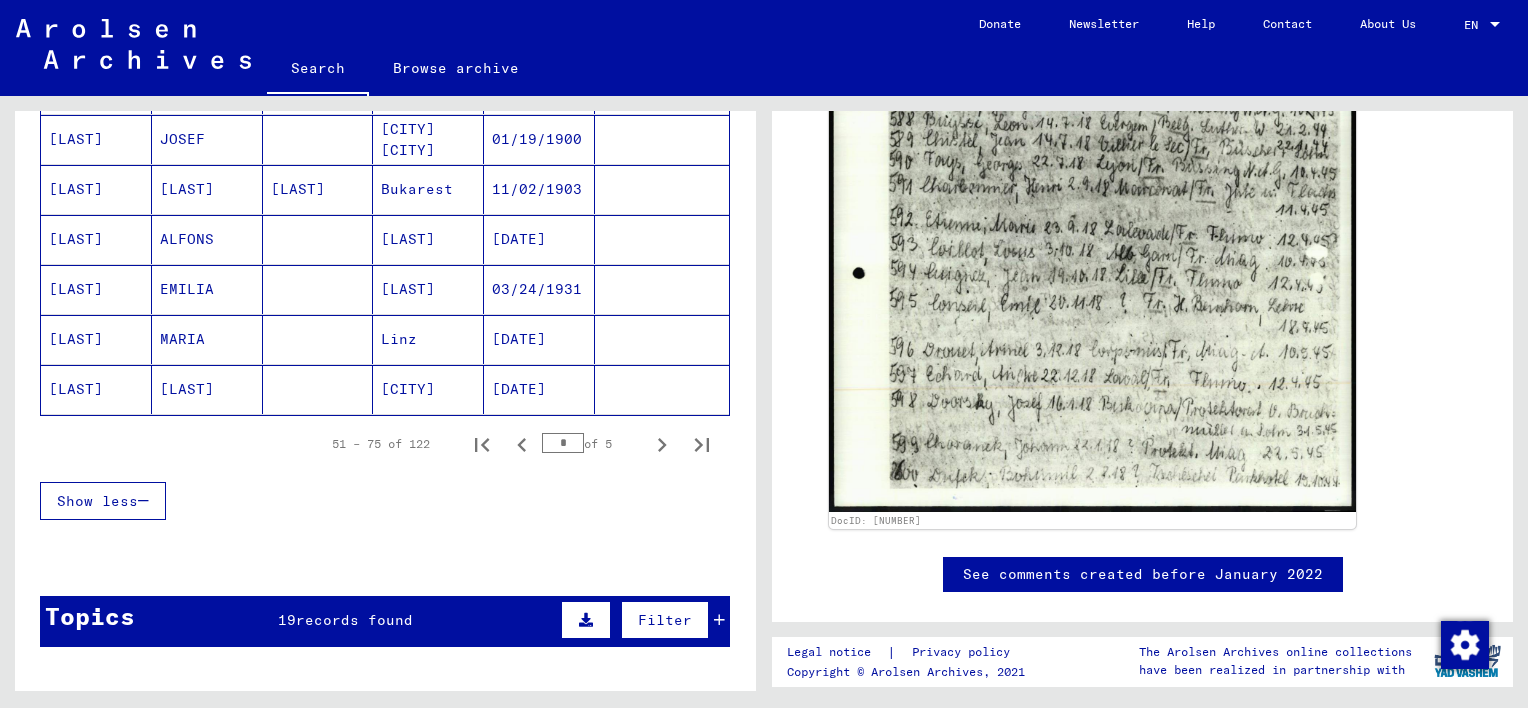 scroll, scrollTop: 1508, scrollLeft: 0, axis: vertical 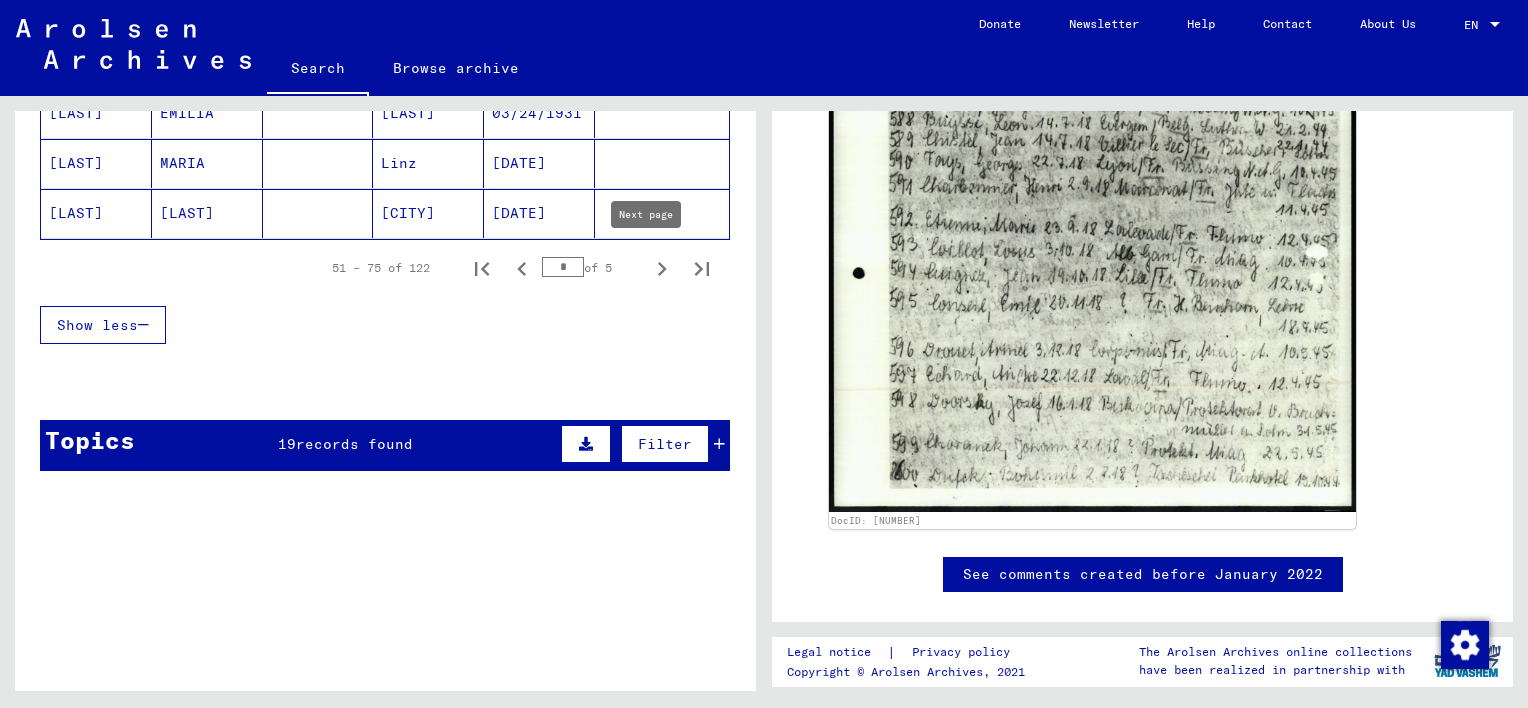 click 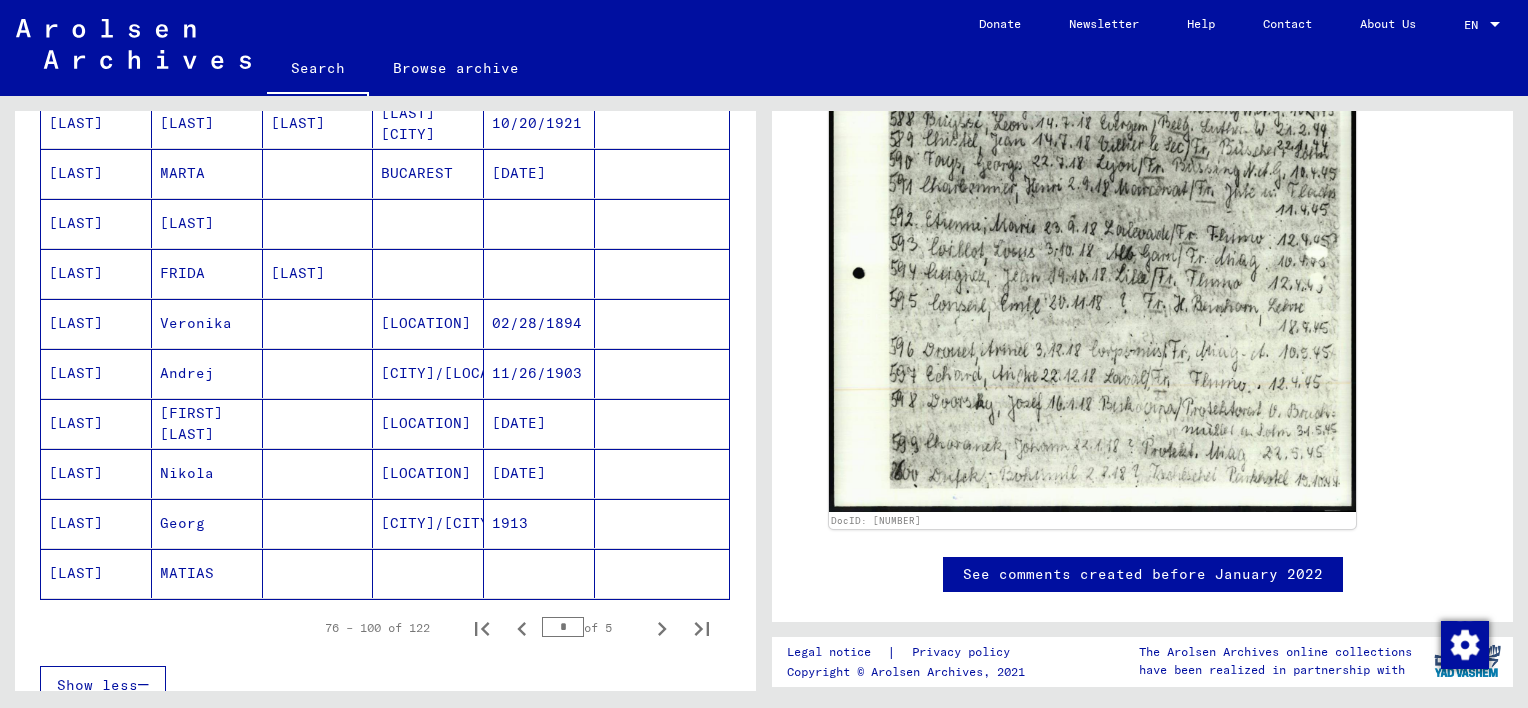 scroll, scrollTop: 1408, scrollLeft: 0, axis: vertical 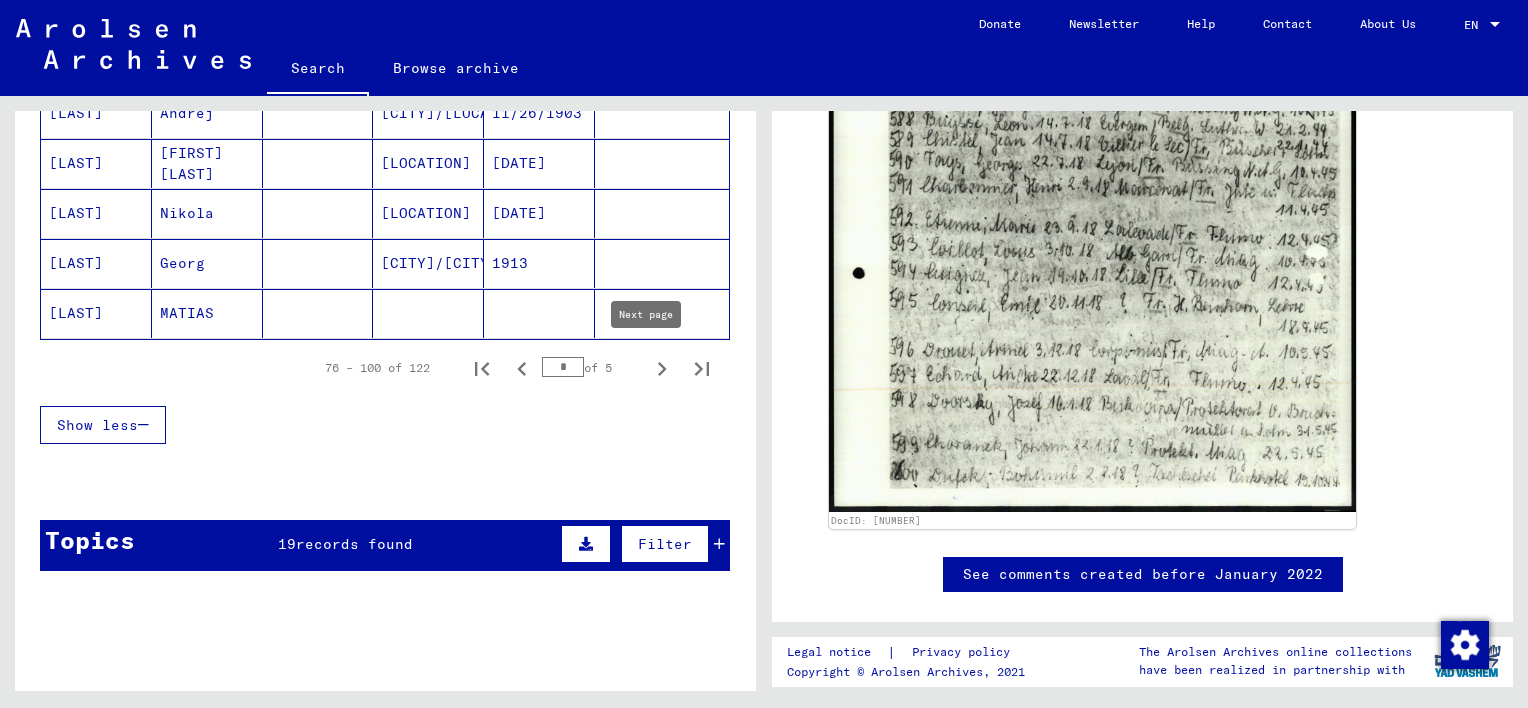 click 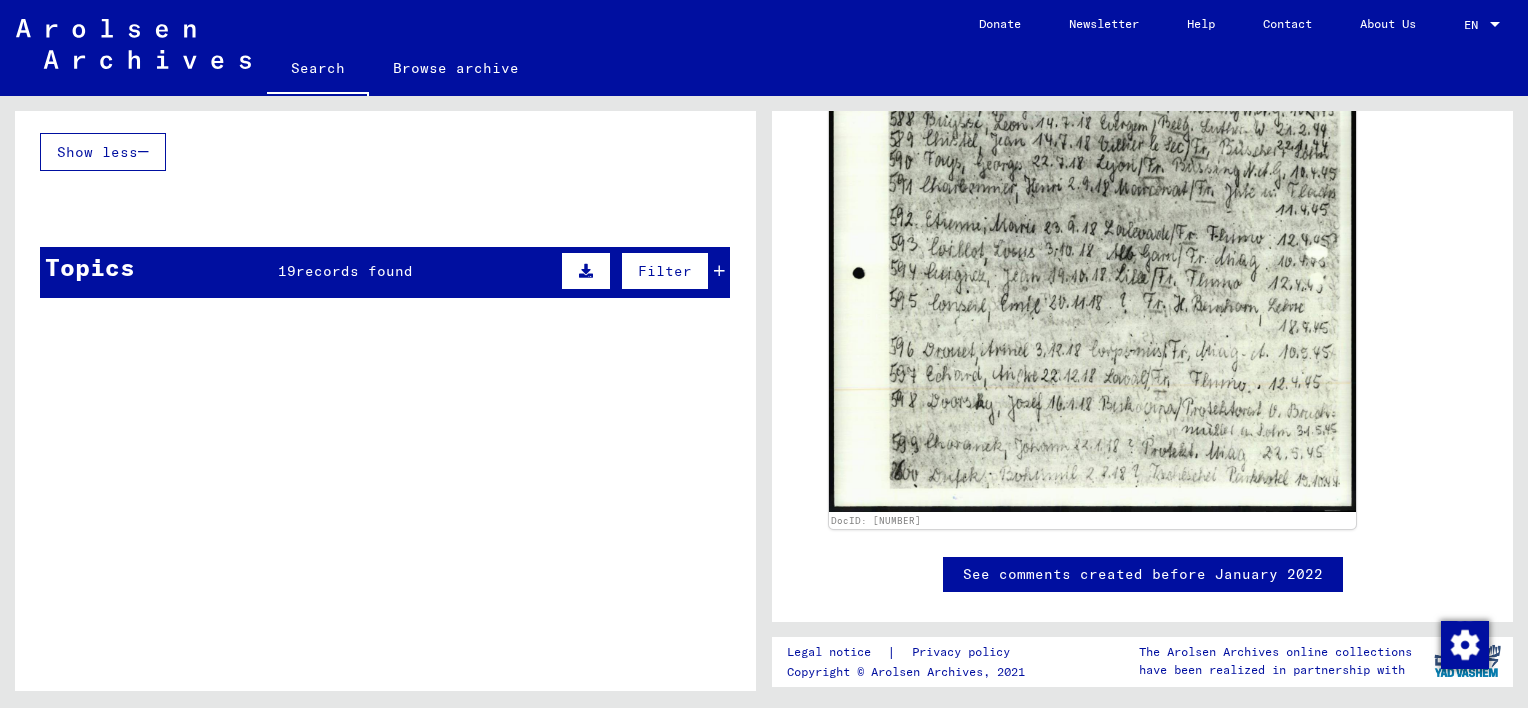 scroll, scrollTop: 1270, scrollLeft: 0, axis: vertical 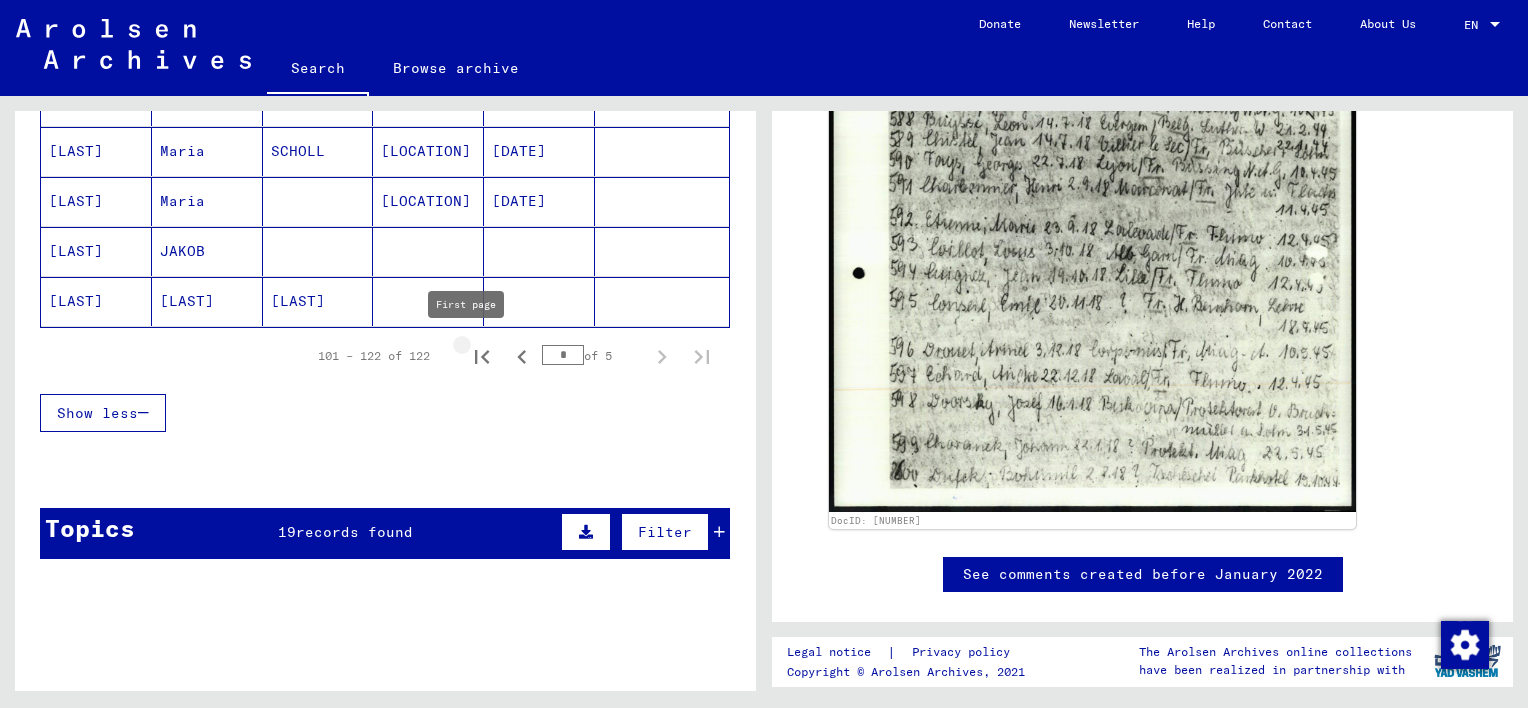 click 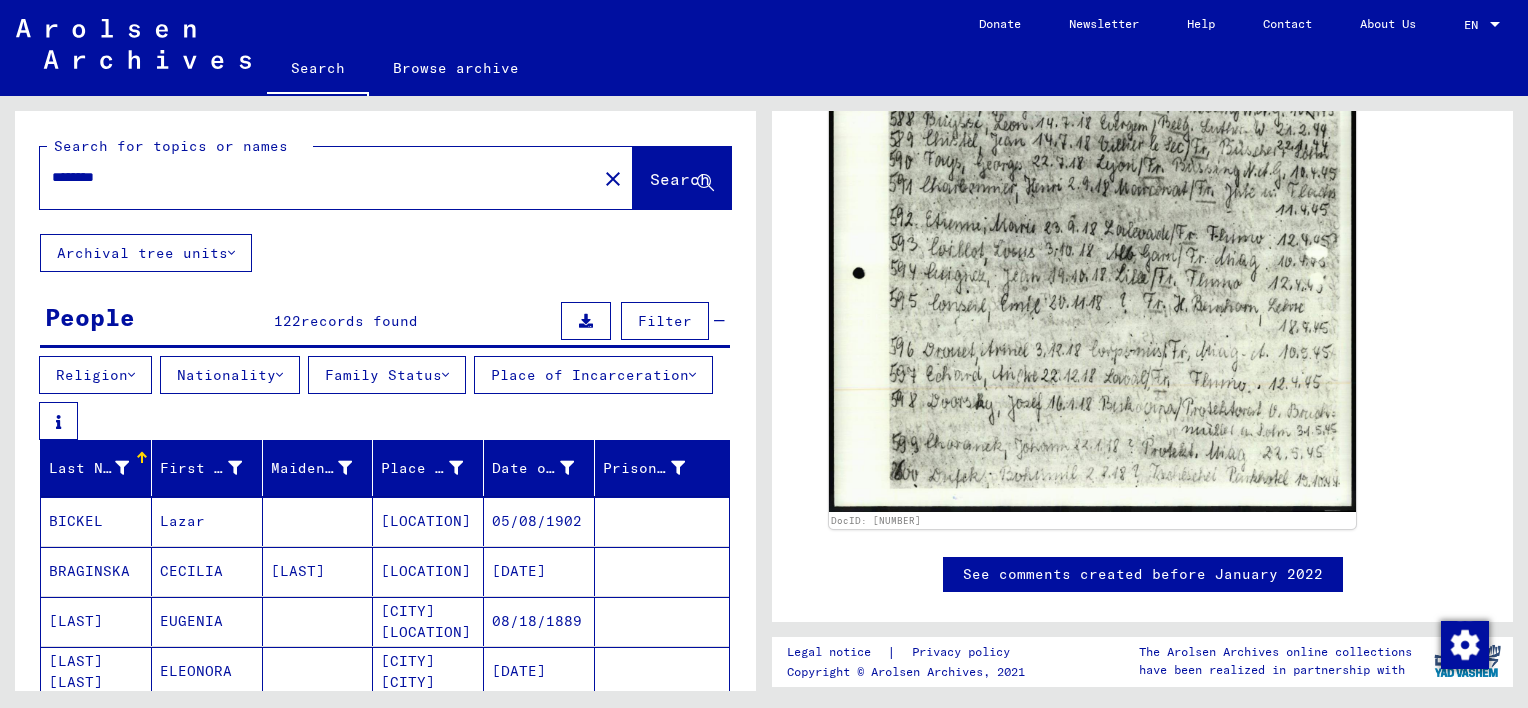 scroll, scrollTop: 0, scrollLeft: 0, axis: both 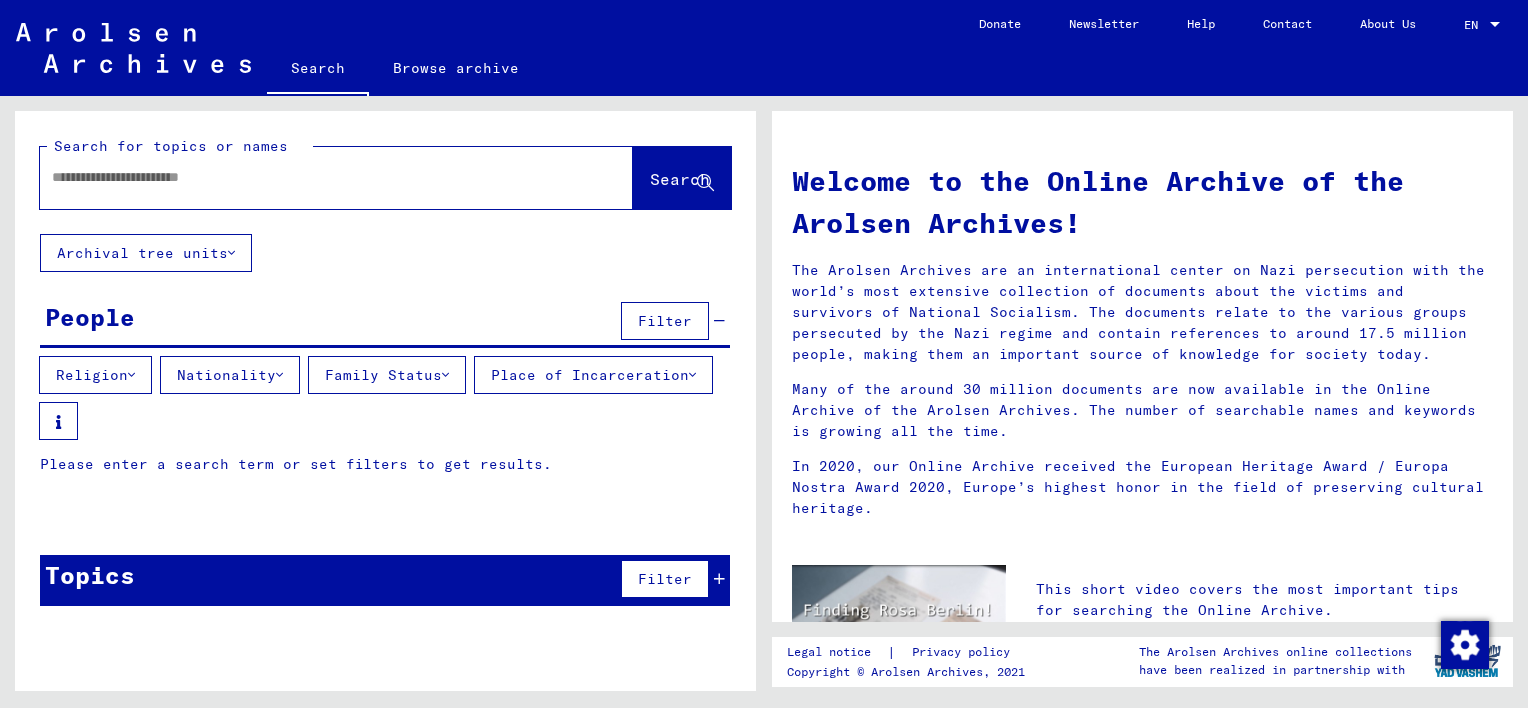 click 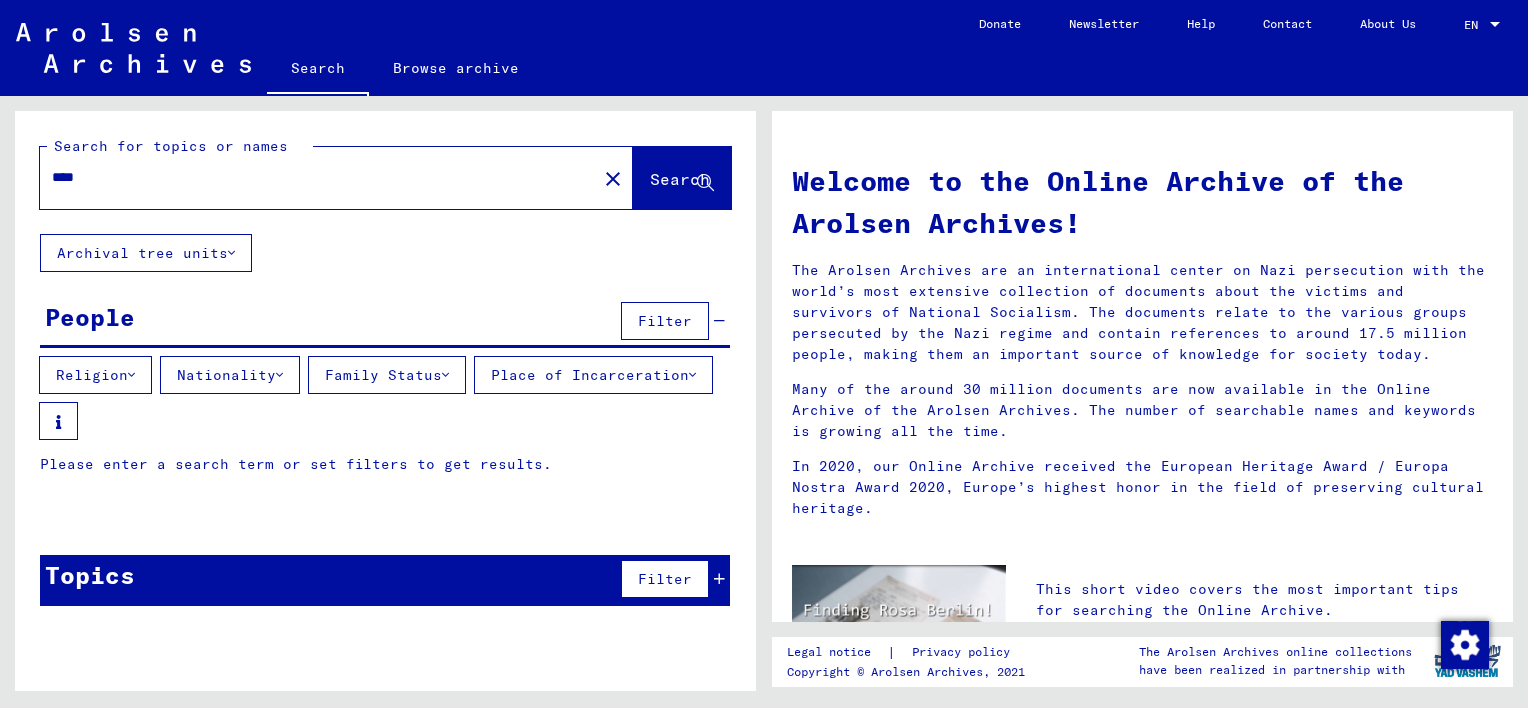 type on "****" 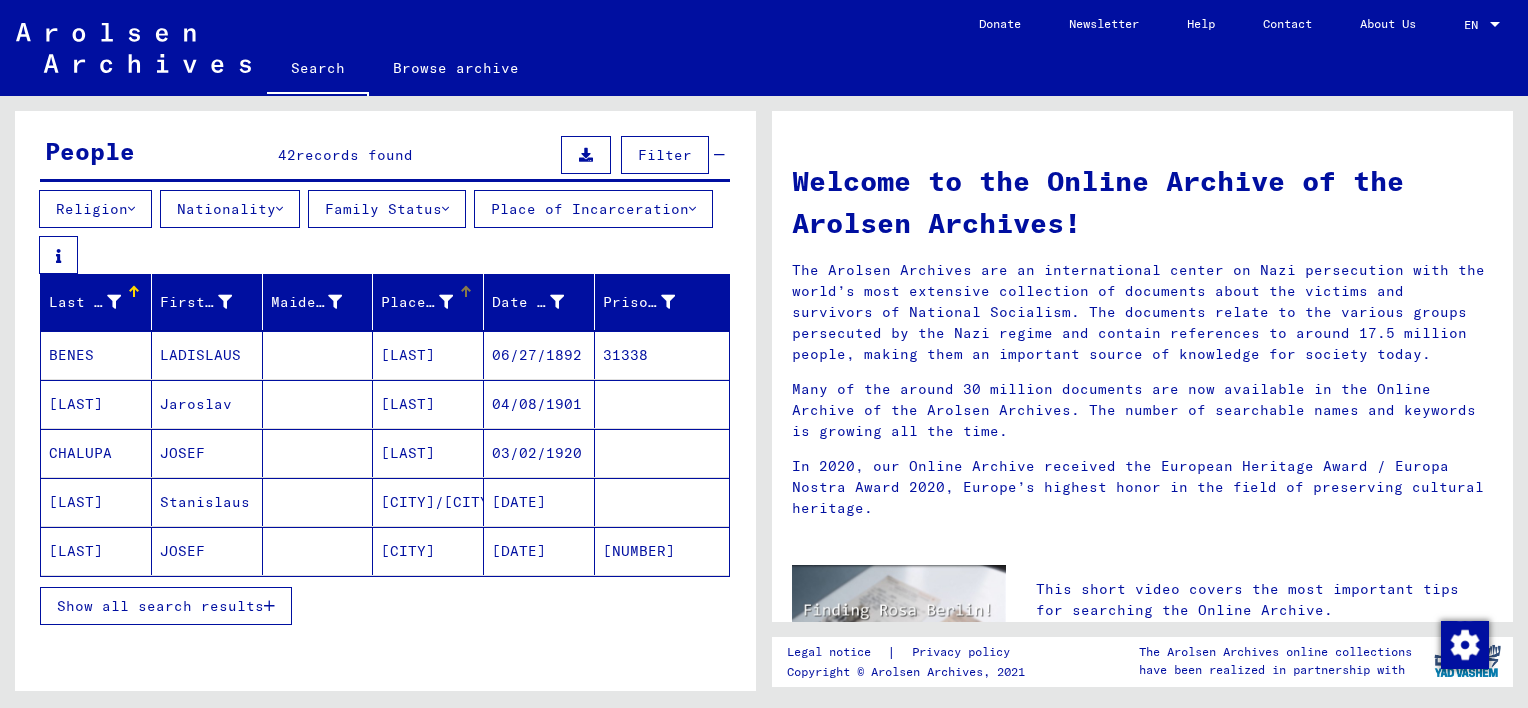scroll, scrollTop: 200, scrollLeft: 0, axis: vertical 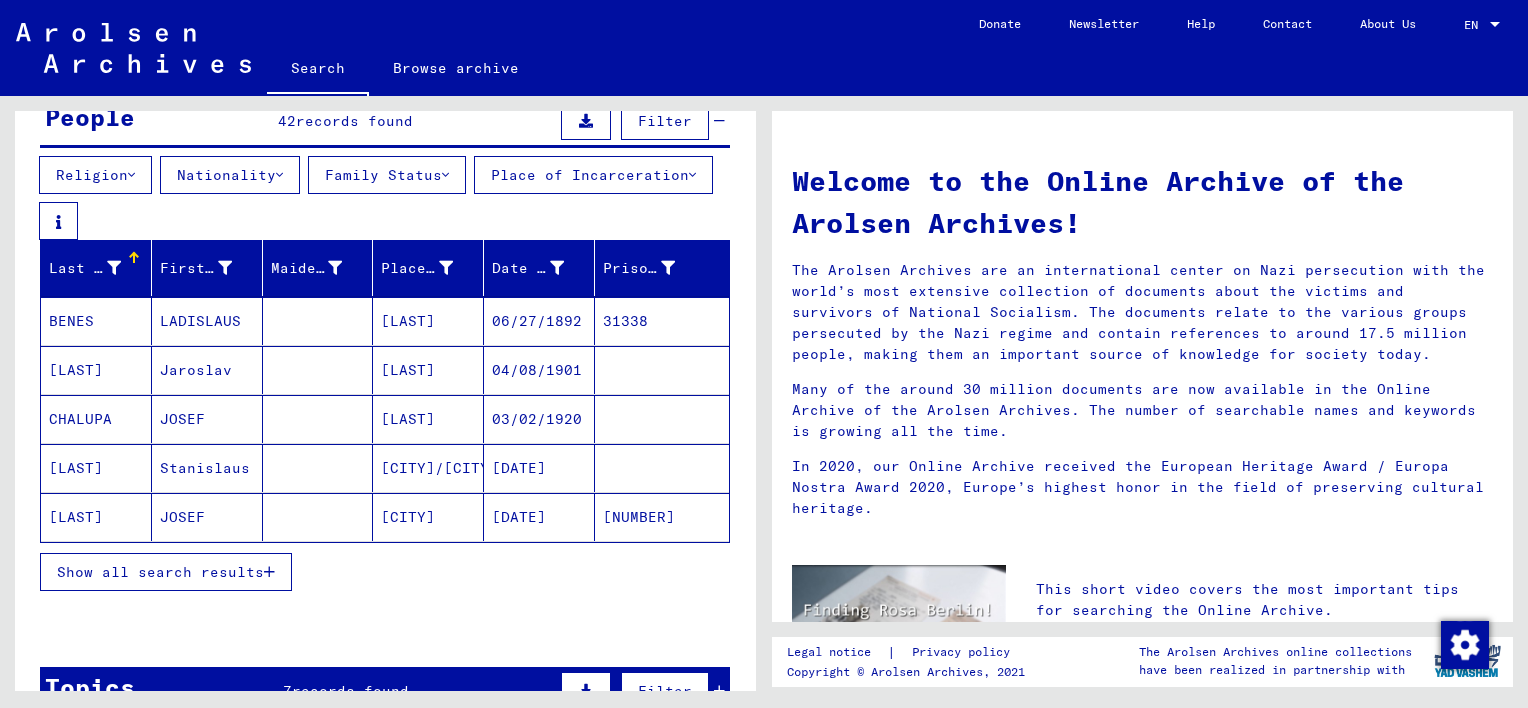 click on "Show all search results" at bounding box center [160, 572] 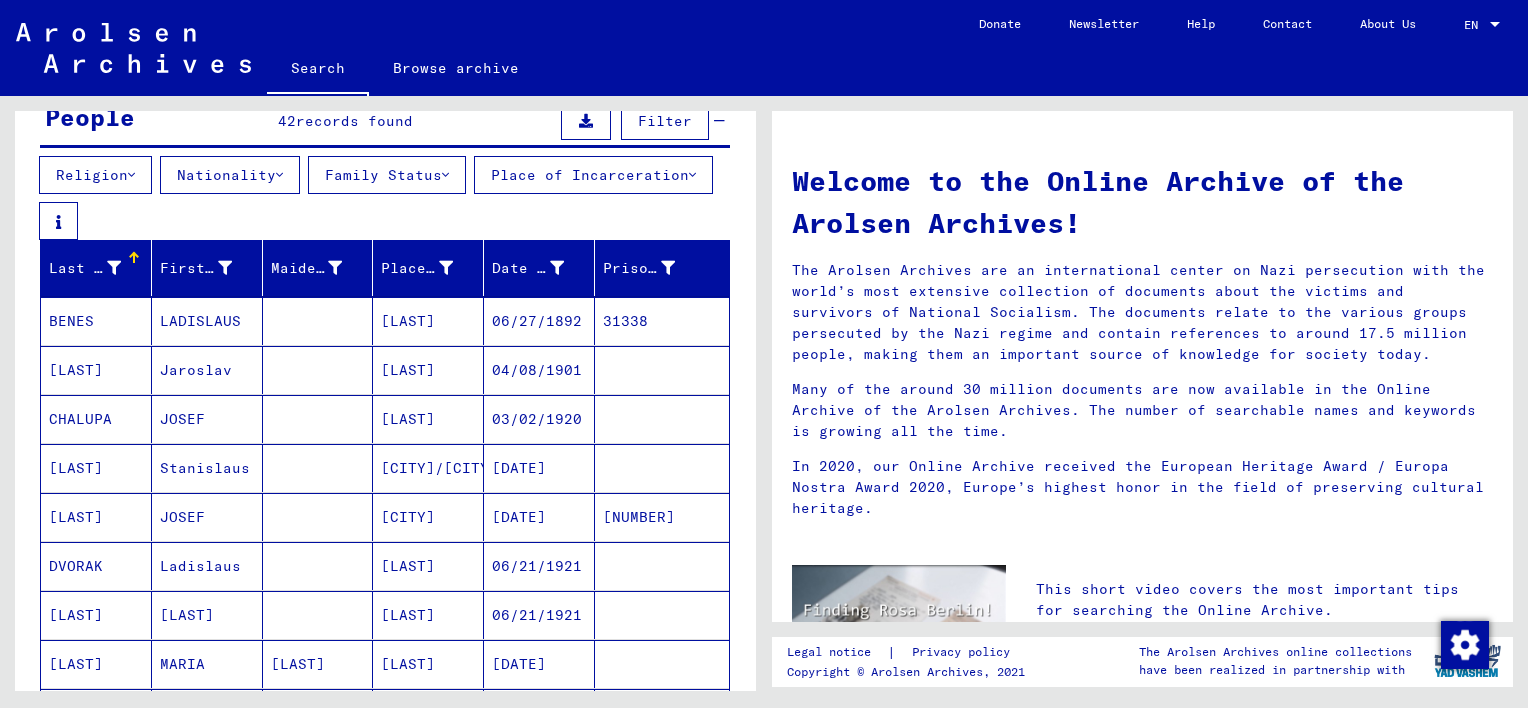 click at bounding box center [318, 370] 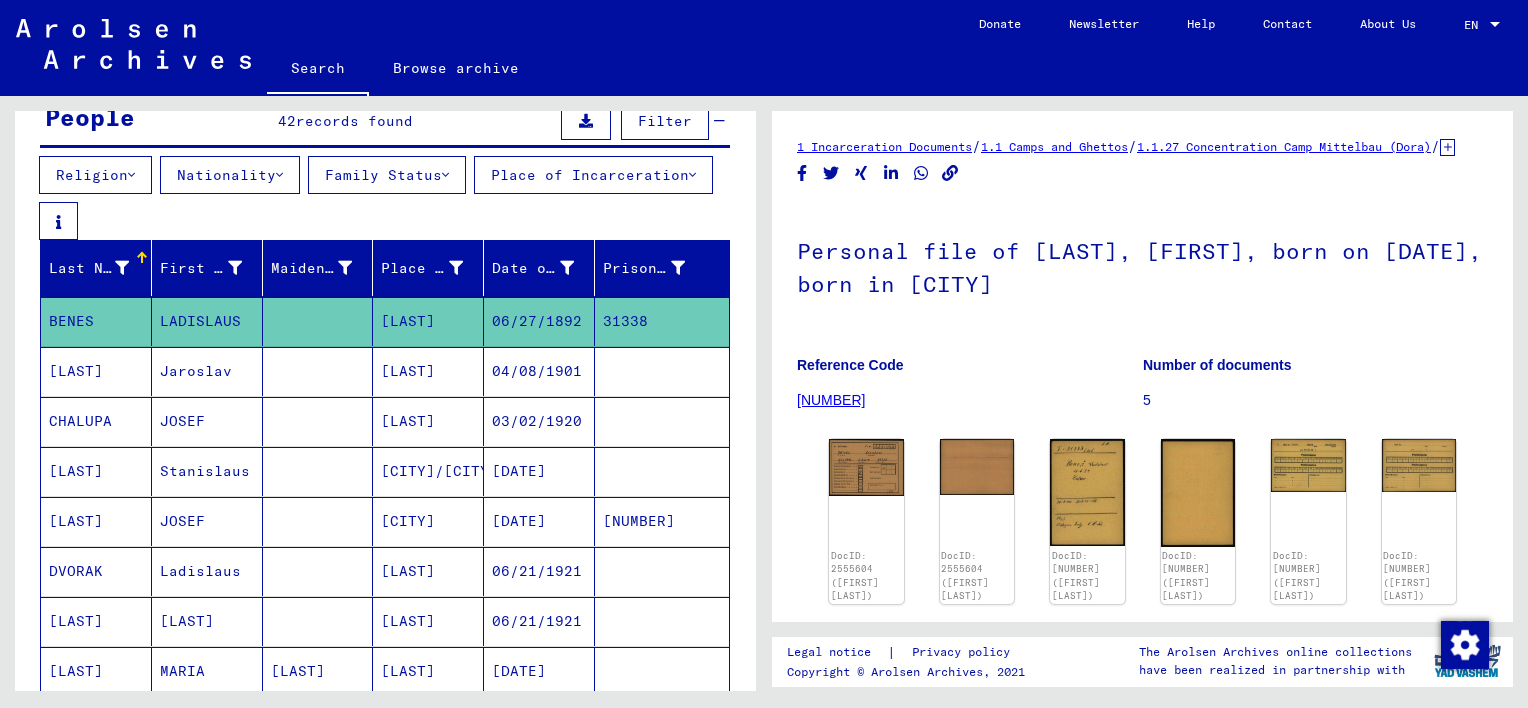 scroll, scrollTop: 0, scrollLeft: 0, axis: both 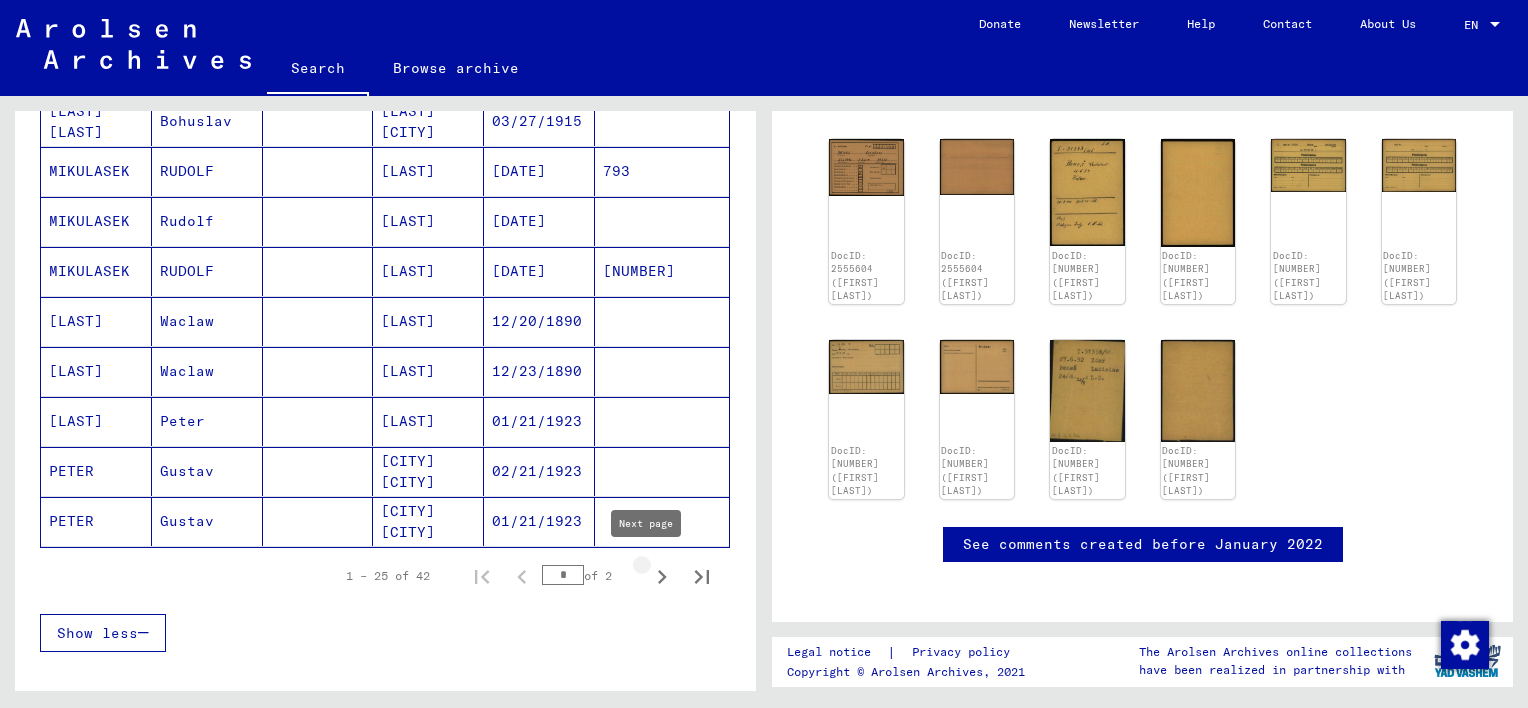click 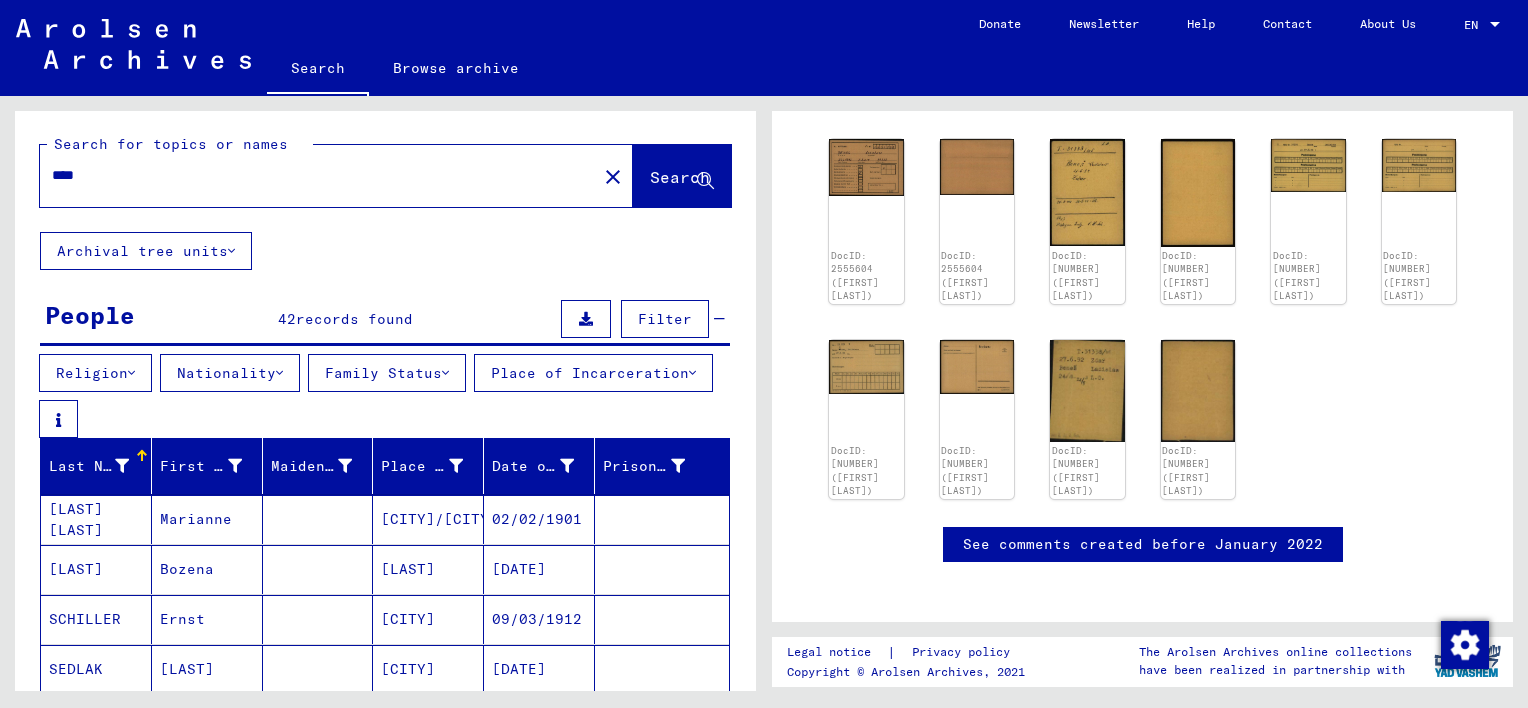 scroll, scrollTop: 0, scrollLeft: 0, axis: both 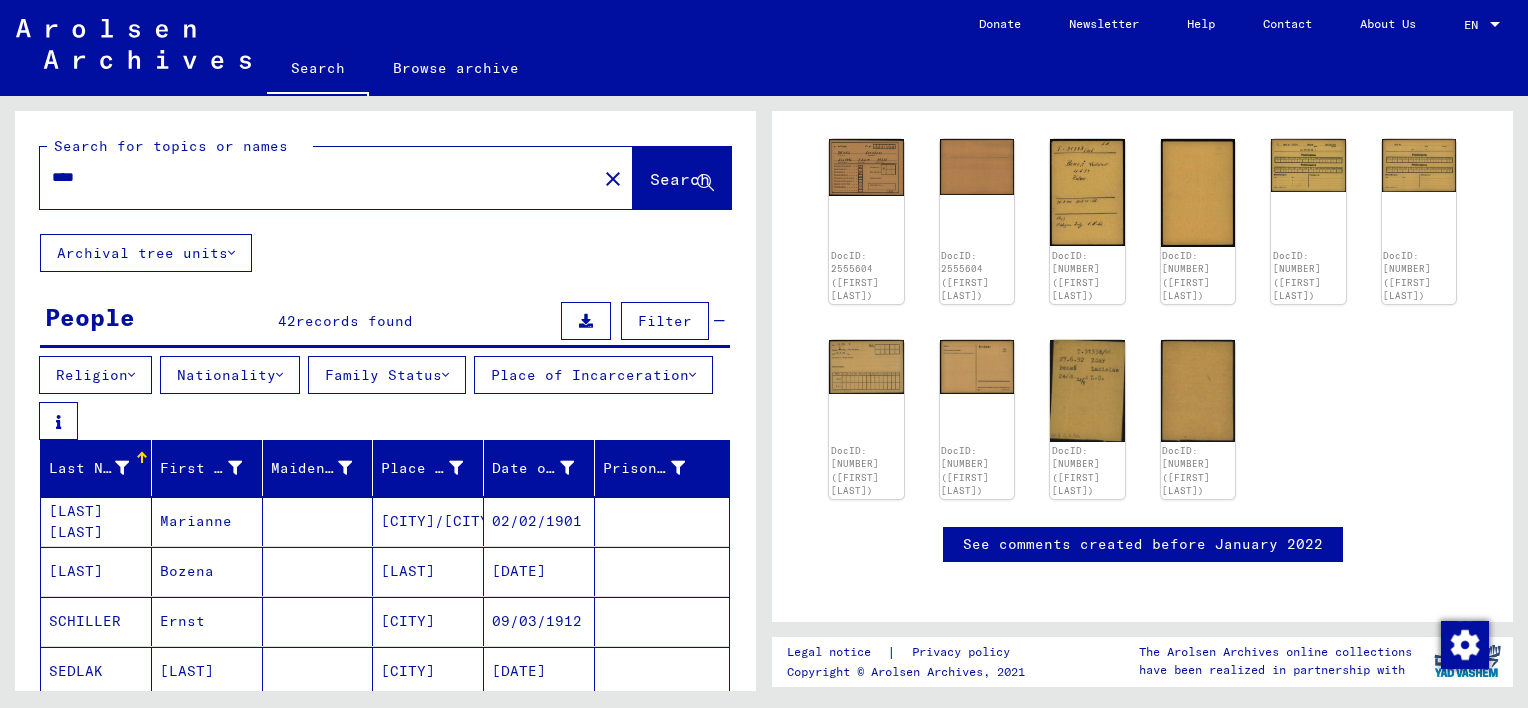 drag, startPoint x: 114, startPoint y: 175, endPoint x: 0, endPoint y: 156, distance: 115.57249 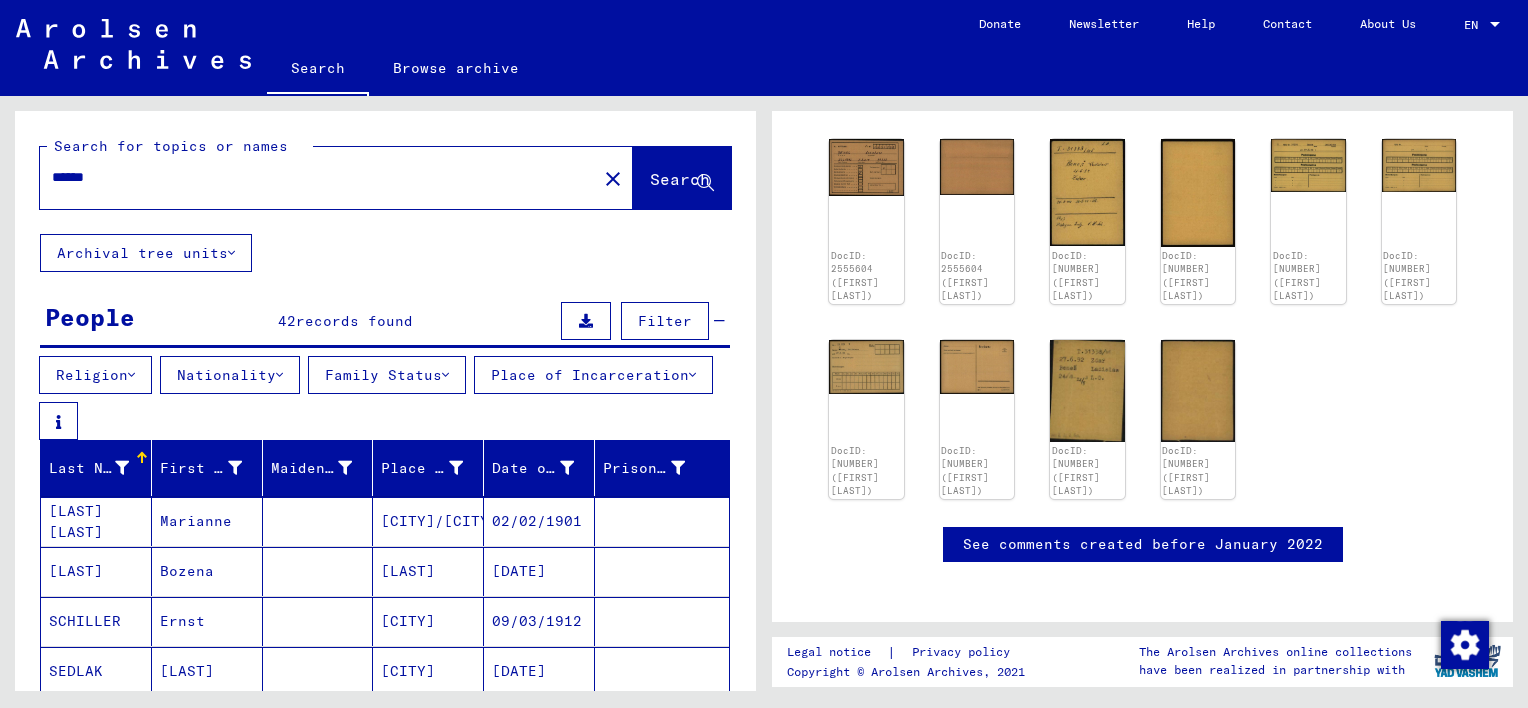 type on "******" 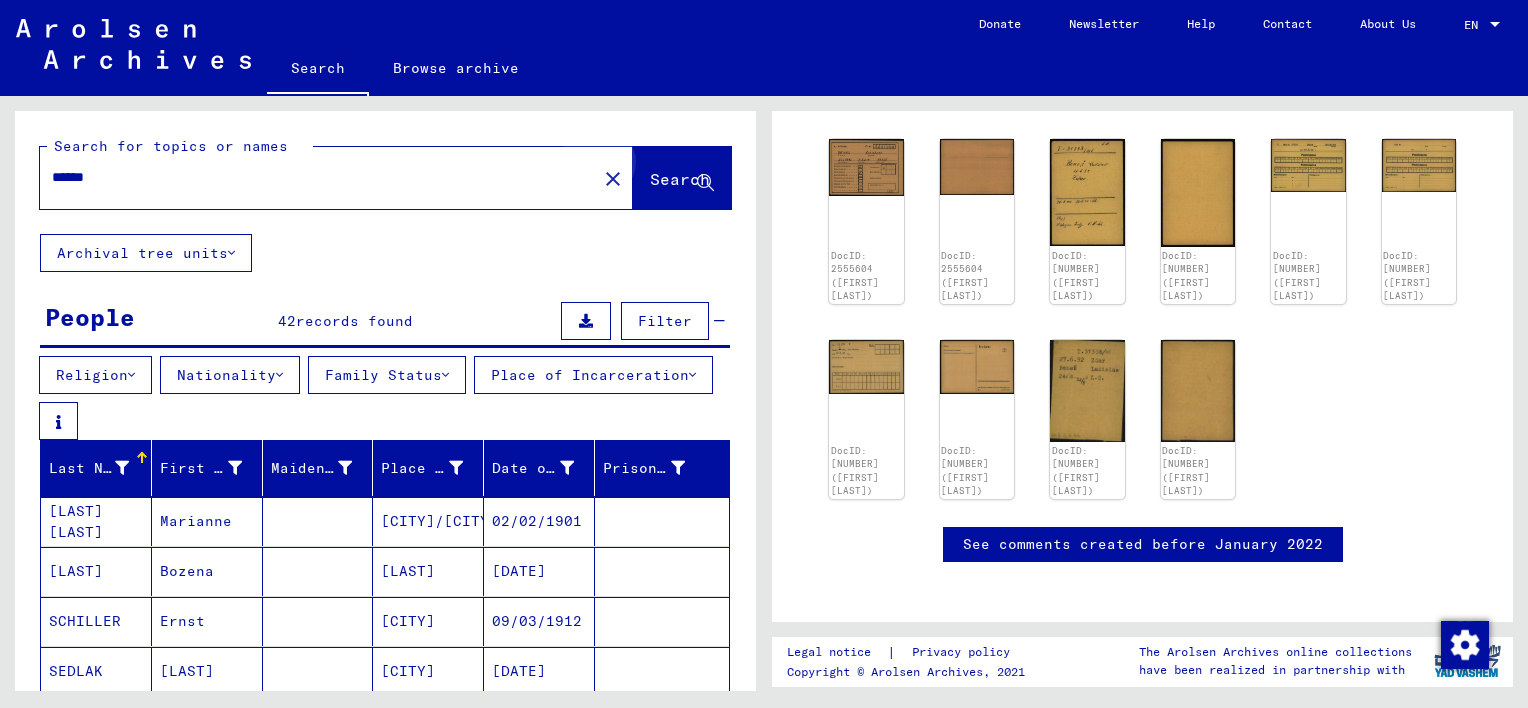 click on "Search" 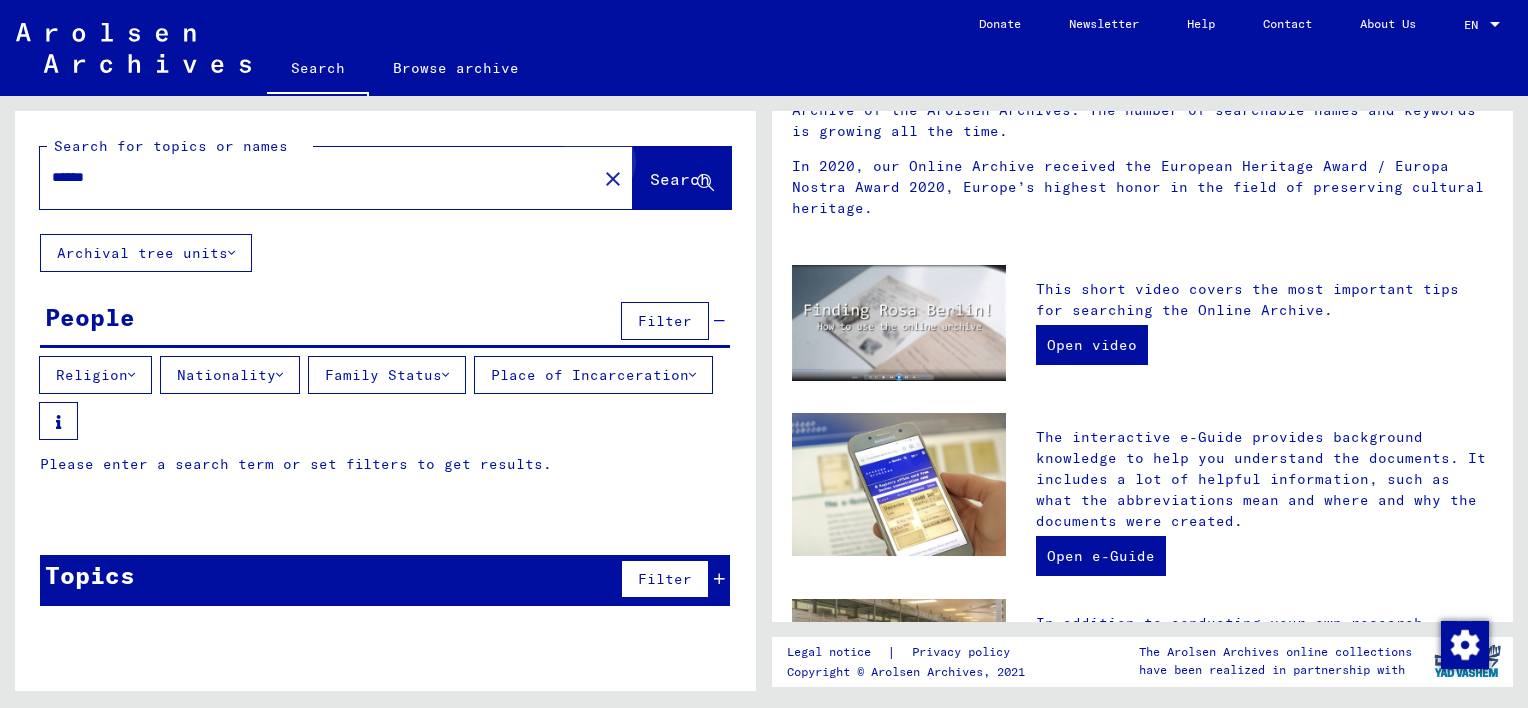 scroll, scrollTop: 0, scrollLeft: 0, axis: both 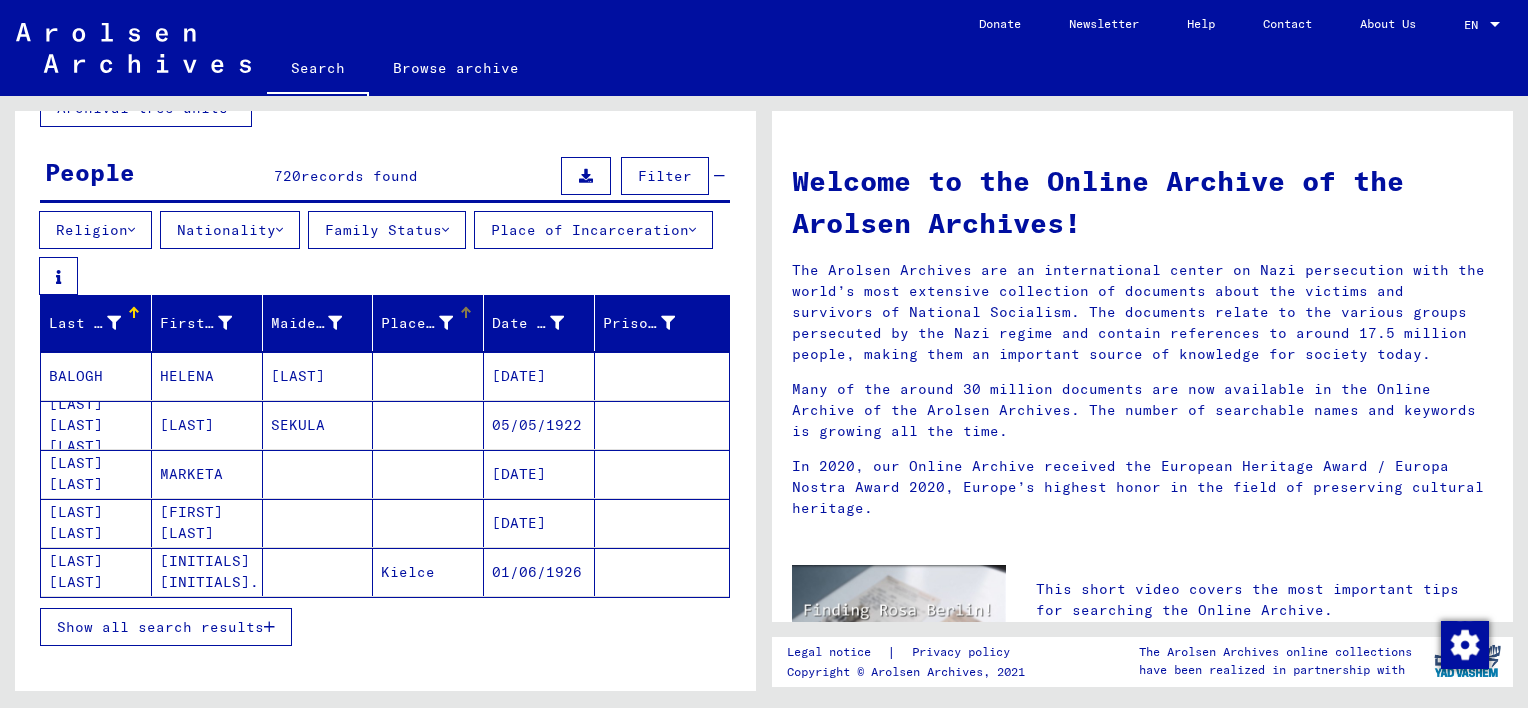 click at bounding box center [464, 310] 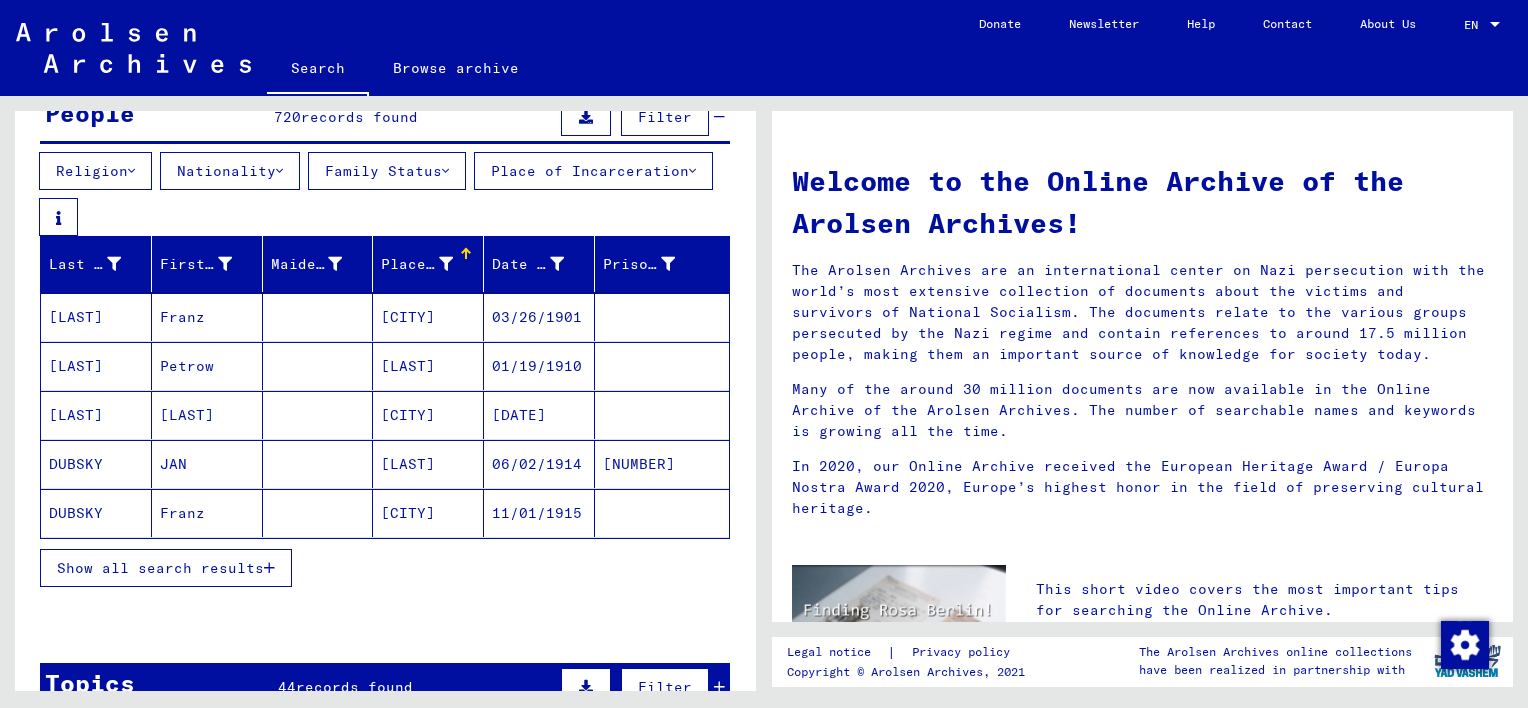scroll, scrollTop: 245, scrollLeft: 0, axis: vertical 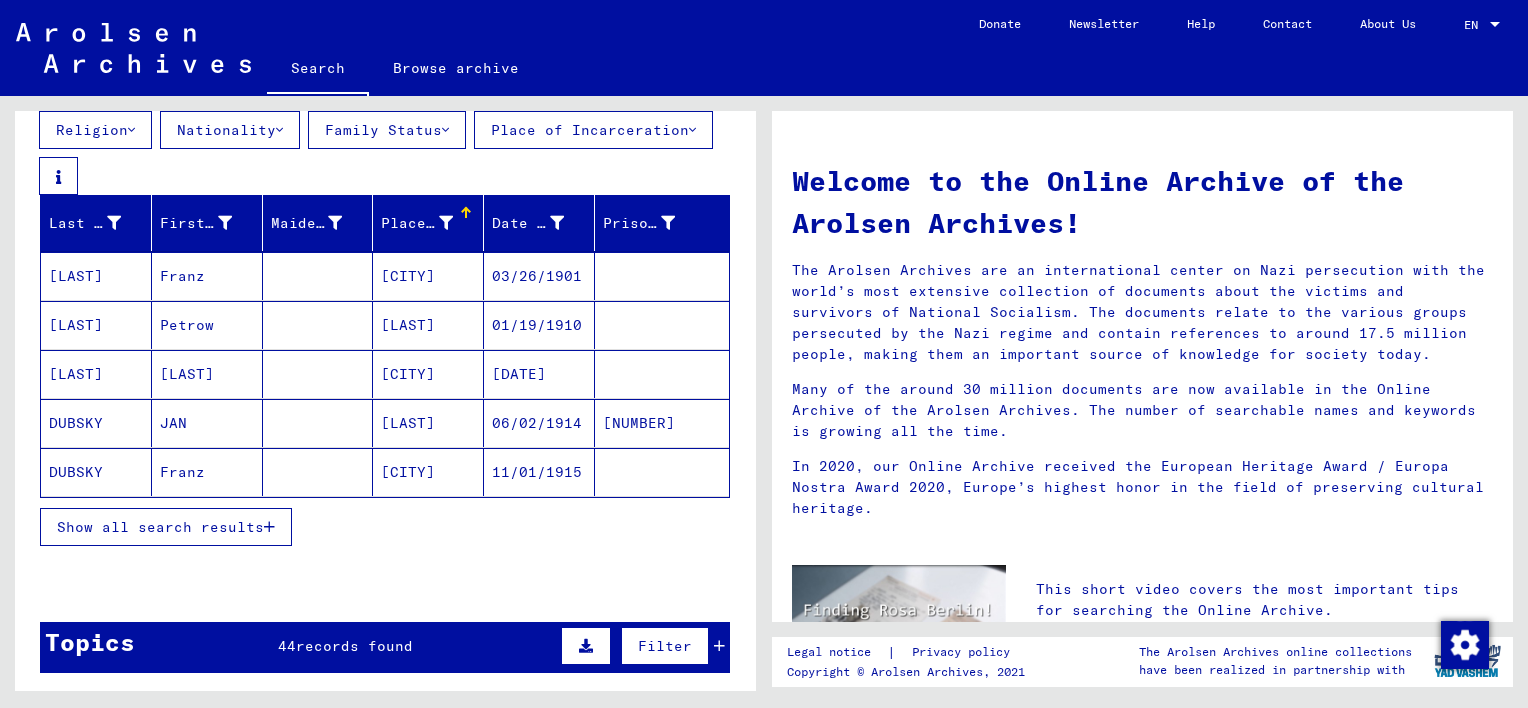 click on "Show all search results" at bounding box center [160, 527] 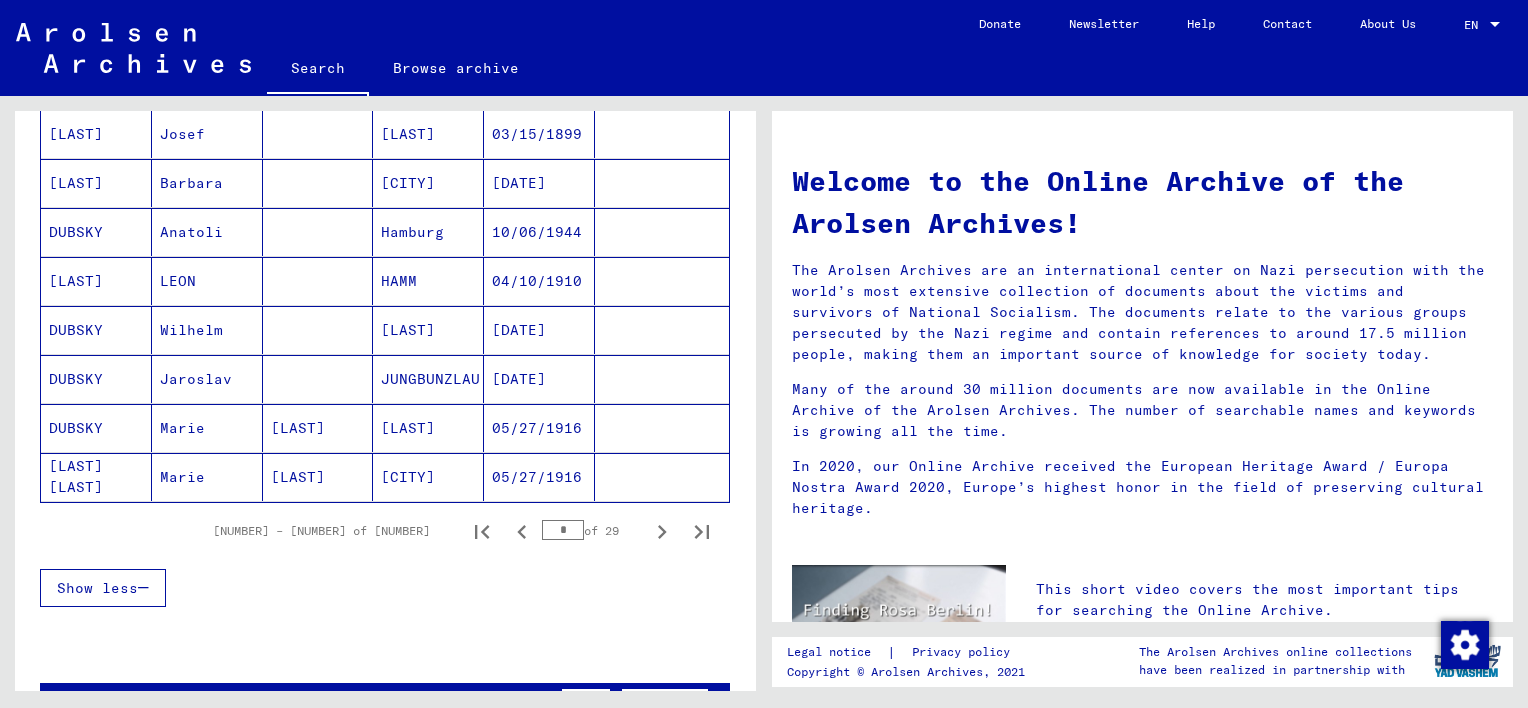 scroll, scrollTop: 1245, scrollLeft: 0, axis: vertical 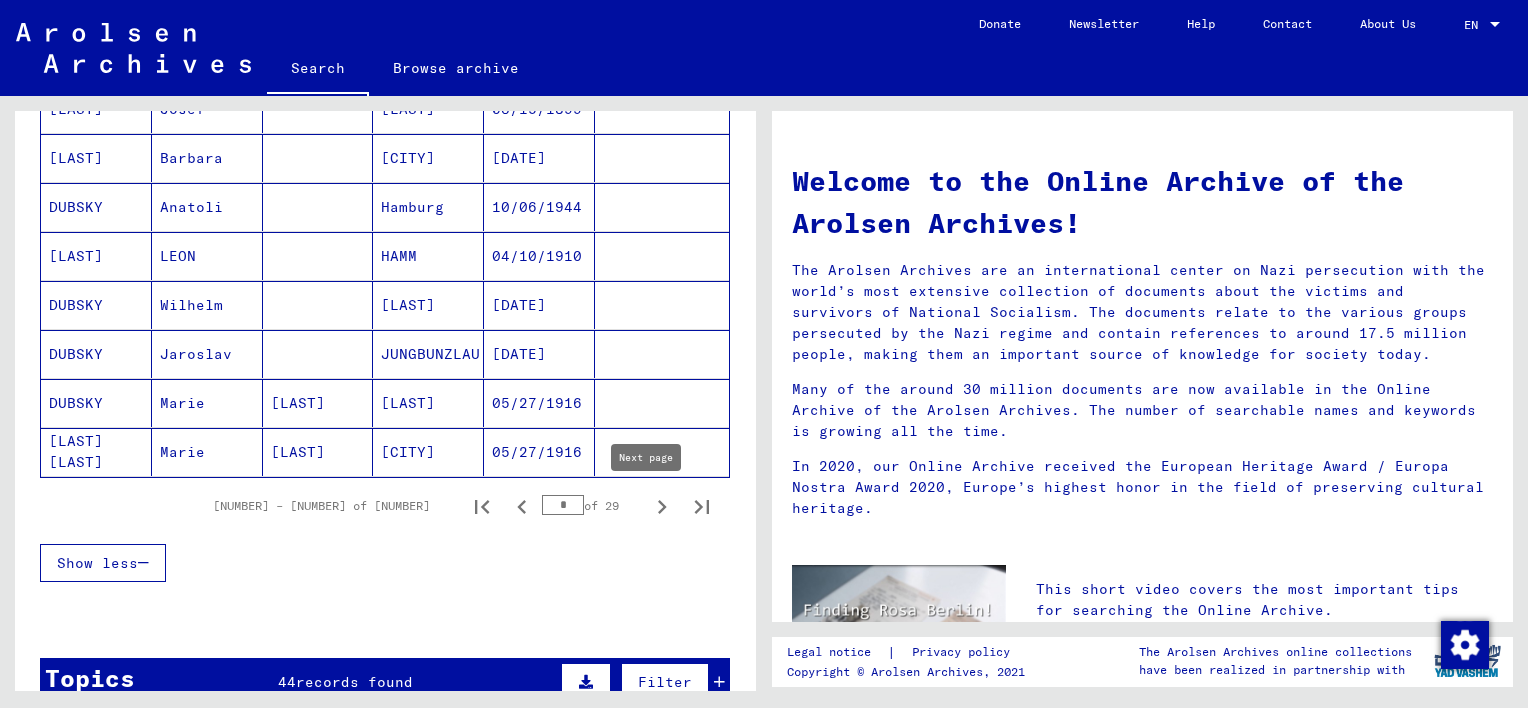 click 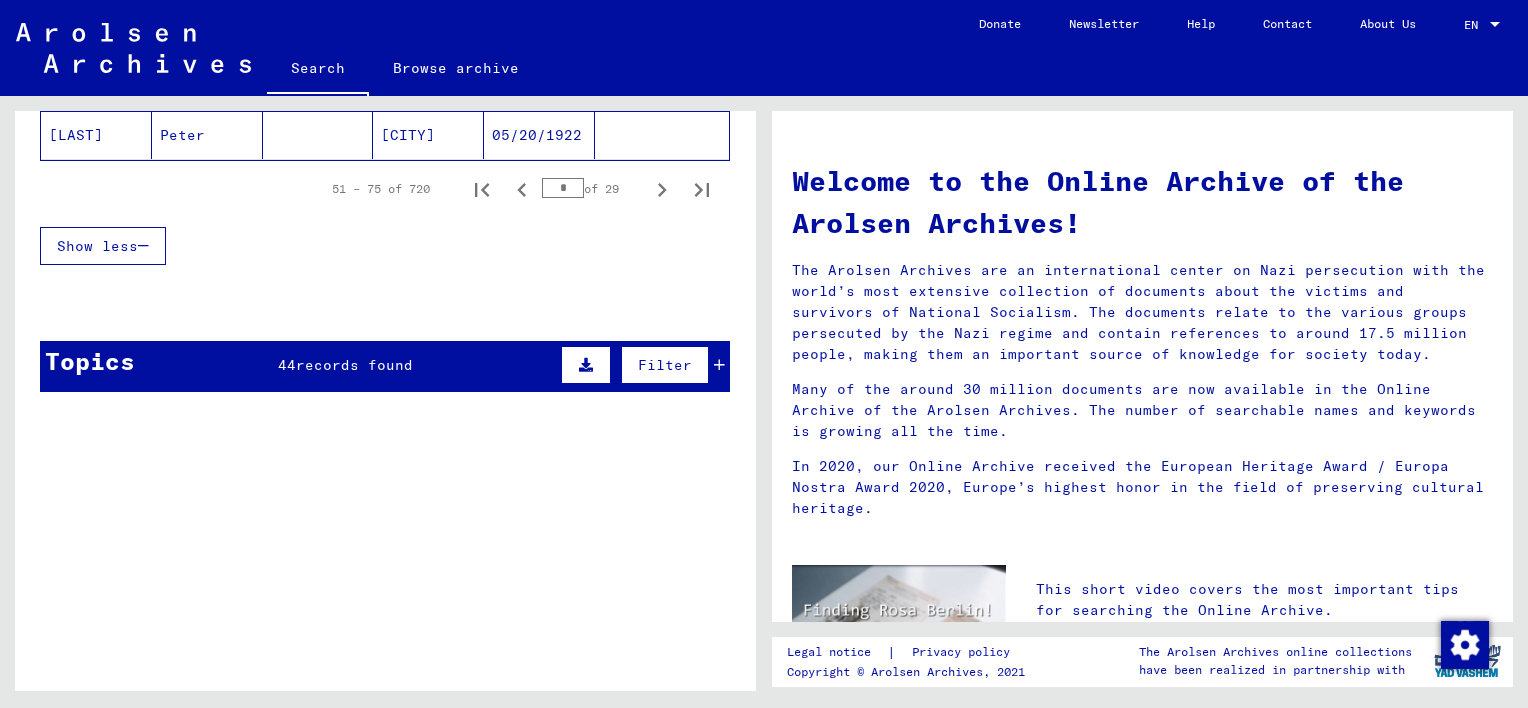 scroll, scrollTop: 1245, scrollLeft: 0, axis: vertical 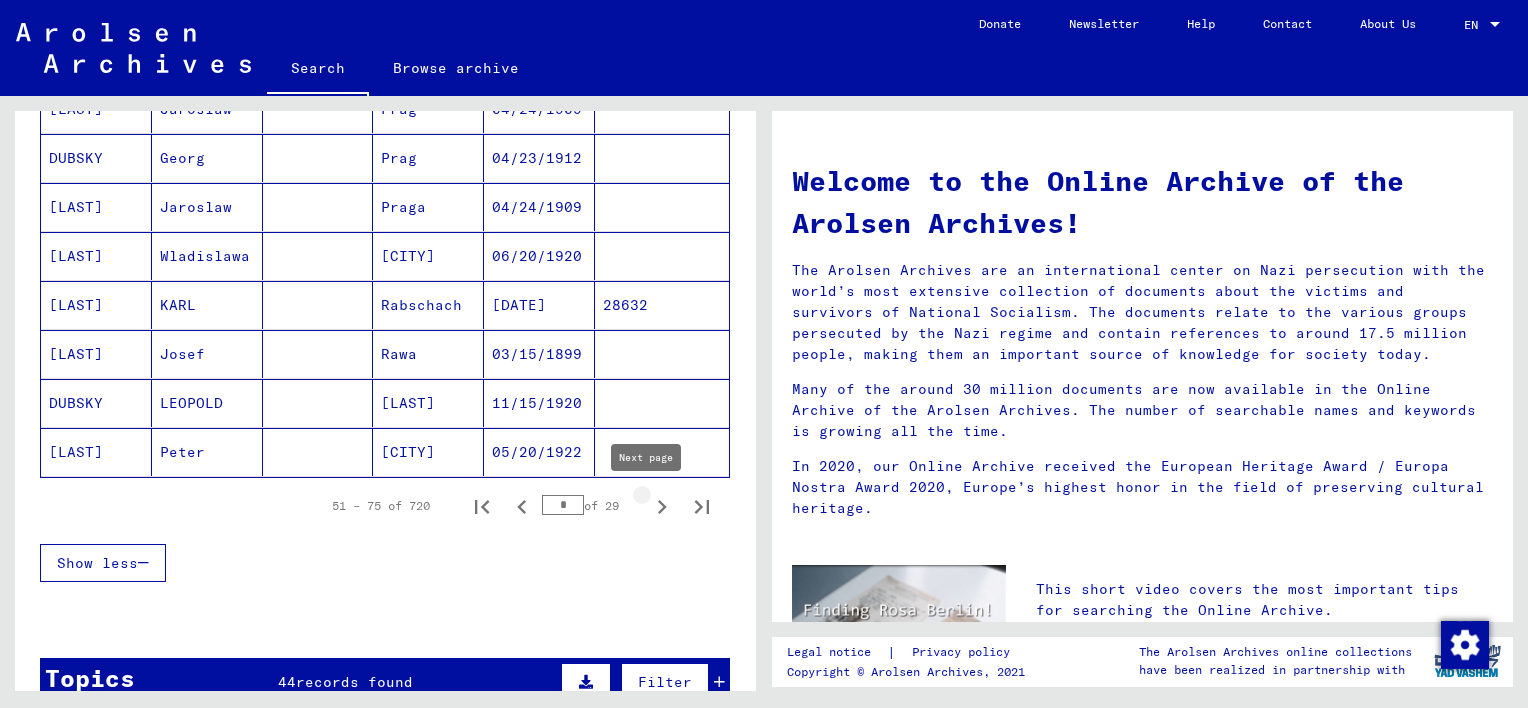 click 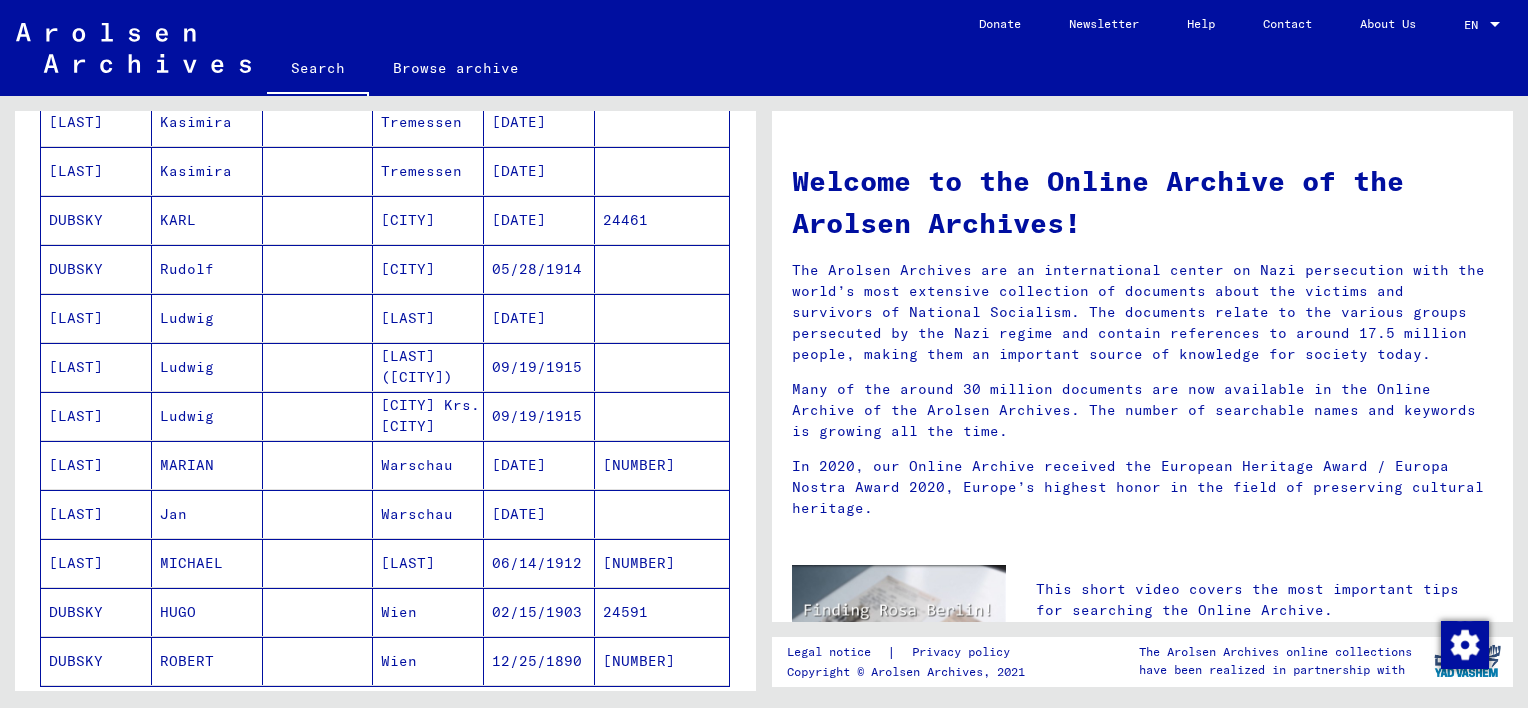 scroll, scrollTop: 1345, scrollLeft: 0, axis: vertical 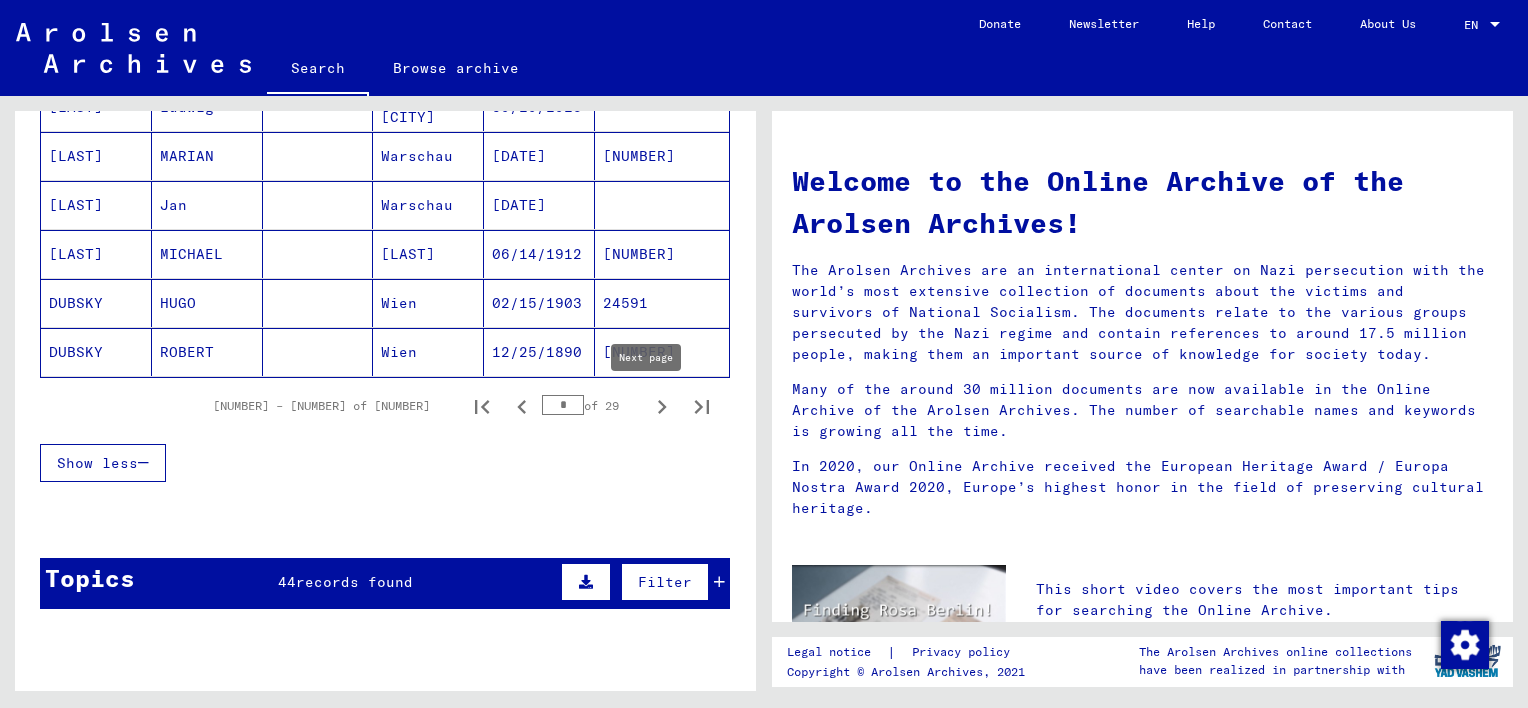 click 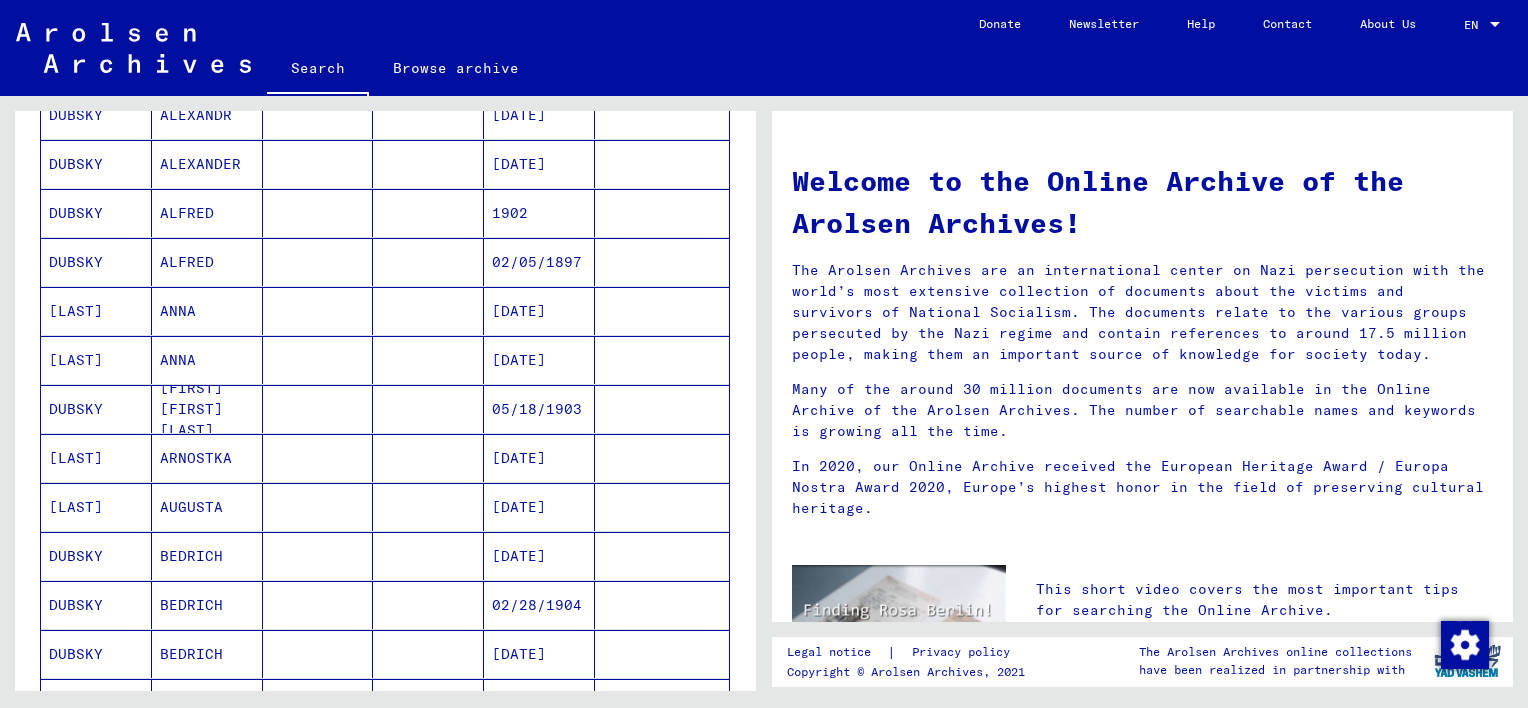 scroll, scrollTop: 945, scrollLeft: 0, axis: vertical 